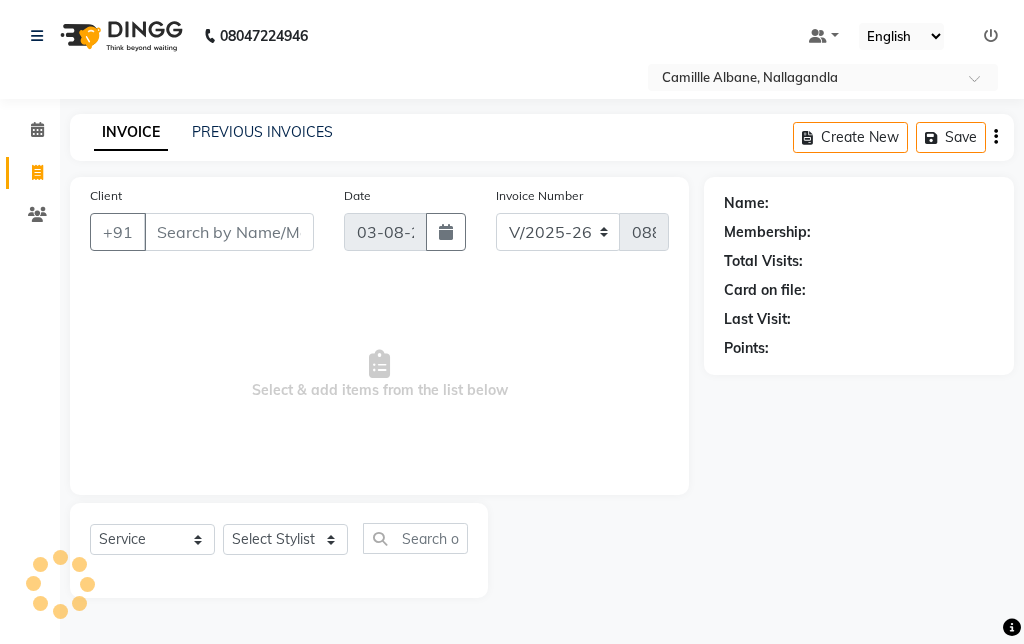 select on "7025" 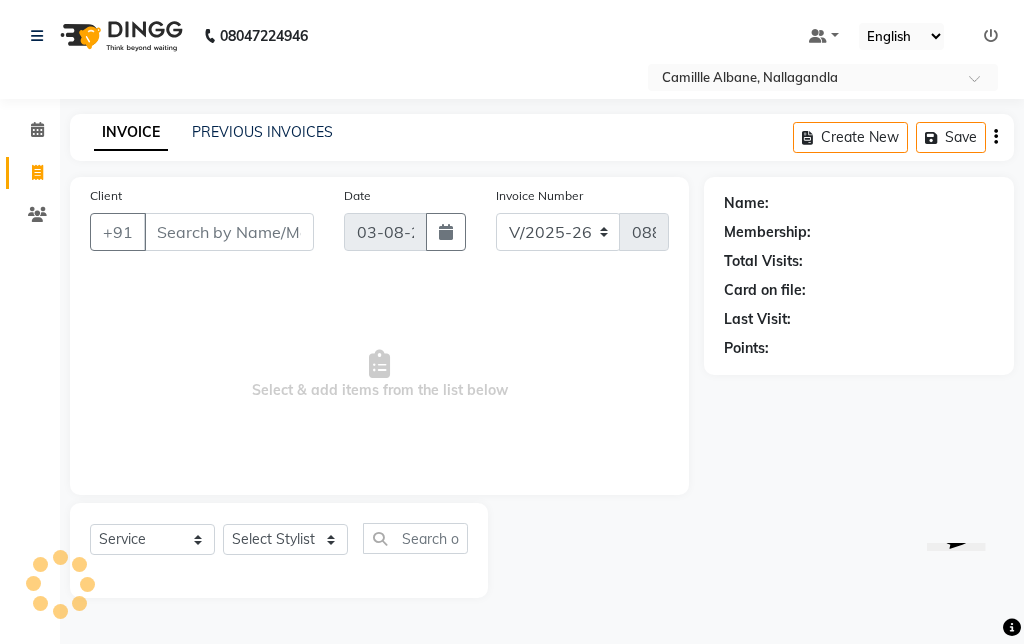 scroll, scrollTop: 0, scrollLeft: 0, axis: both 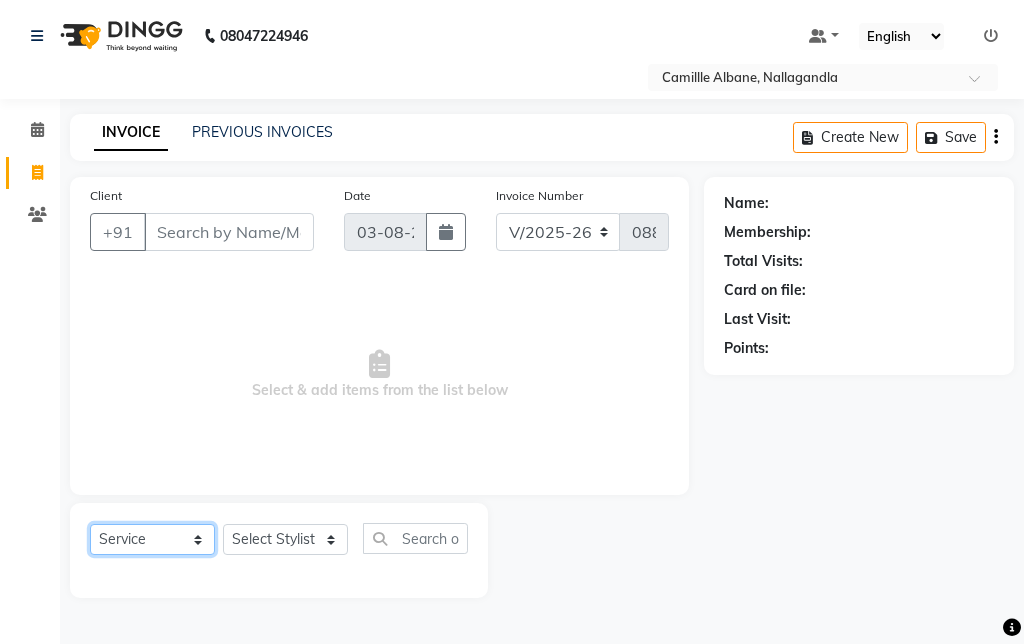 click on "Select  Service  Product  Membership  Package Voucher Prepaid Gift Card" 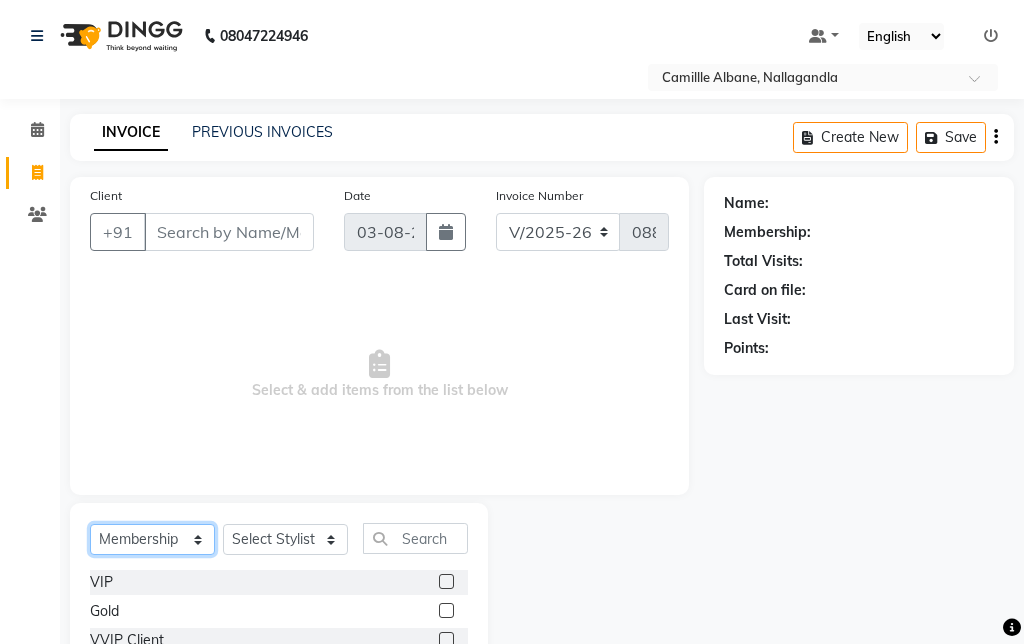 click on "Select  Service  Product  Membership  Package Voucher Prepaid Gift Card" 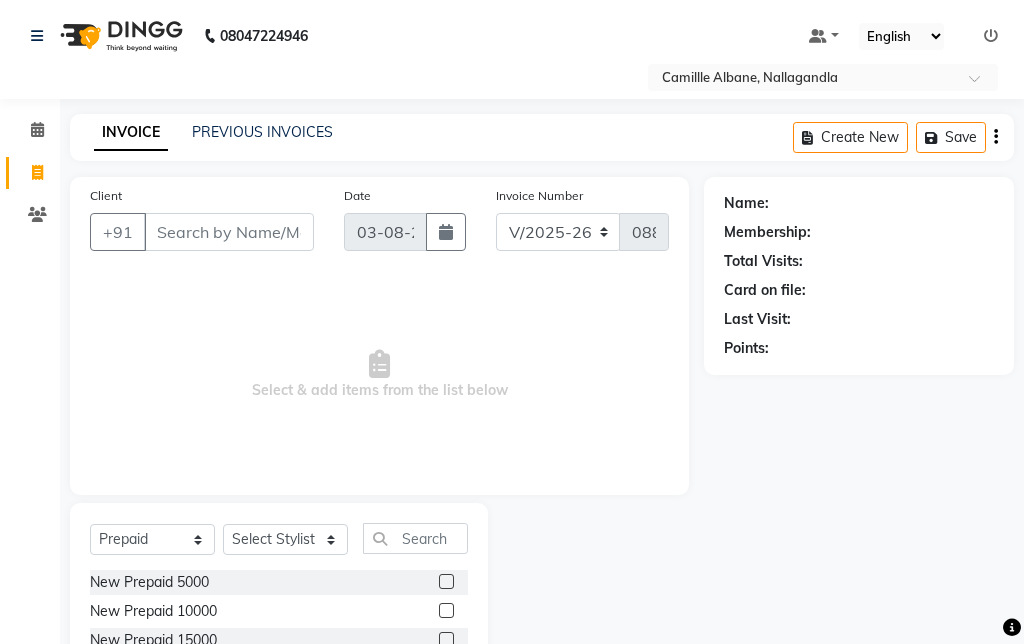 click on "New Prepaid 10000" 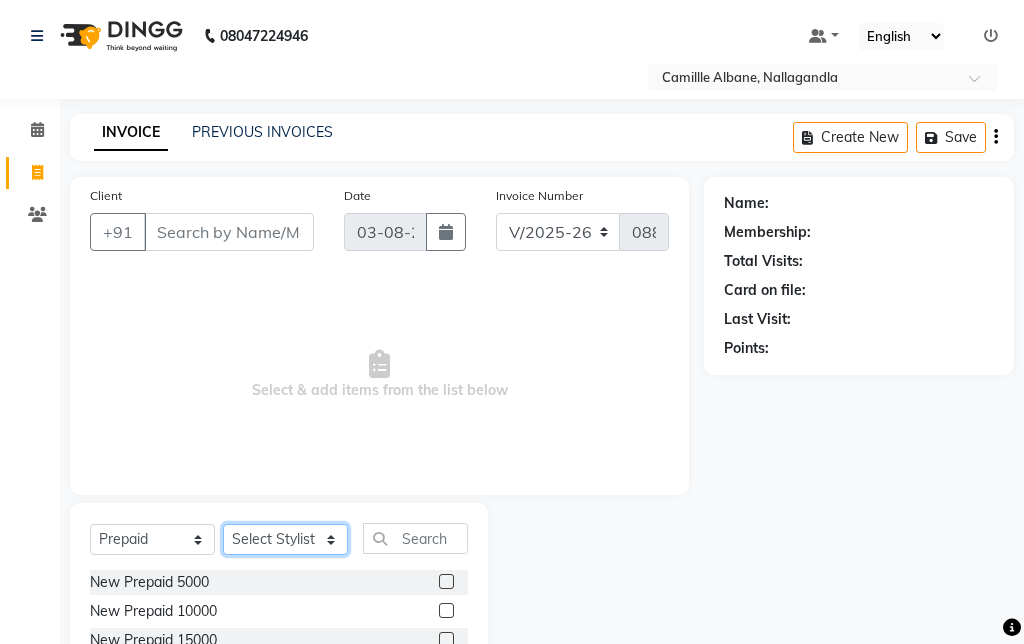 click on "Select Stylist Admin Amit Danish Dr, Rajani Jitendra K T Ramarao Lalitha Lokesh Madhu Nishi Satish Srinivas" 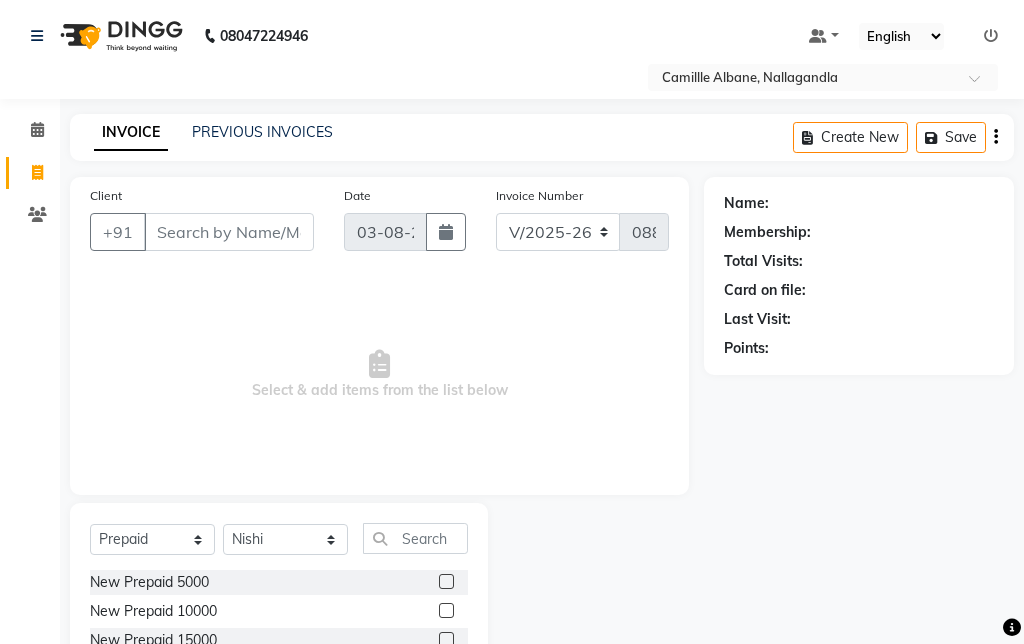 click 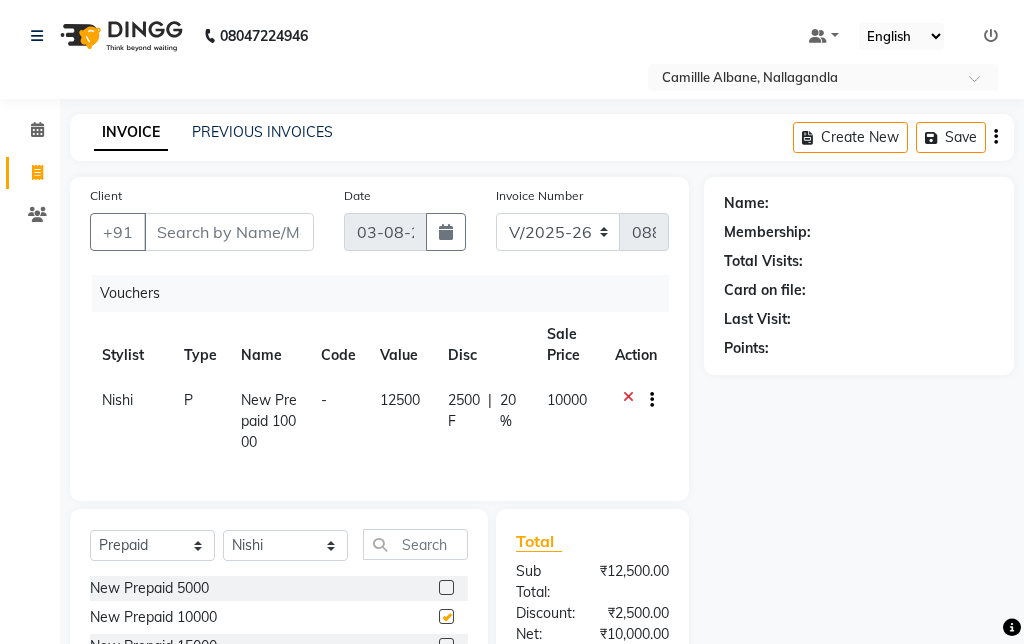 checkbox on "false" 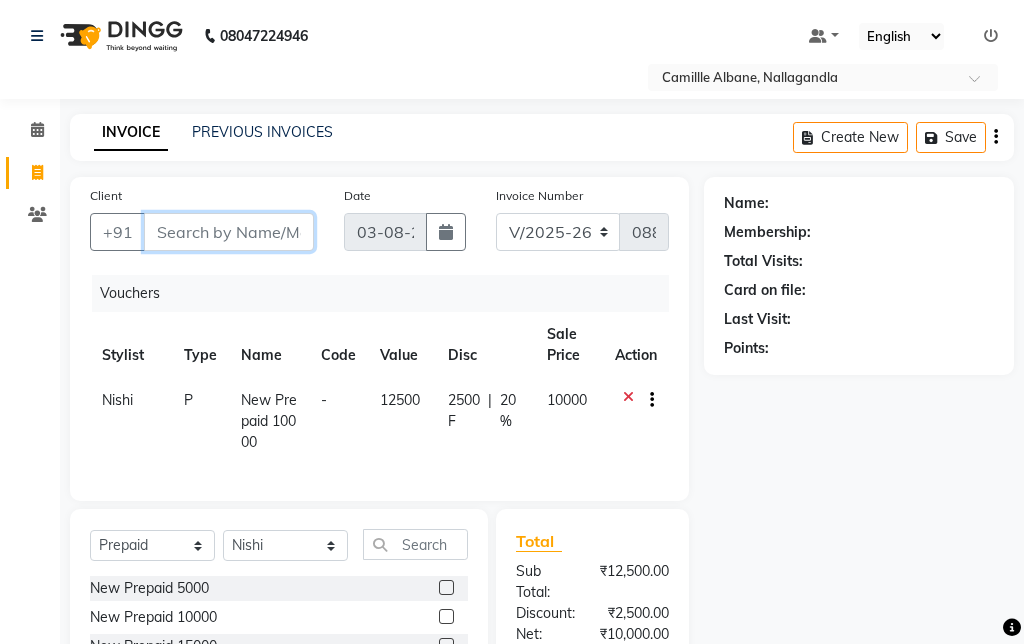 click on "Client" at bounding box center [229, 232] 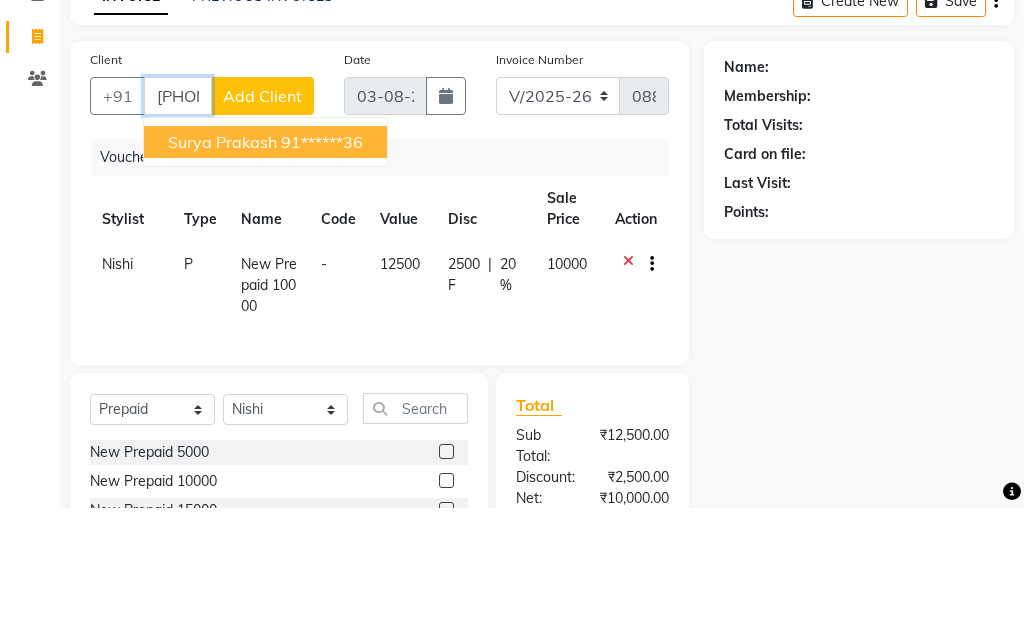 click on "91******36" at bounding box center (322, 278) 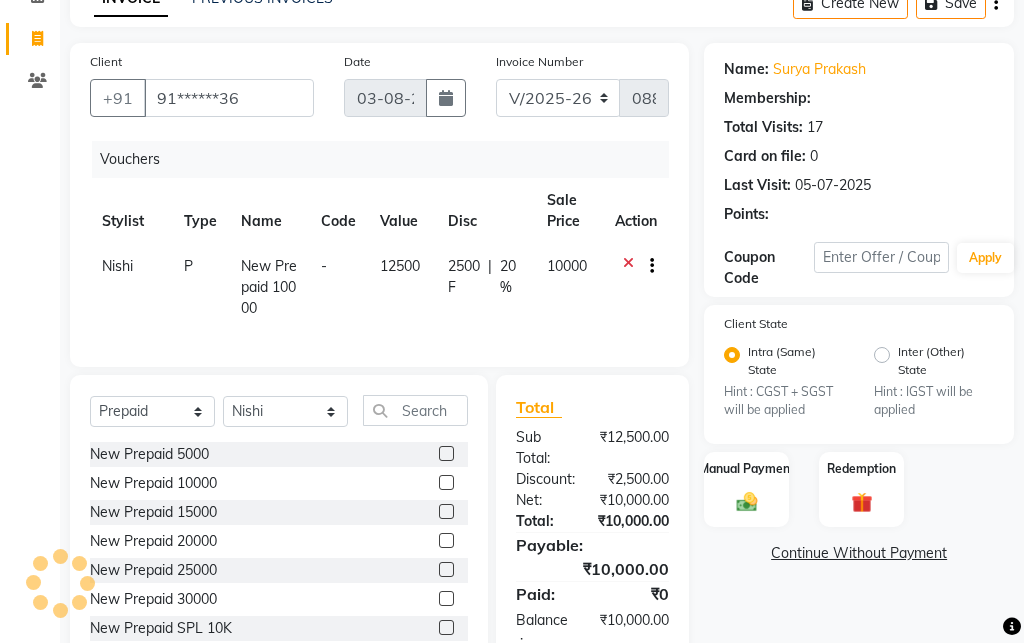 select on "2: Object" 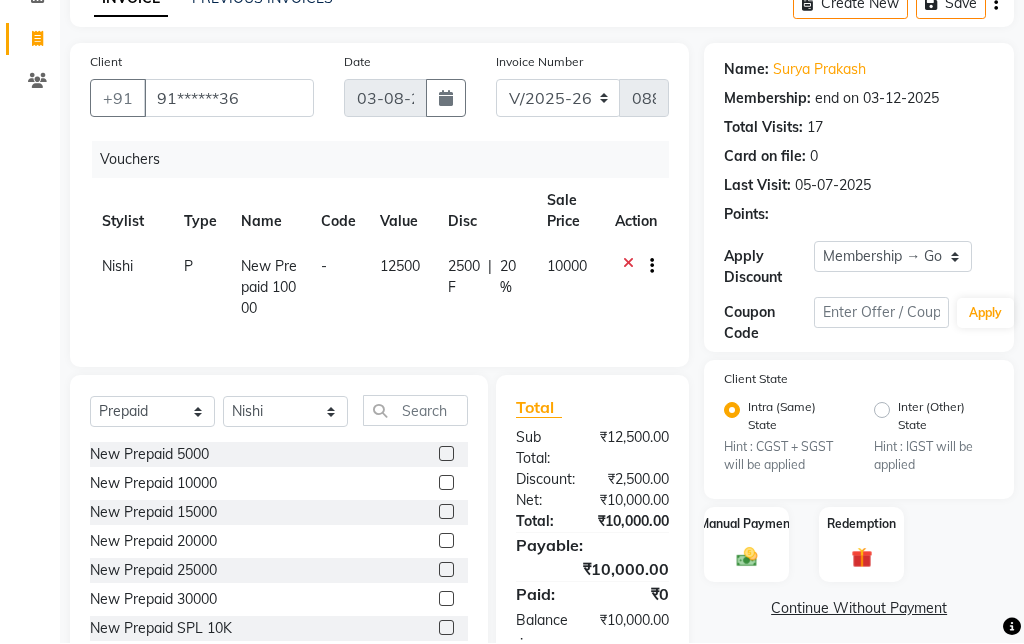 scroll, scrollTop: 131, scrollLeft: 0, axis: vertical 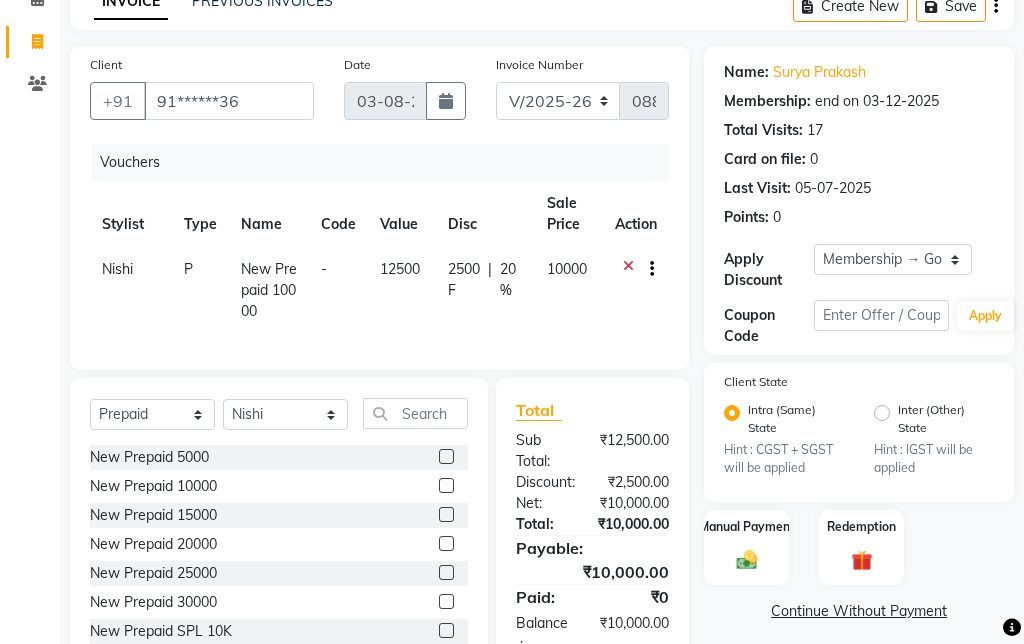 click 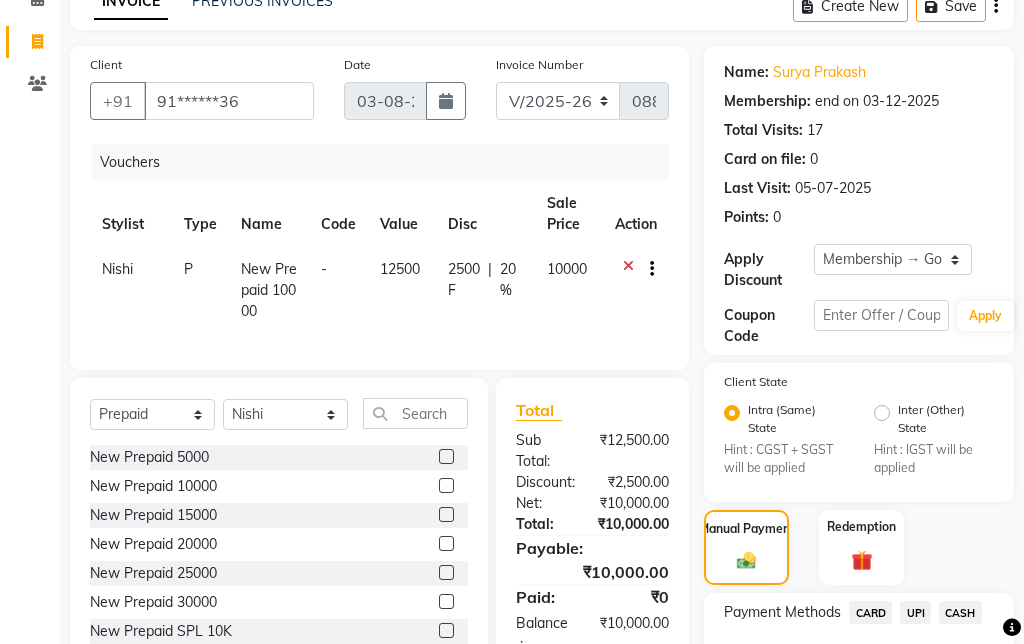 click on "CASH" 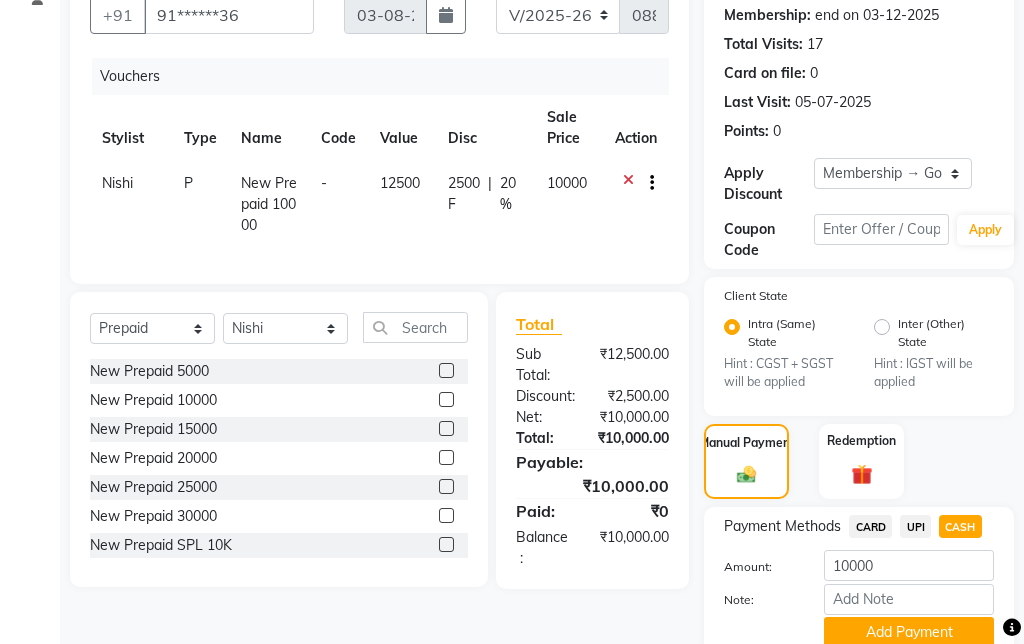 scroll, scrollTop: 226, scrollLeft: 0, axis: vertical 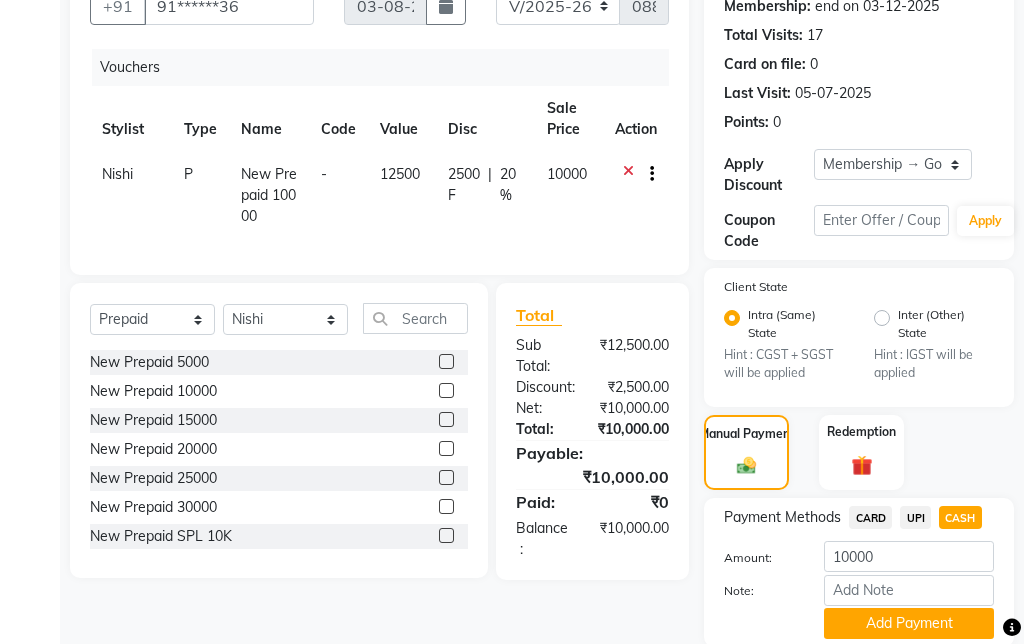 click on "Add Payment" 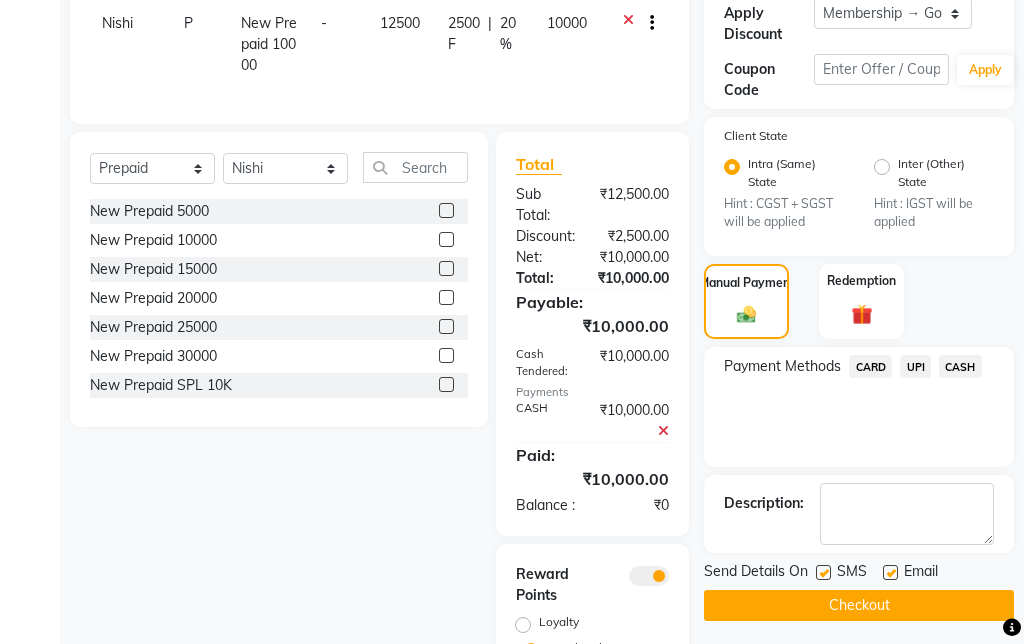 scroll, scrollTop: 434, scrollLeft: 0, axis: vertical 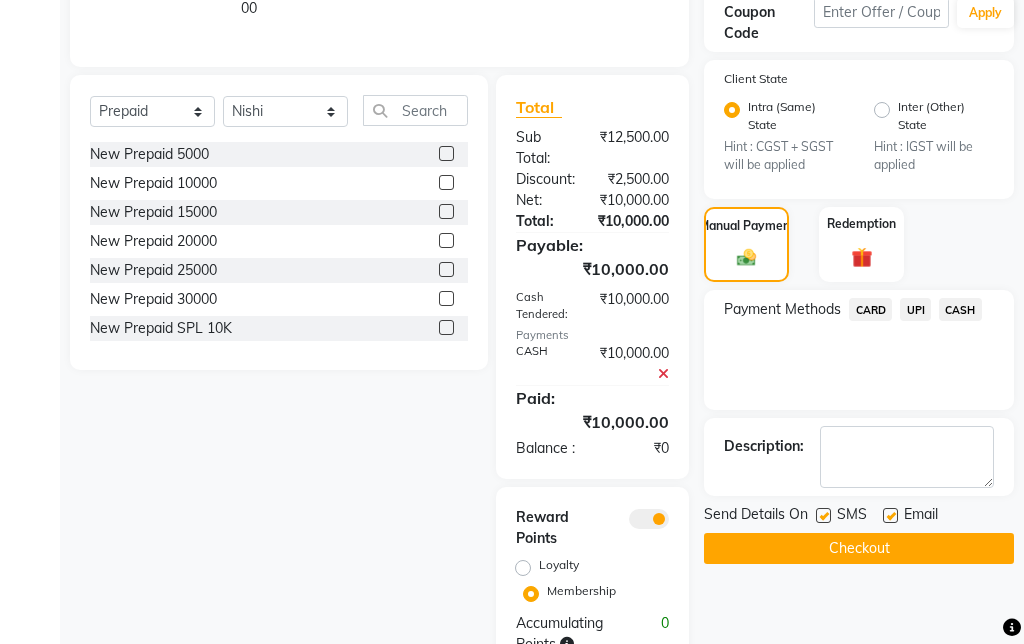 click on "Checkout" 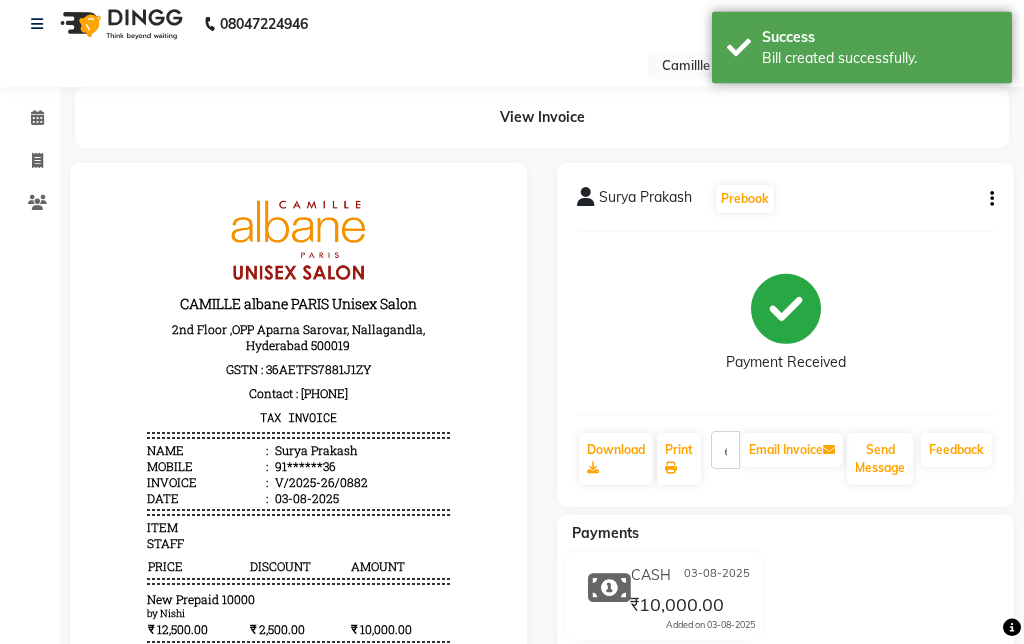 scroll, scrollTop: 0, scrollLeft: 0, axis: both 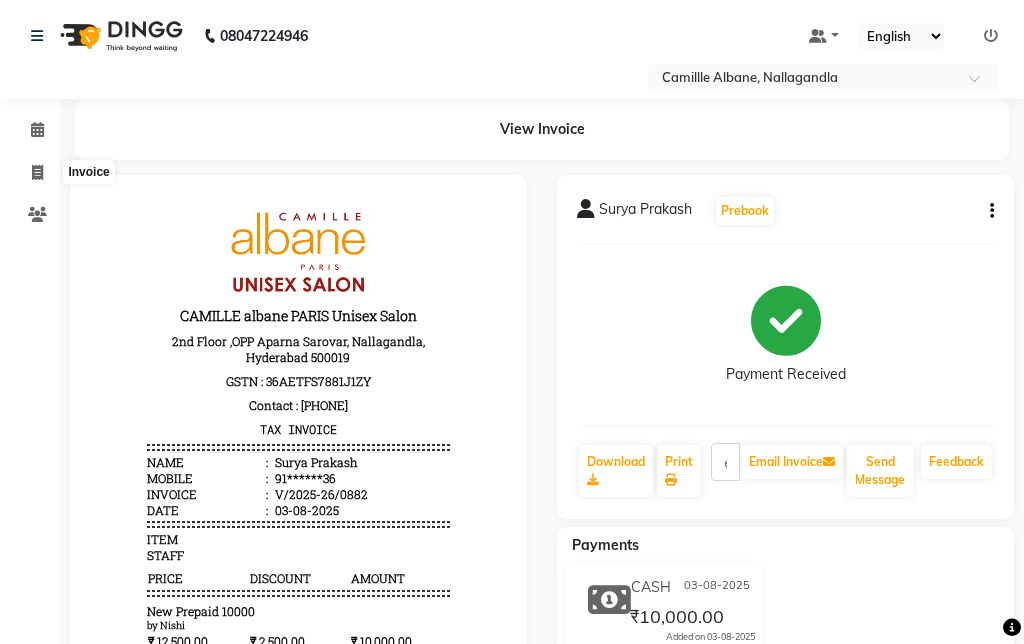 click 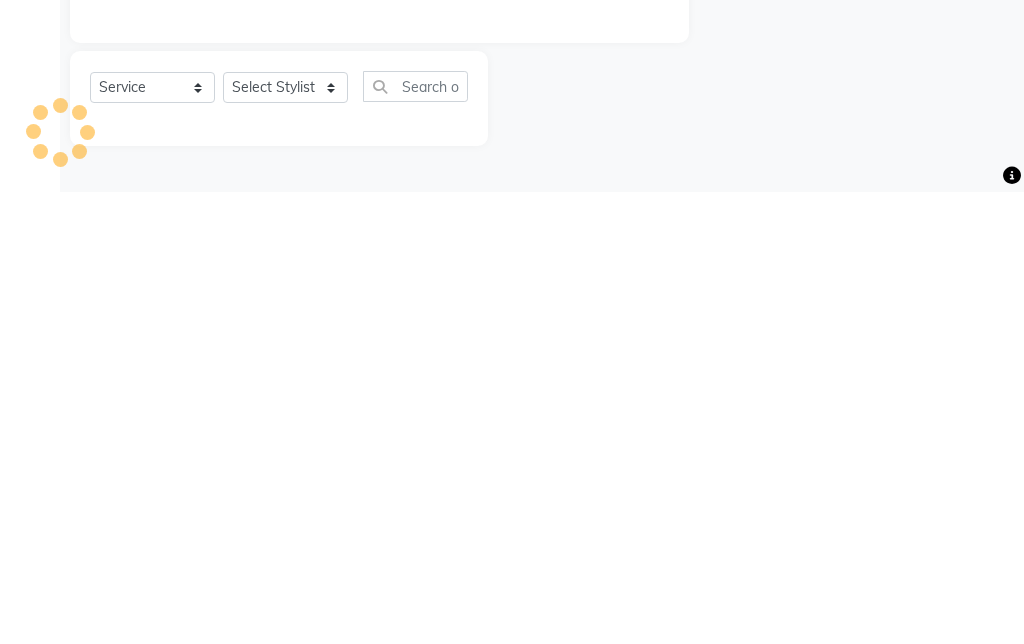 select on "7025" 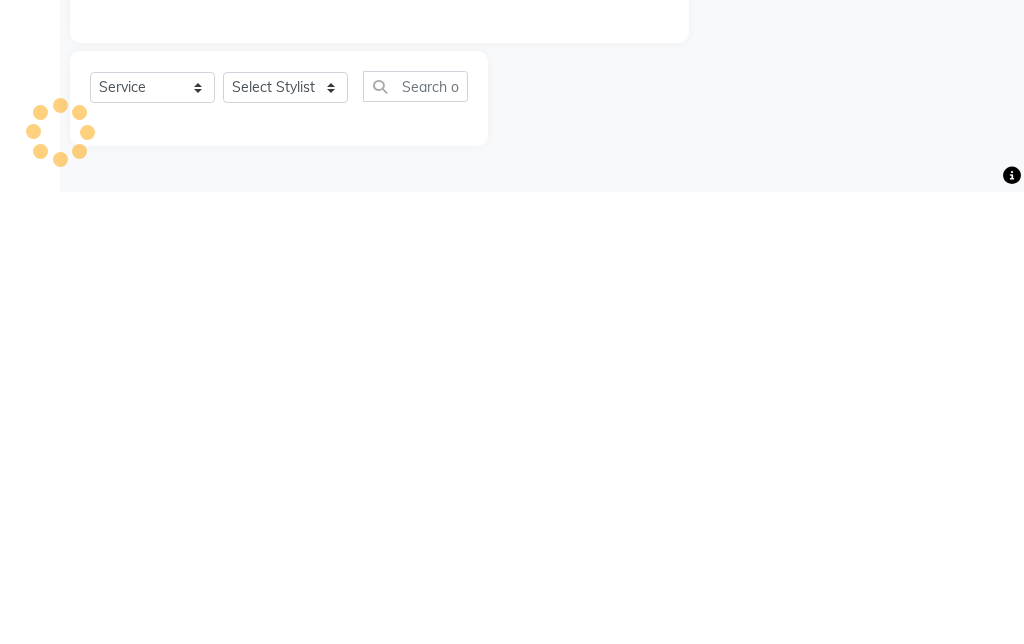 type on "0883" 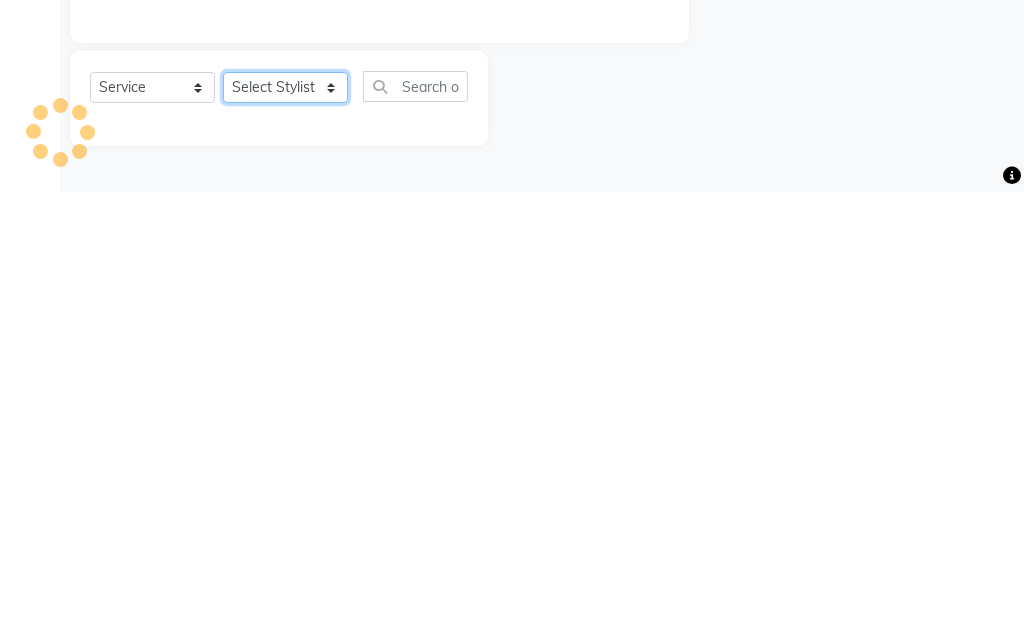 click on "Select Stylist" 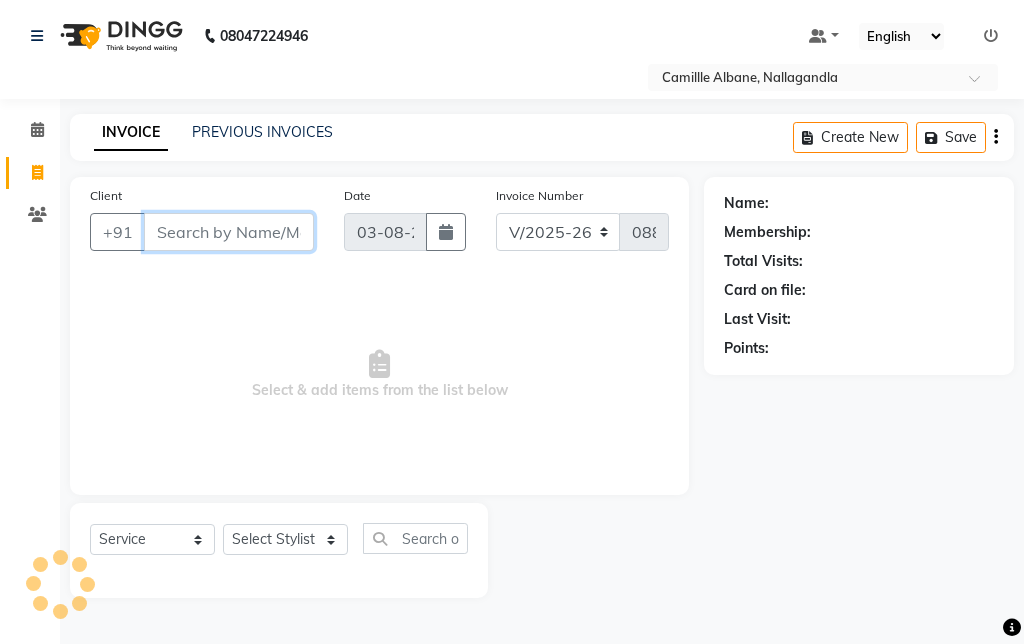 click on "Client" at bounding box center [229, 232] 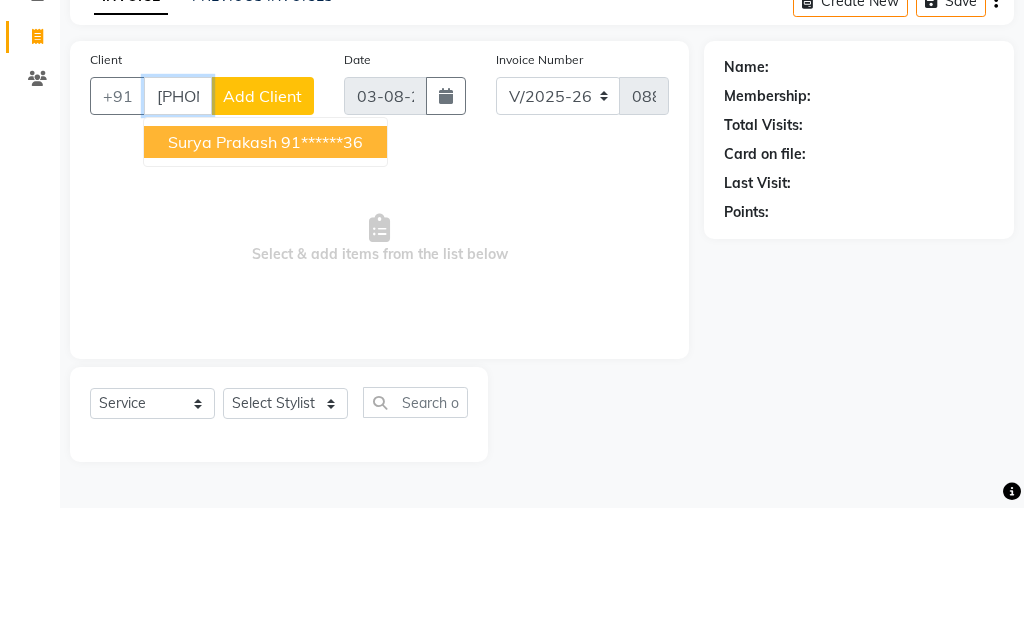 click on "91******36" at bounding box center [322, 278] 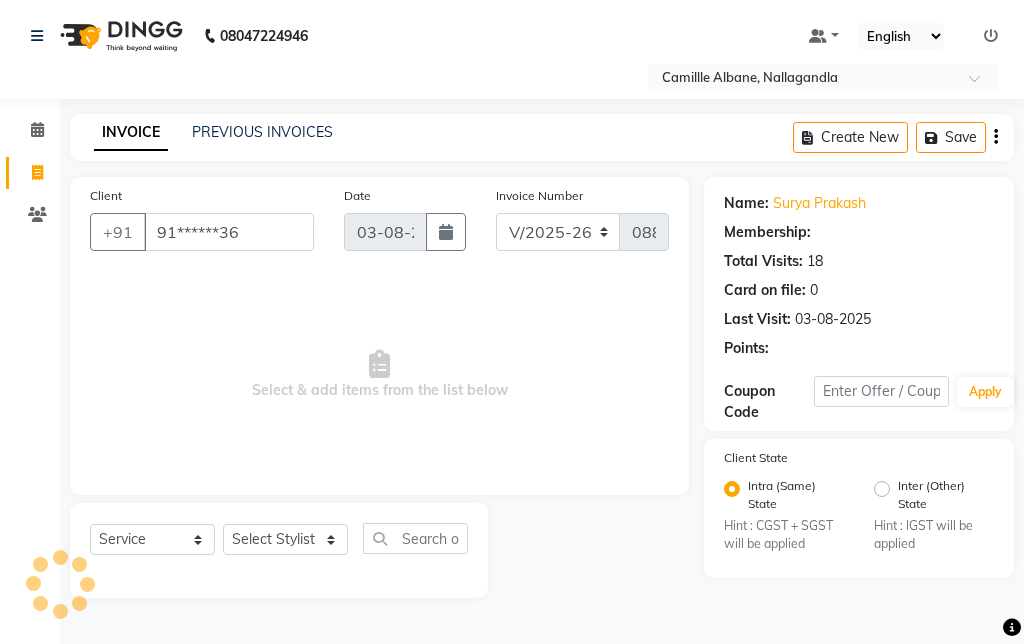 select on "2: Object" 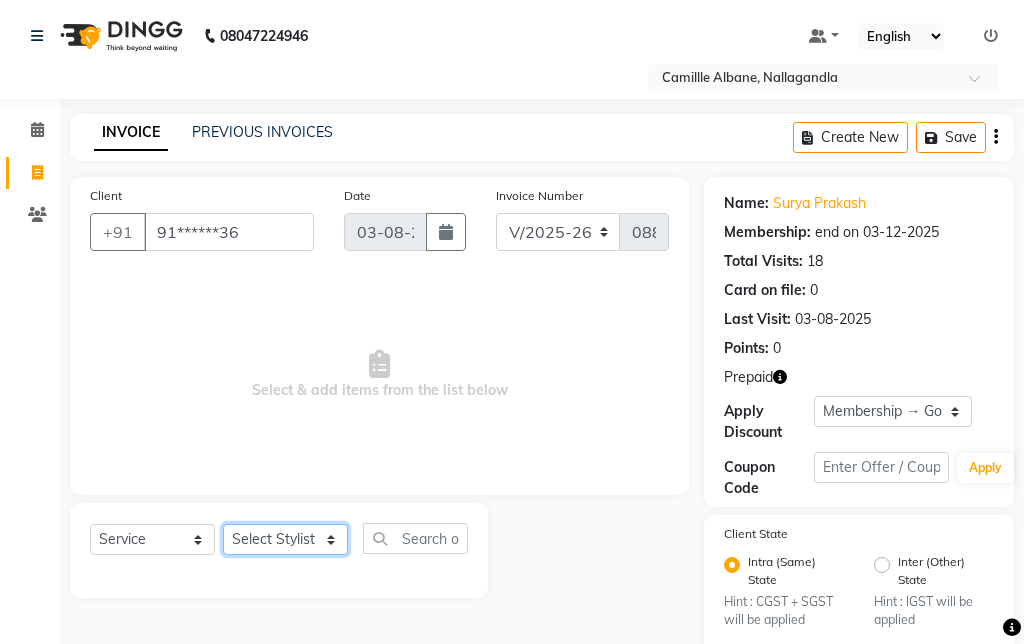 click on "Select Stylist Admin Amit Danish Dr, Rajani Jitendra K T Ramarao Lalitha Lokesh Madhu Nishi Satish Srinivas" 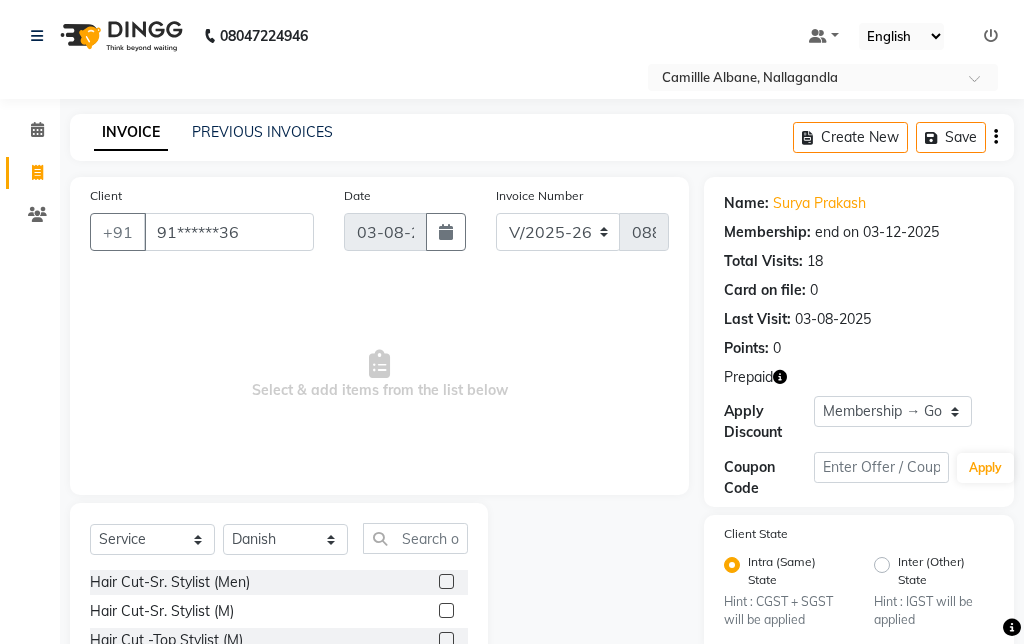 click 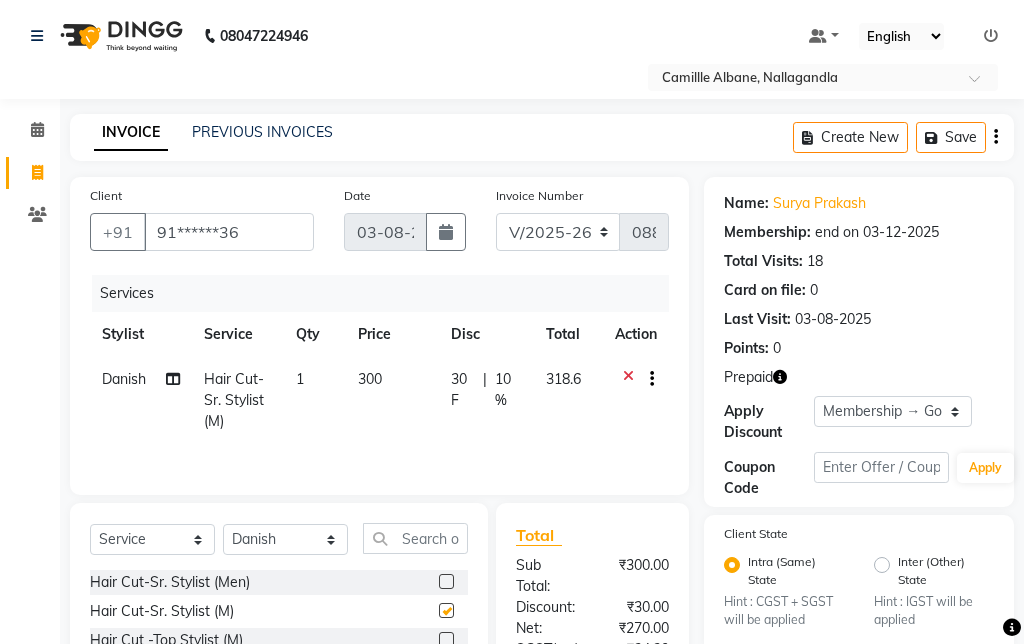 checkbox on "false" 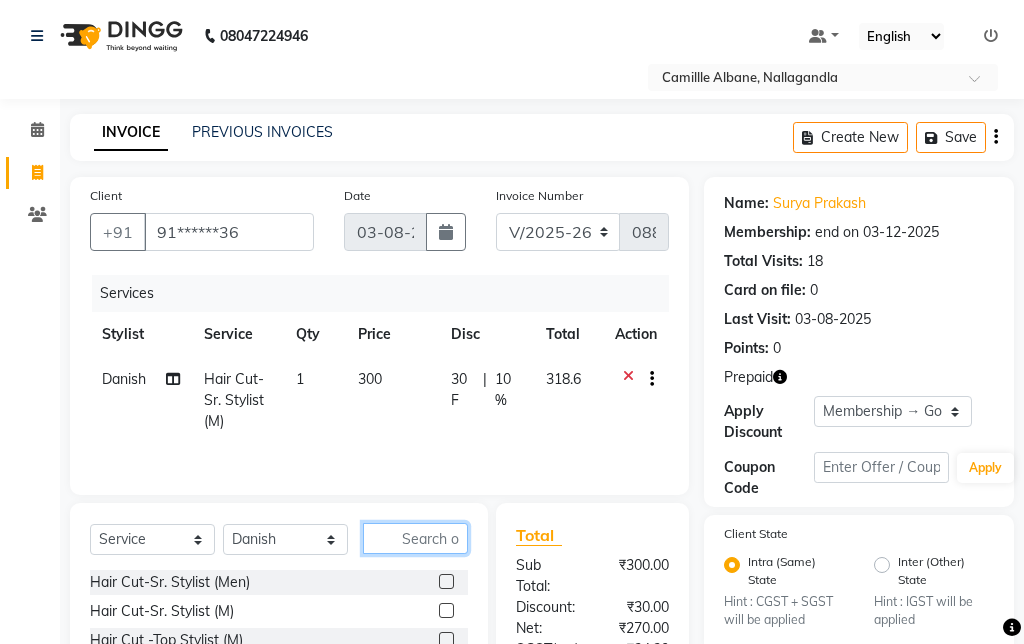 click 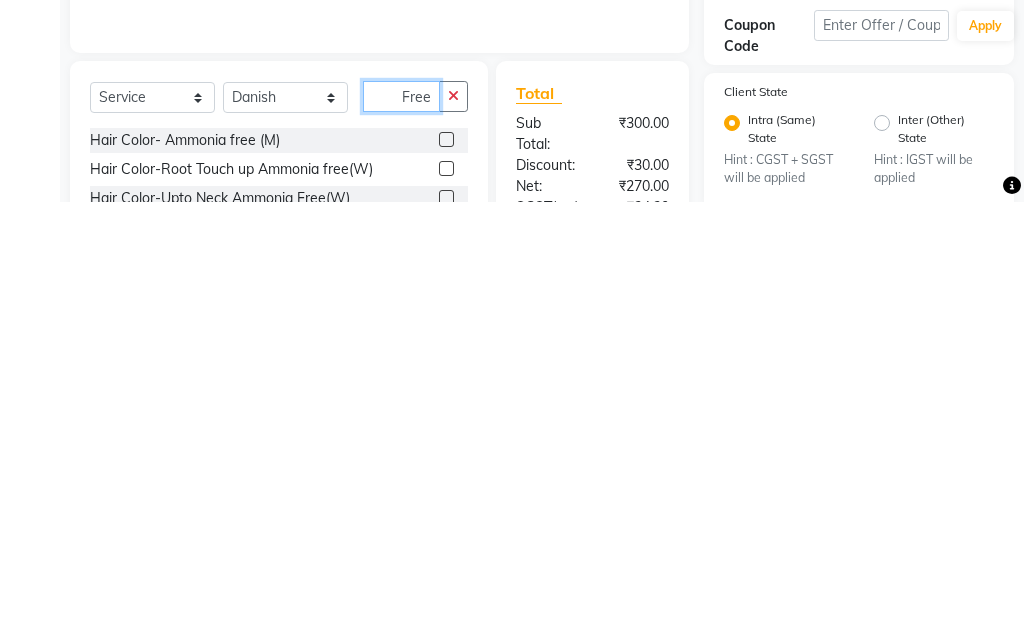 type on "Free" 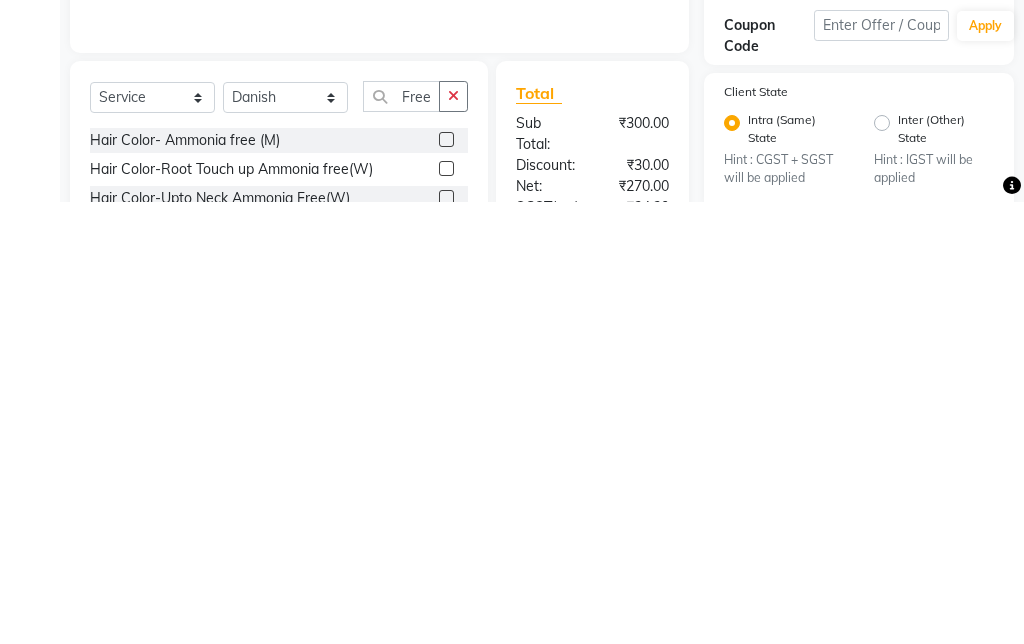 click 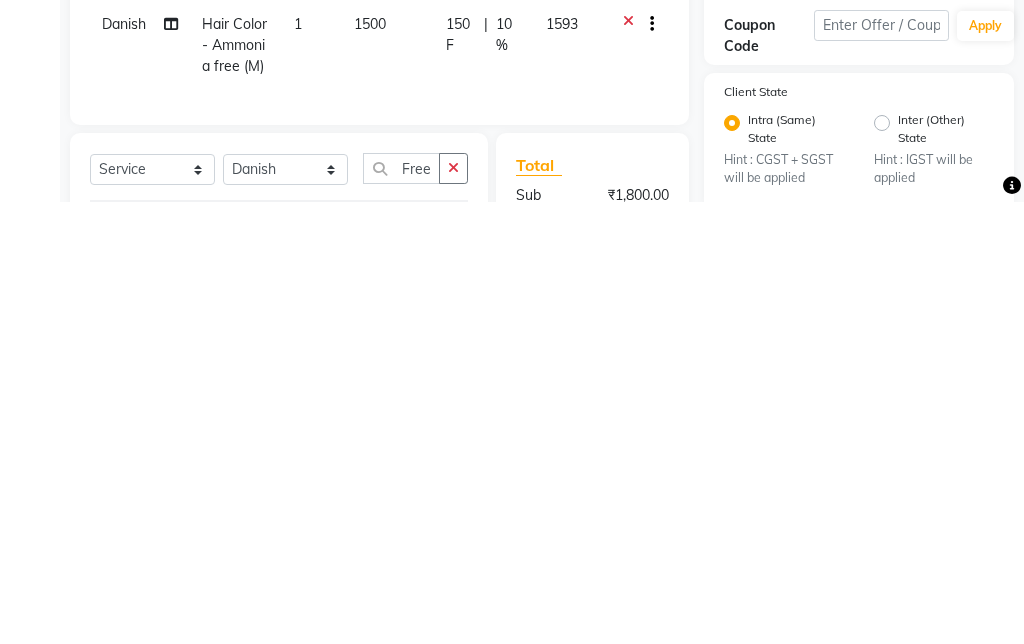 scroll, scrollTop: 333, scrollLeft: 0, axis: vertical 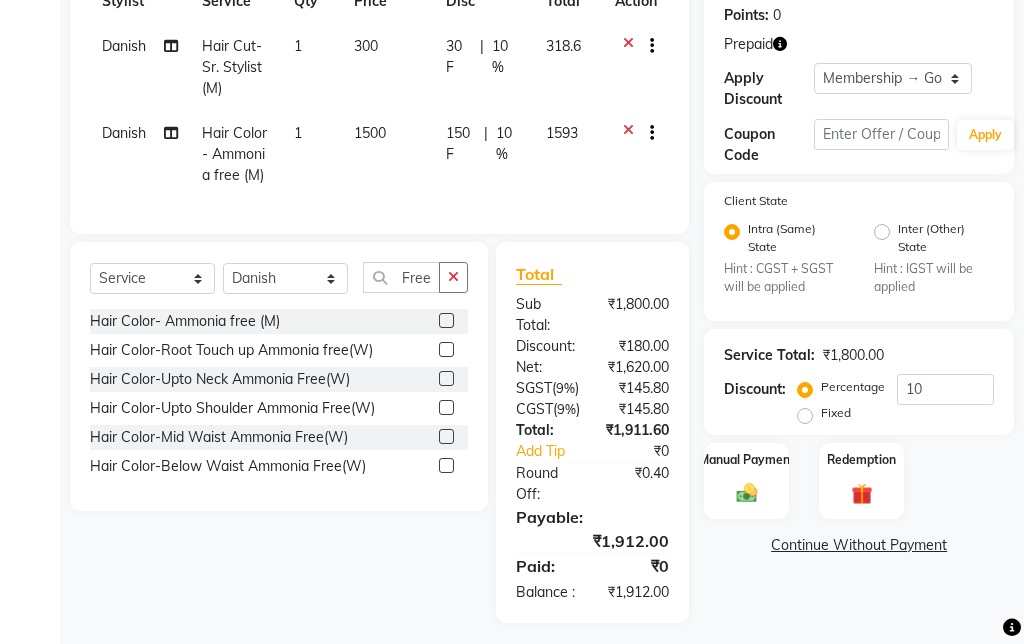 checkbox on "false" 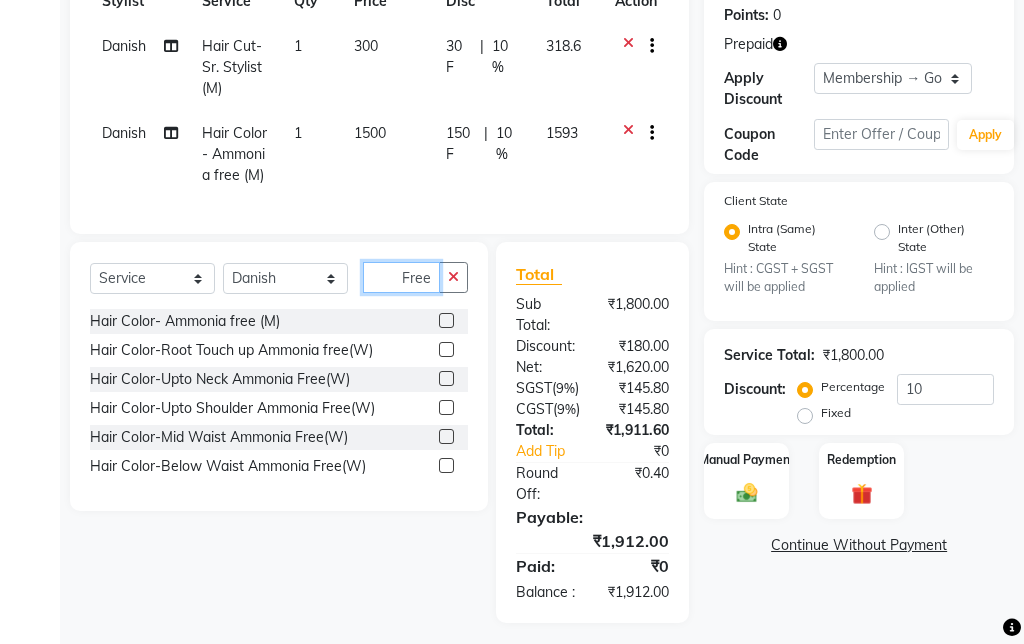 type 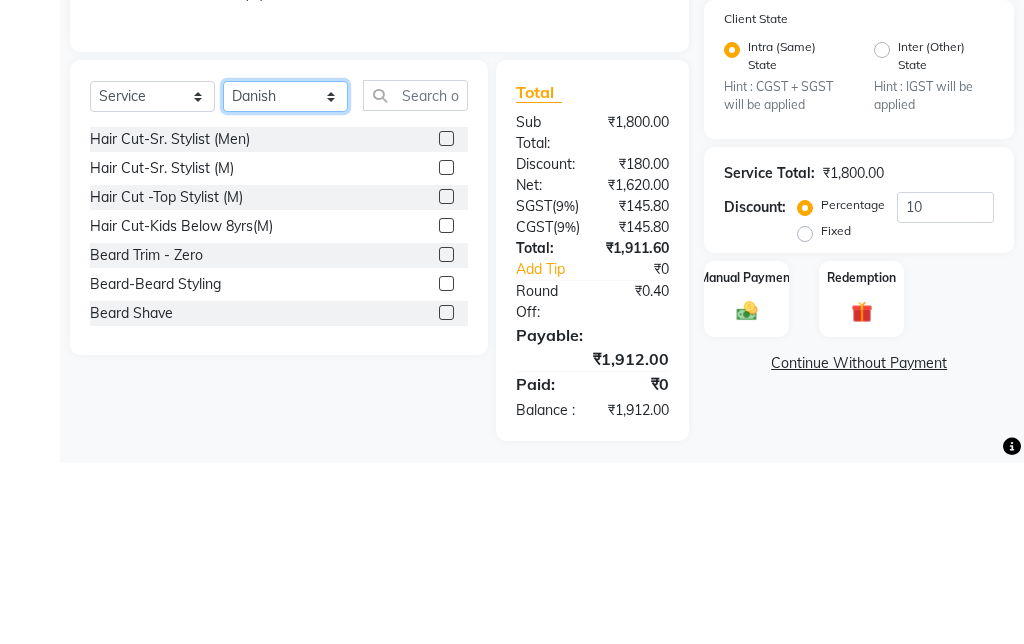 click on "Select Stylist Admin Amit Danish Dr, Rajani Jitendra K T Ramarao Lalitha Lokesh Madhu Nishi Satish Srinivas" 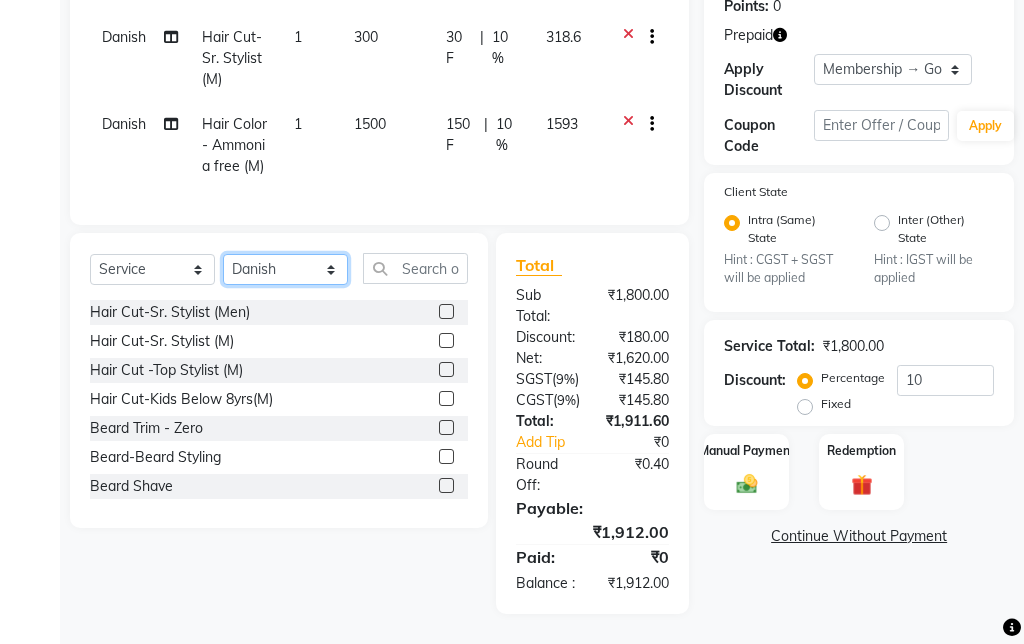 select on "57813" 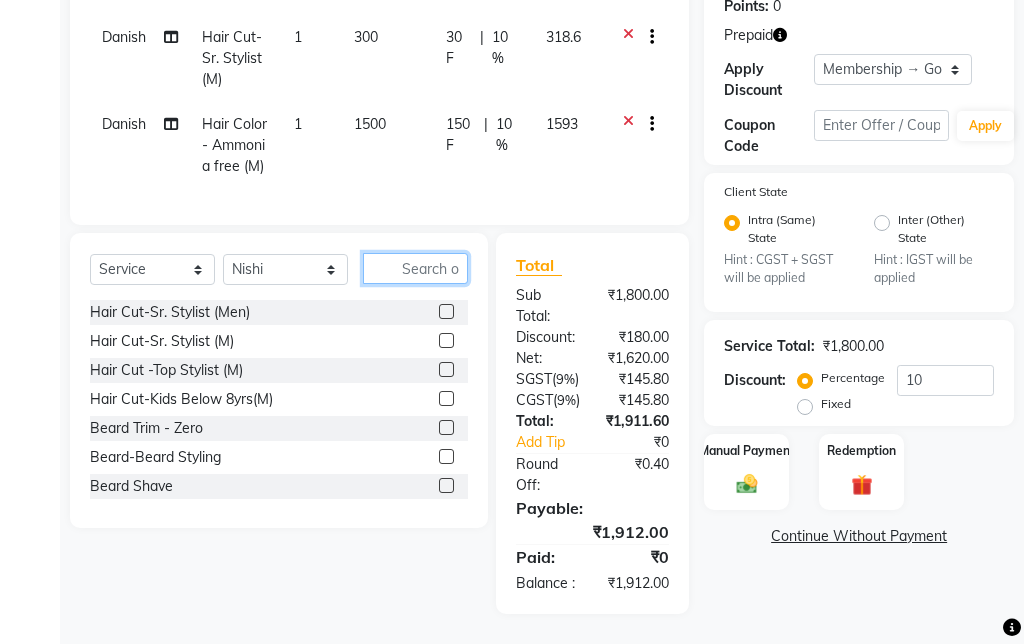 click 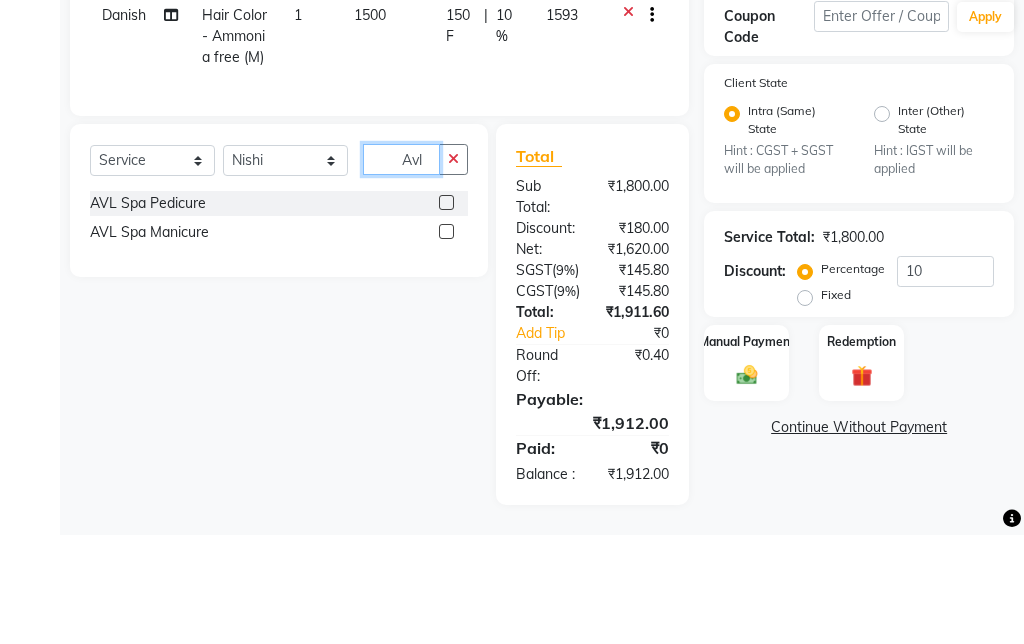 type on "Avl" 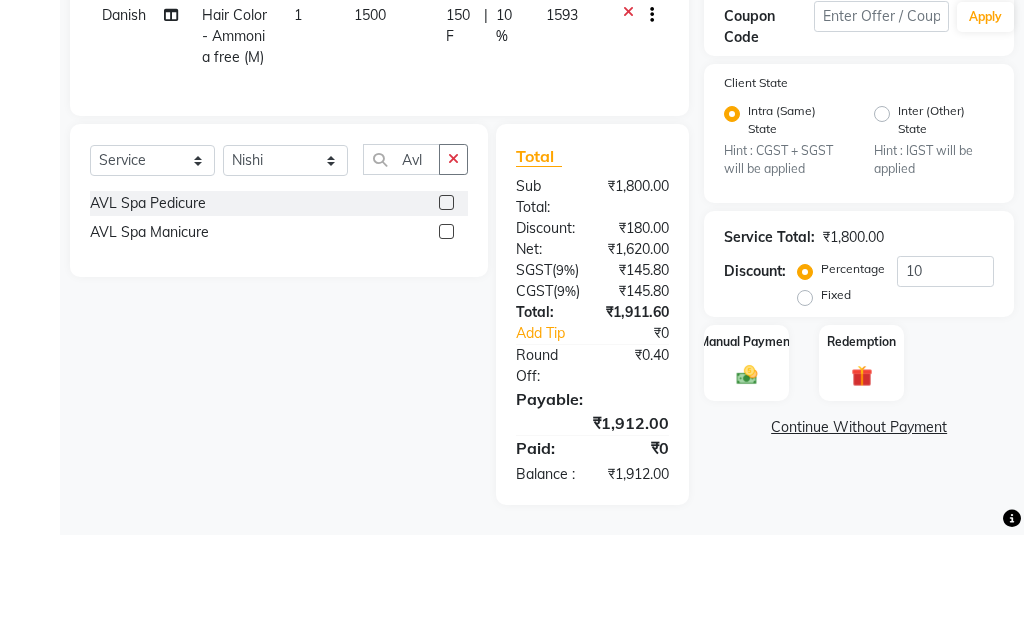 click on "AVL Spa Pedicure" 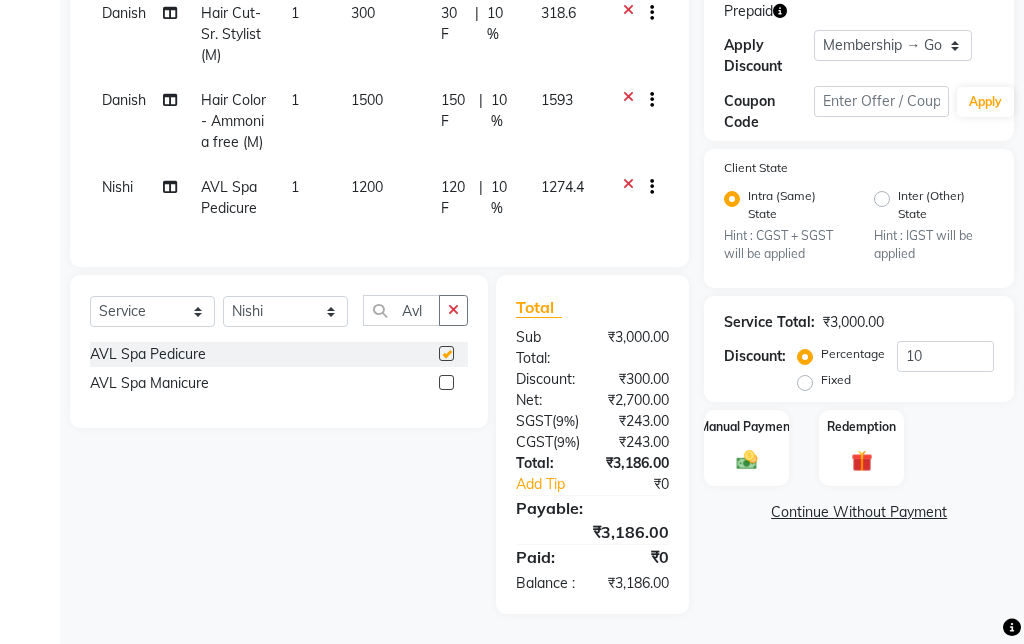 checkbox on "false" 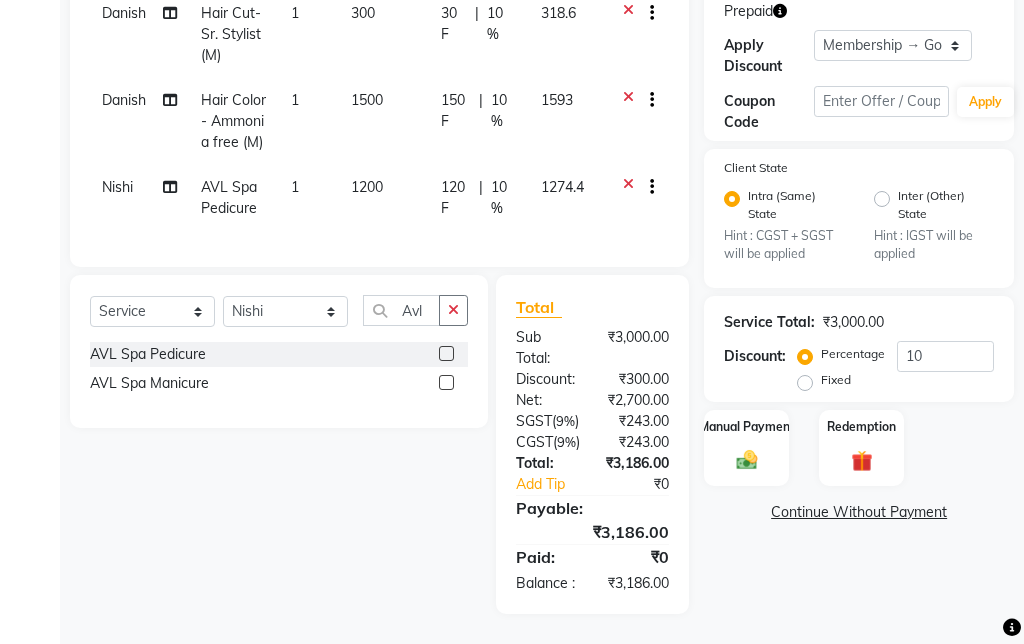 click 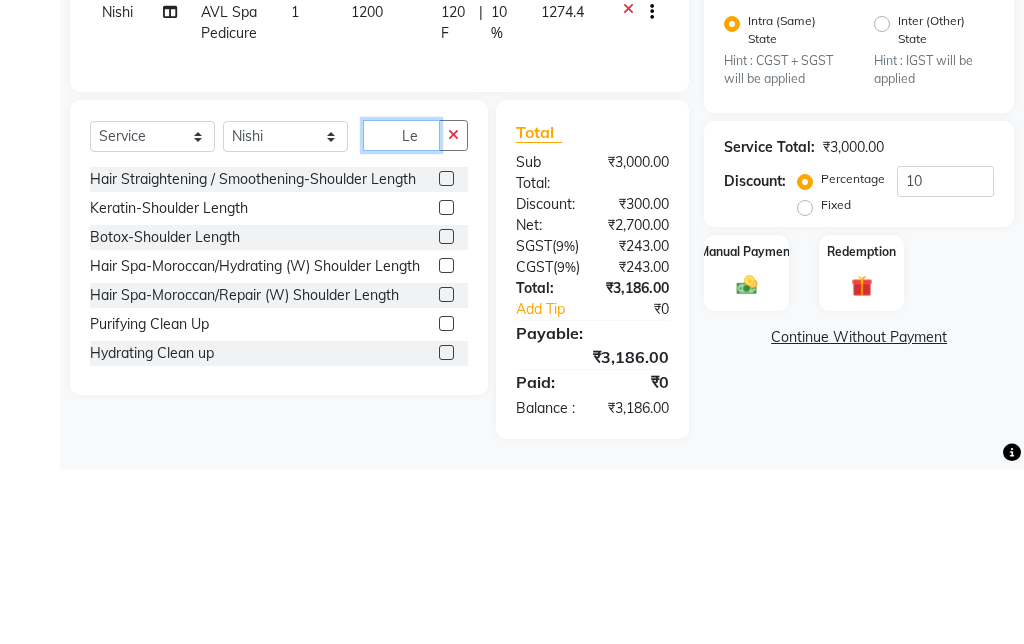 type on "L" 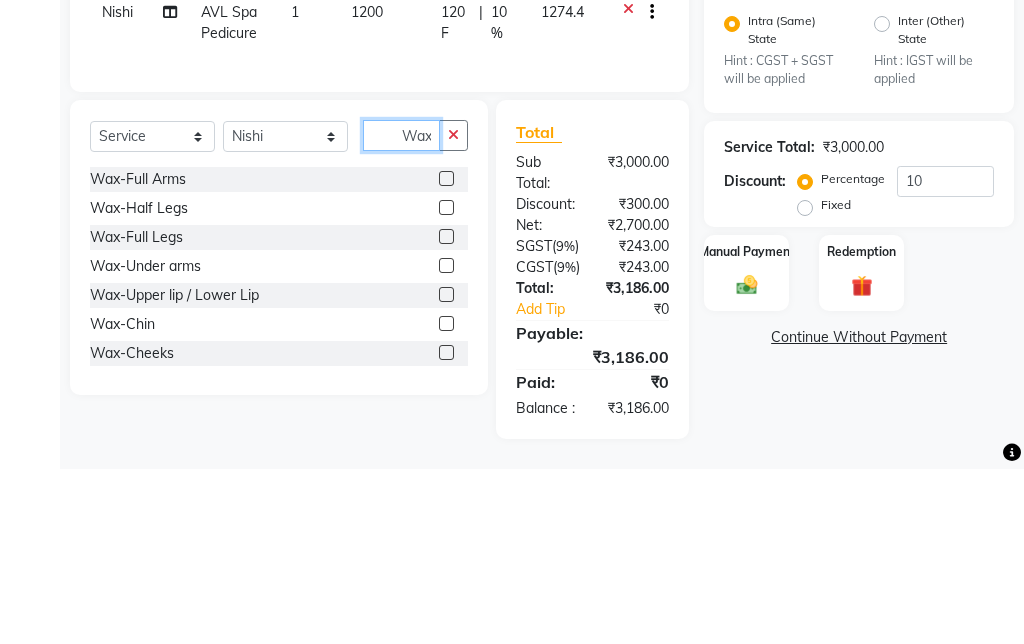 type on "Wax" 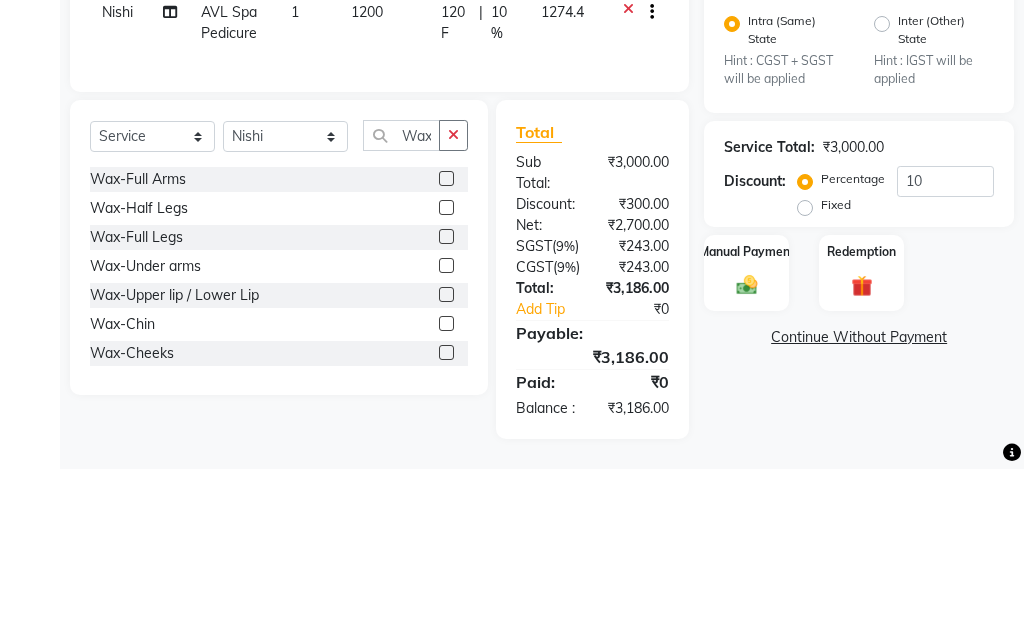 click on "Wax-Half Legs" 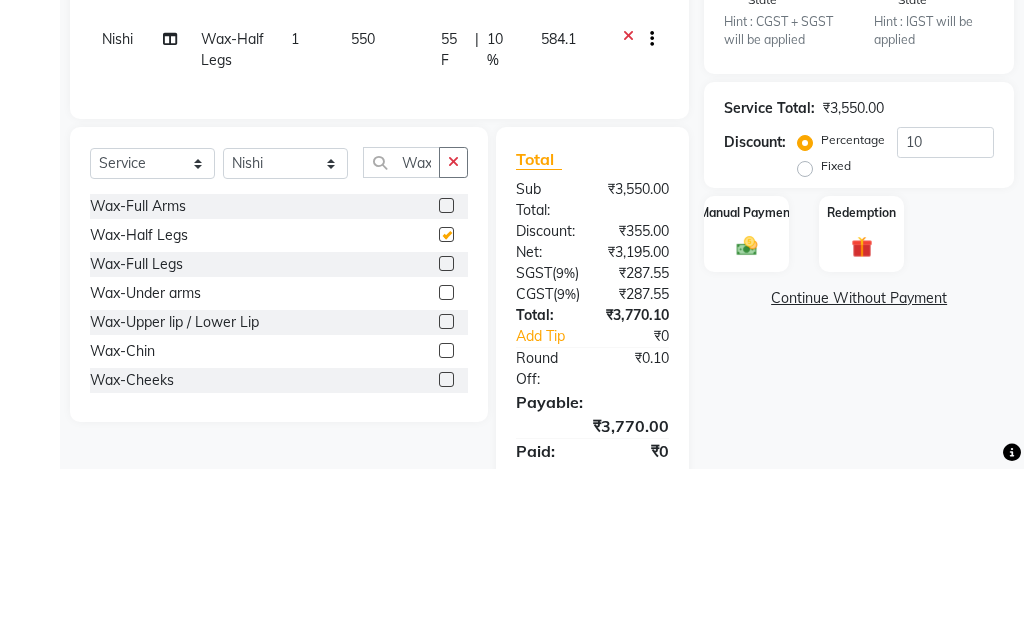 checkbox on "false" 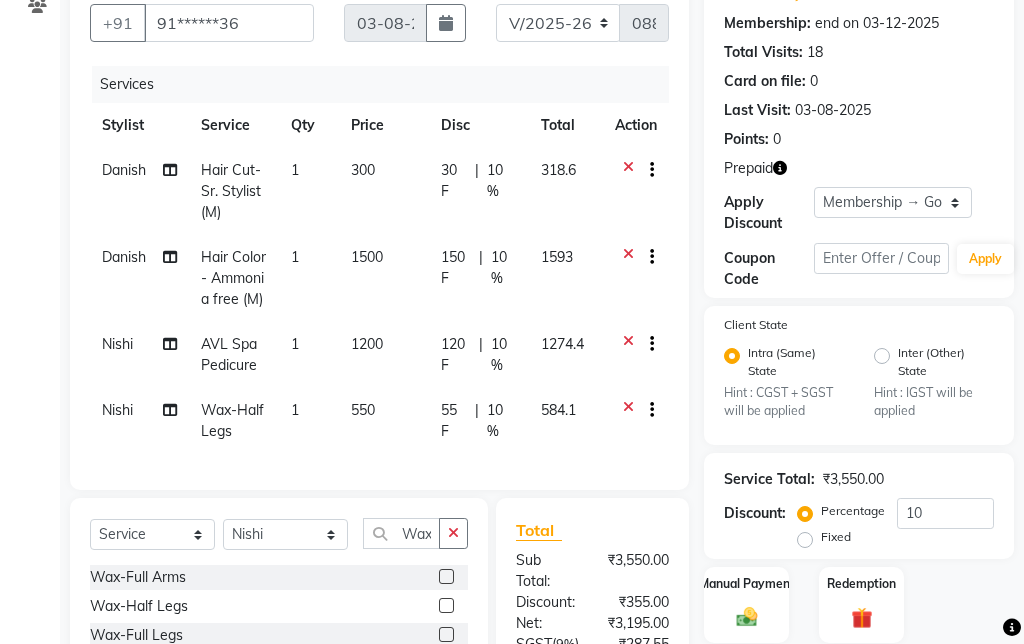 scroll, scrollTop: 219, scrollLeft: 0, axis: vertical 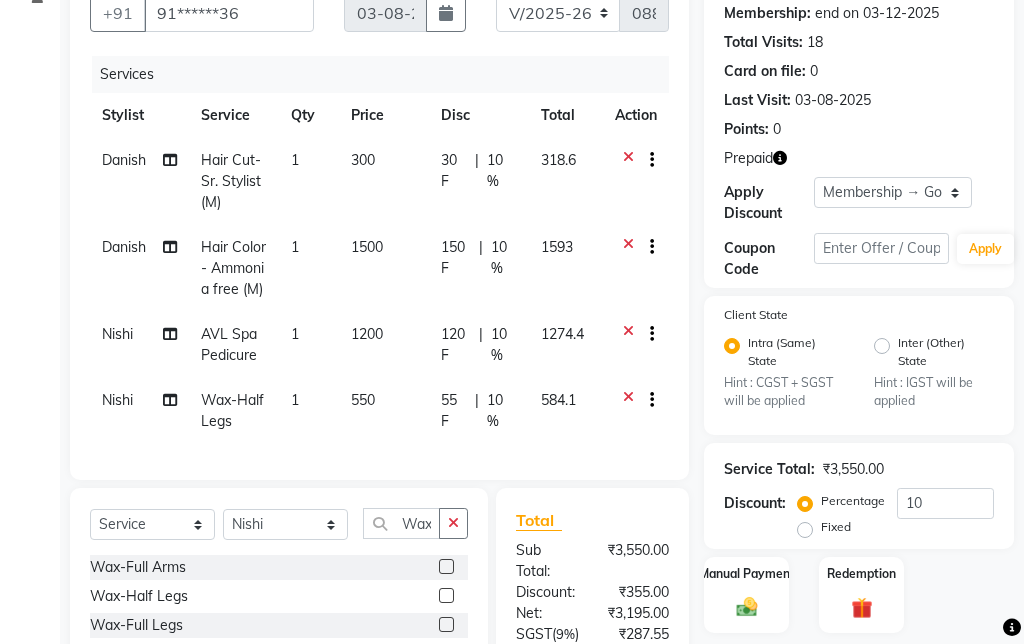 click on "Redemption" 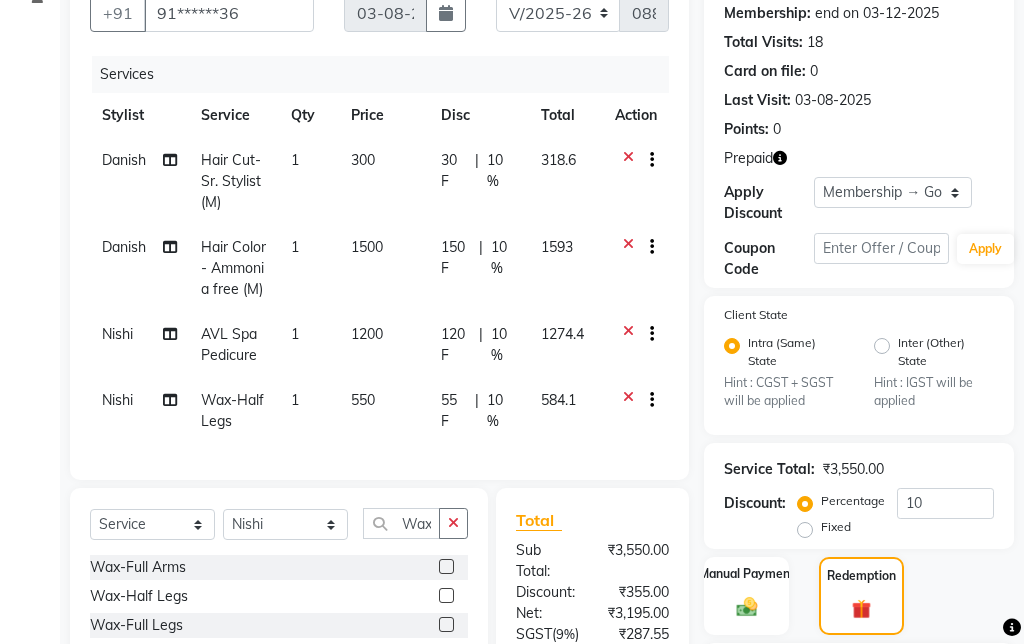 click on "Prepaid  1" 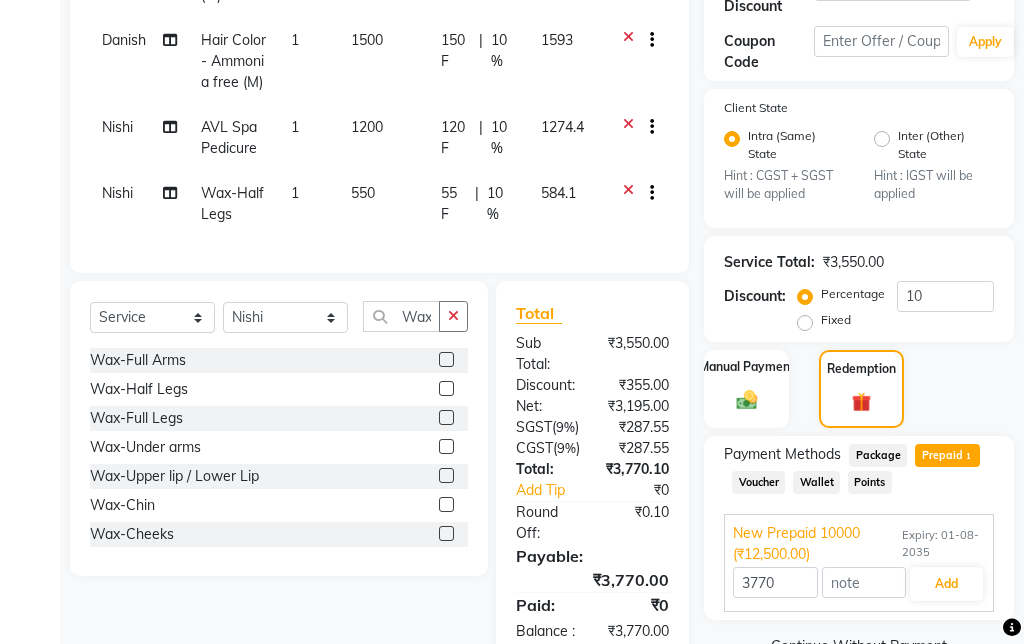 scroll, scrollTop: 455, scrollLeft: 0, axis: vertical 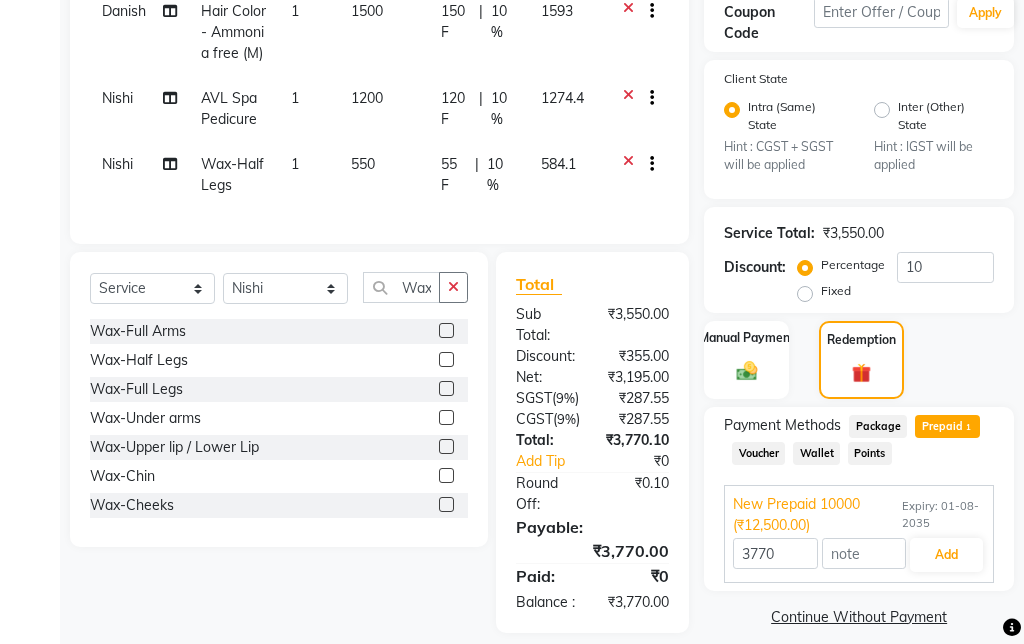 click on "Add" at bounding box center [946, 555] 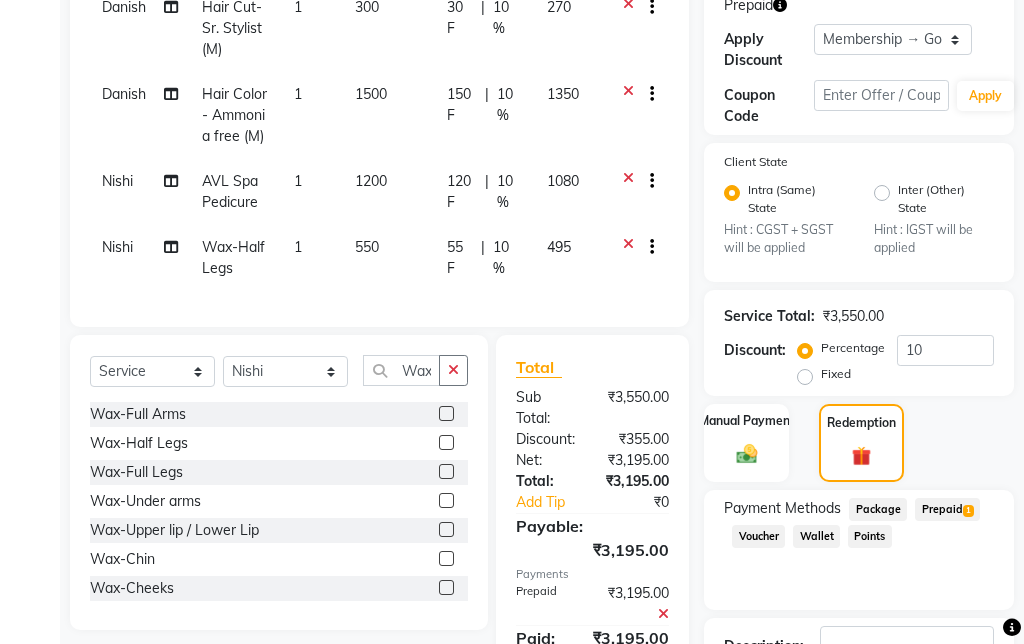 scroll, scrollTop: 367, scrollLeft: 0, axis: vertical 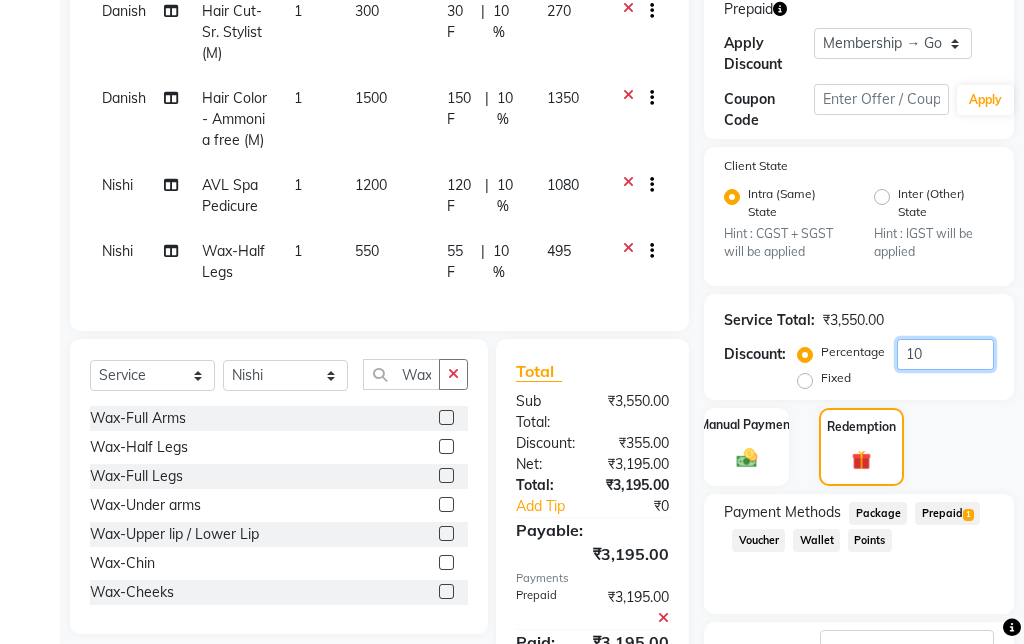 click on "10" 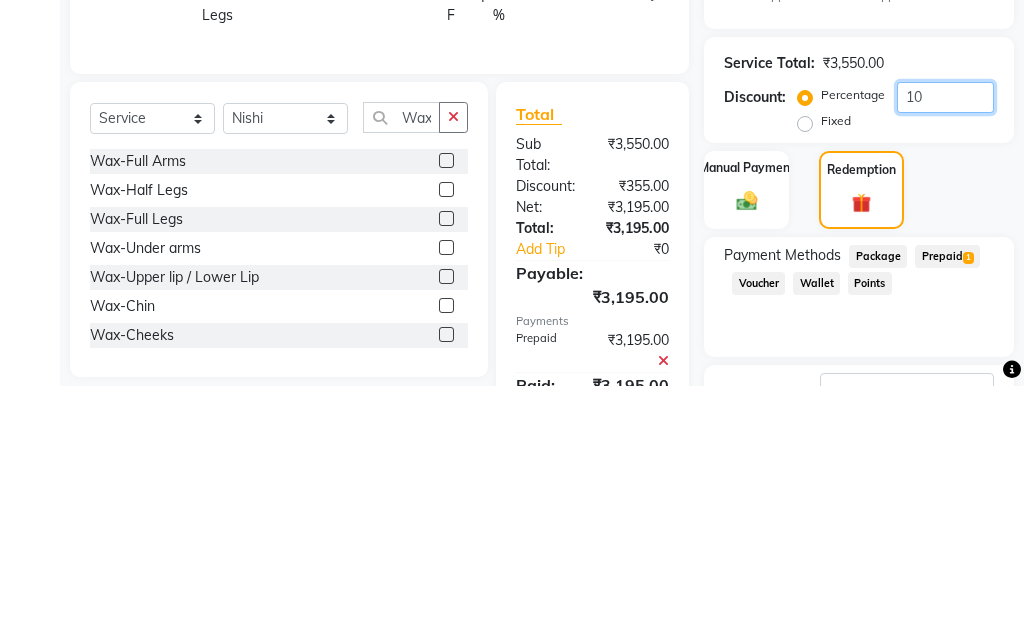 click on "10" 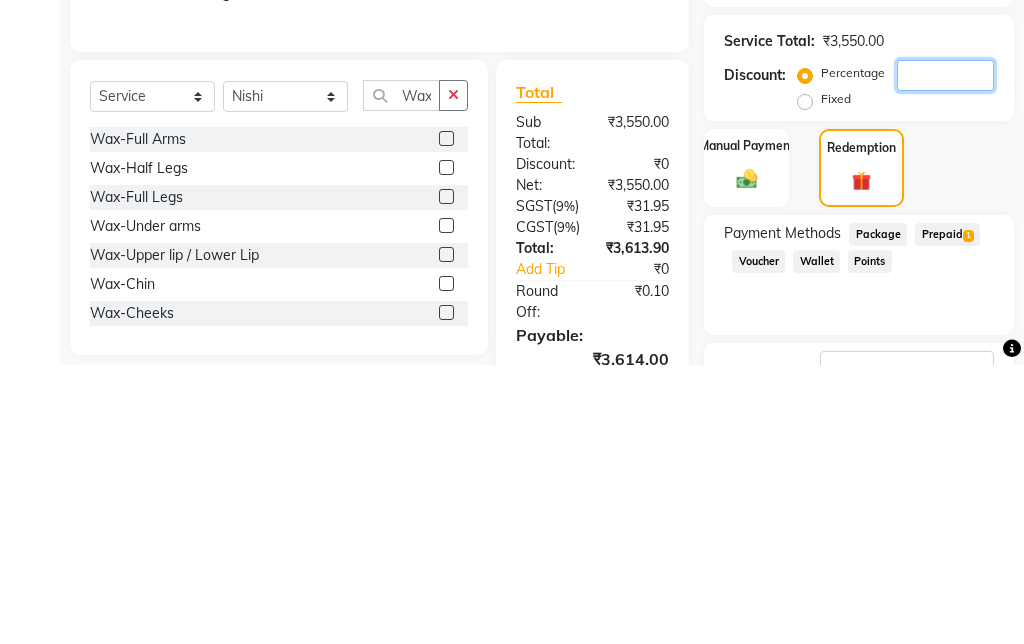 type 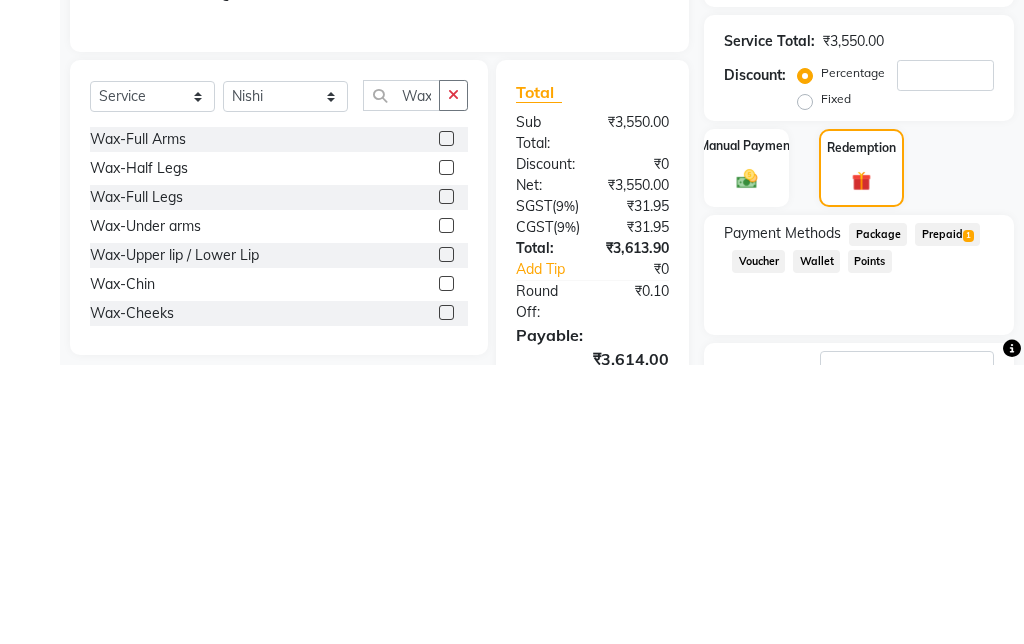click on "Manual Payment Redemption" 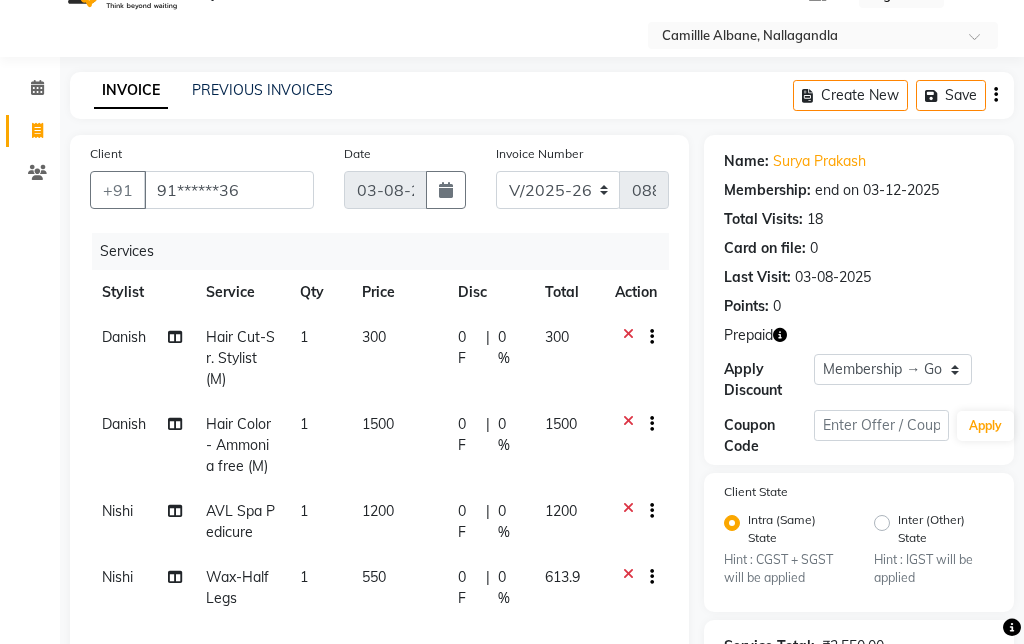 scroll, scrollTop: 41, scrollLeft: 0, axis: vertical 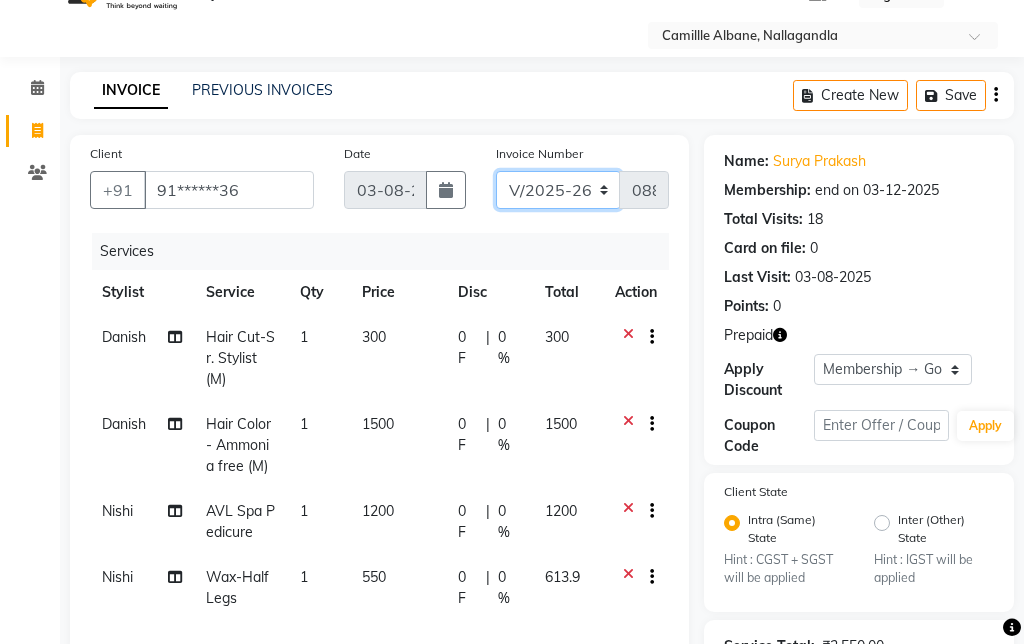 click on "INV/2025 V/2025-26" 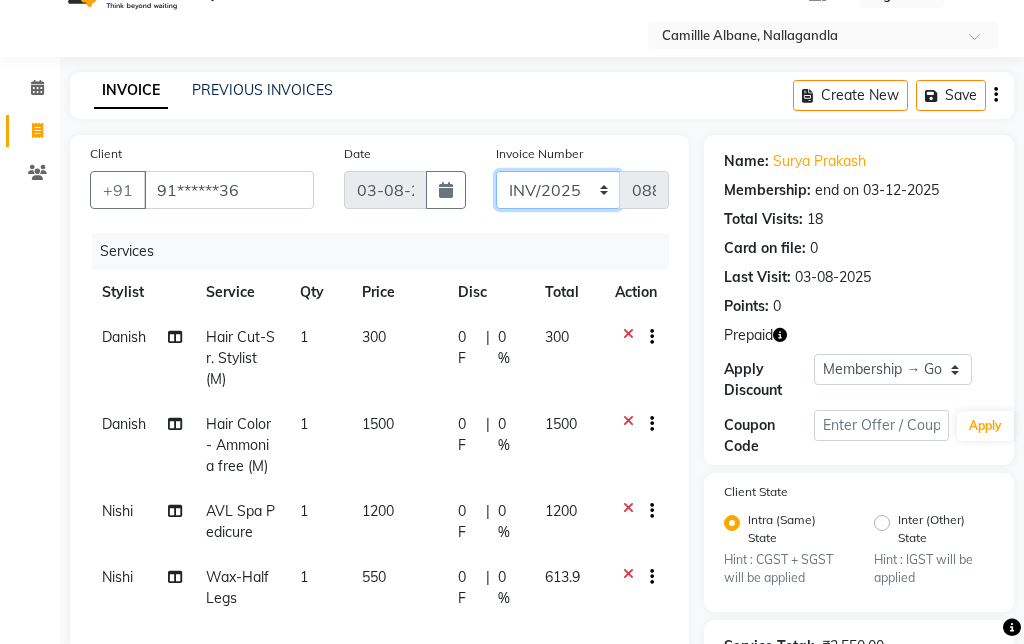 type on "0281" 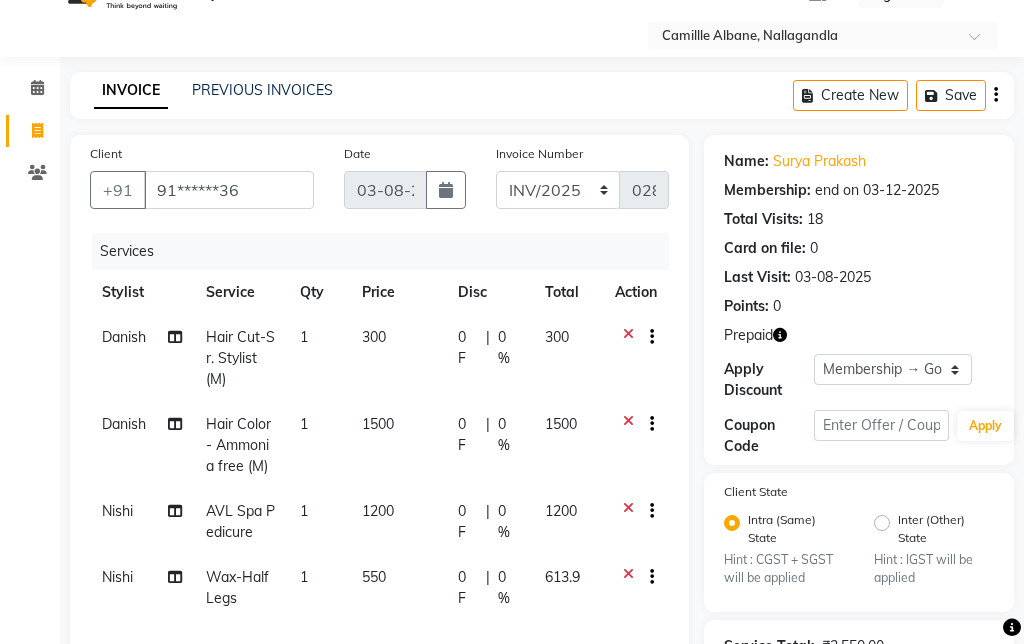 click 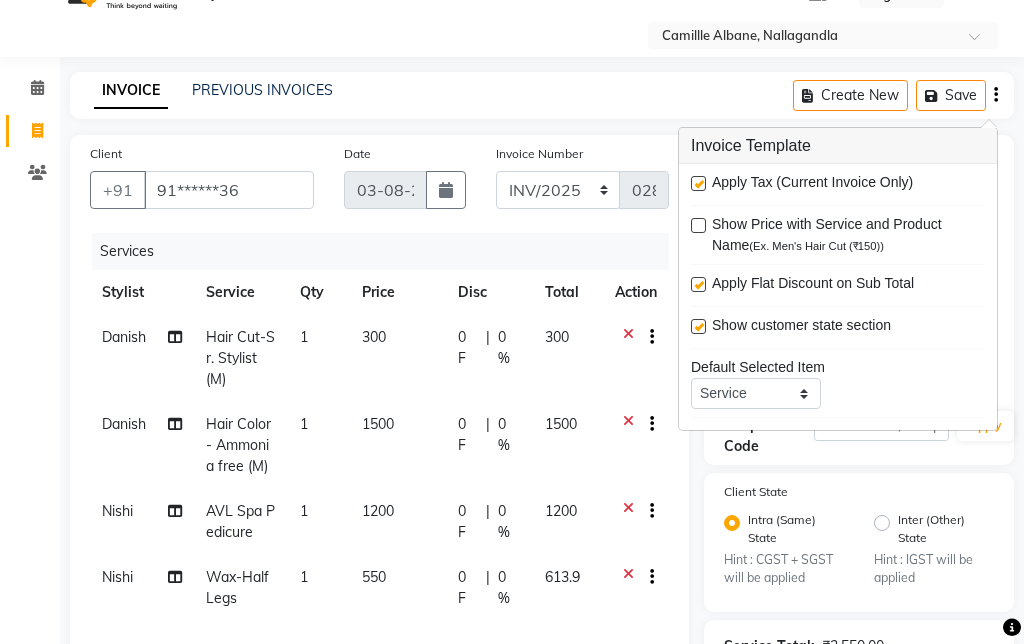 click at bounding box center [698, 183] 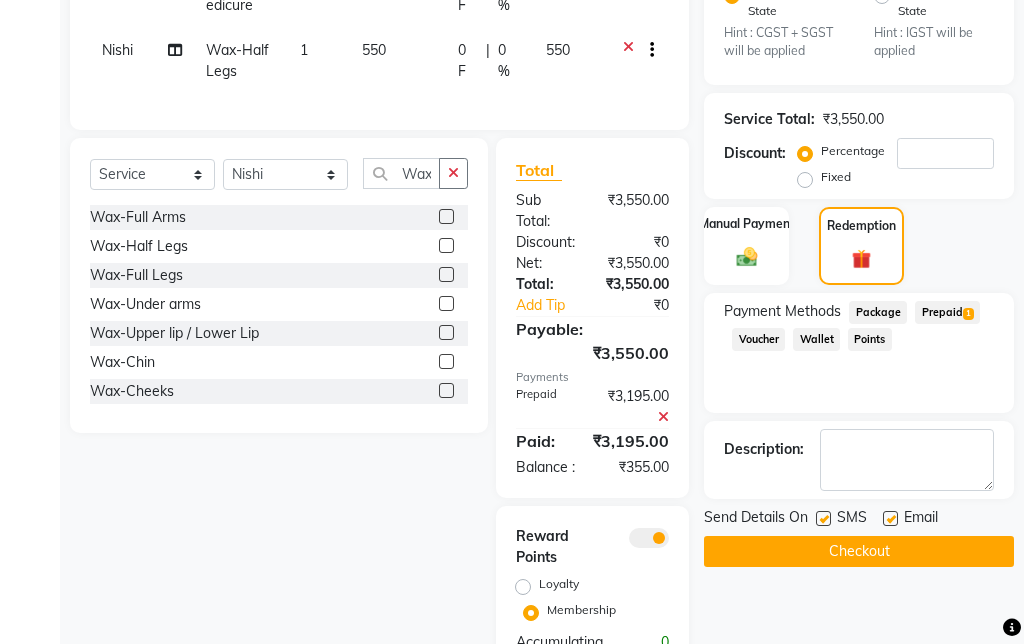 scroll, scrollTop: 587, scrollLeft: 0, axis: vertical 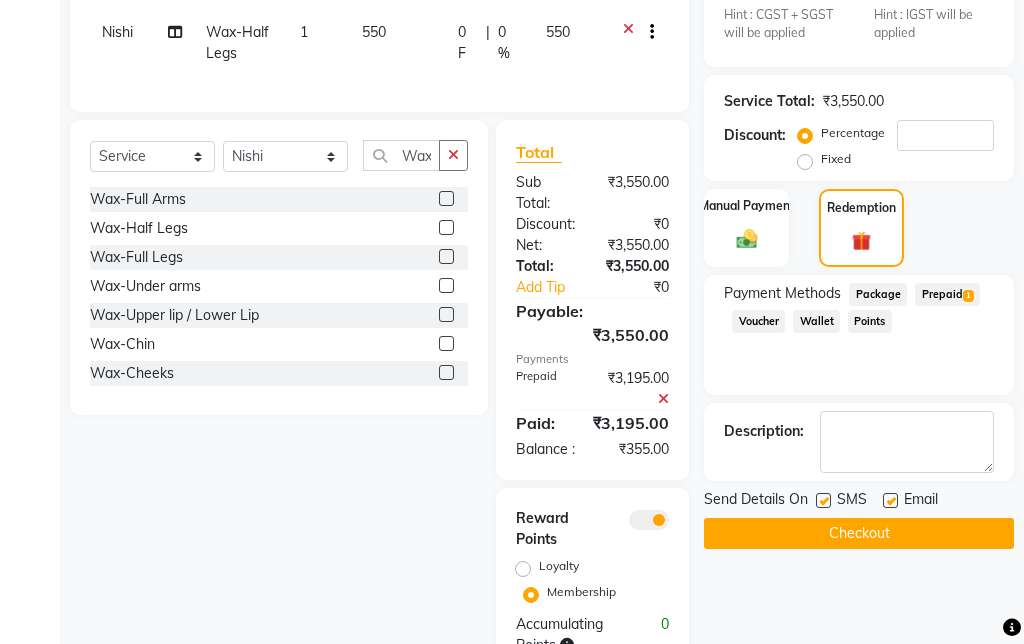 click on "Checkout" 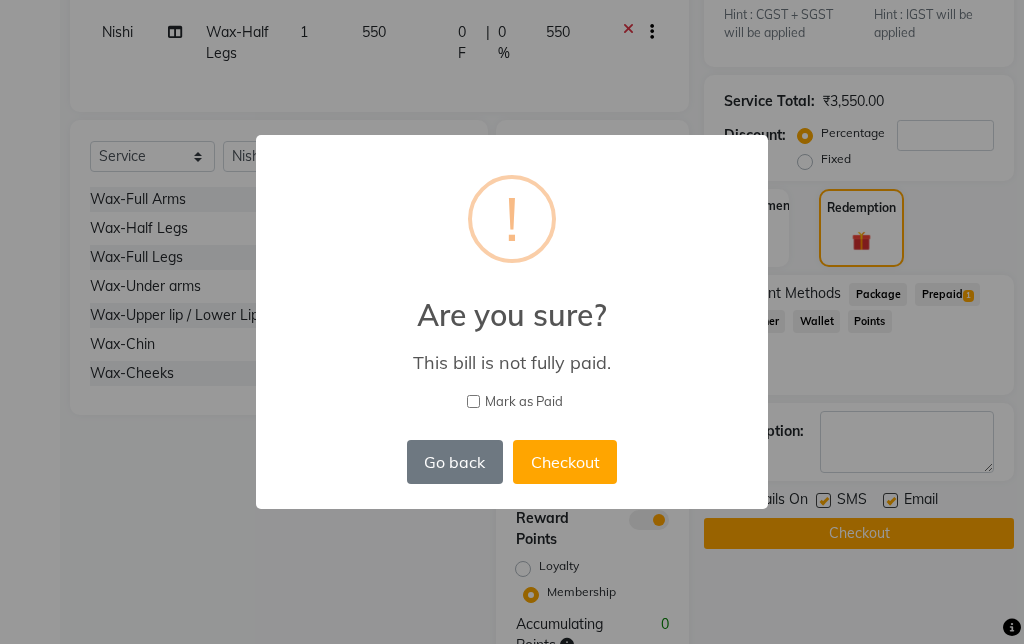 click on "Checkout" at bounding box center (565, 462) 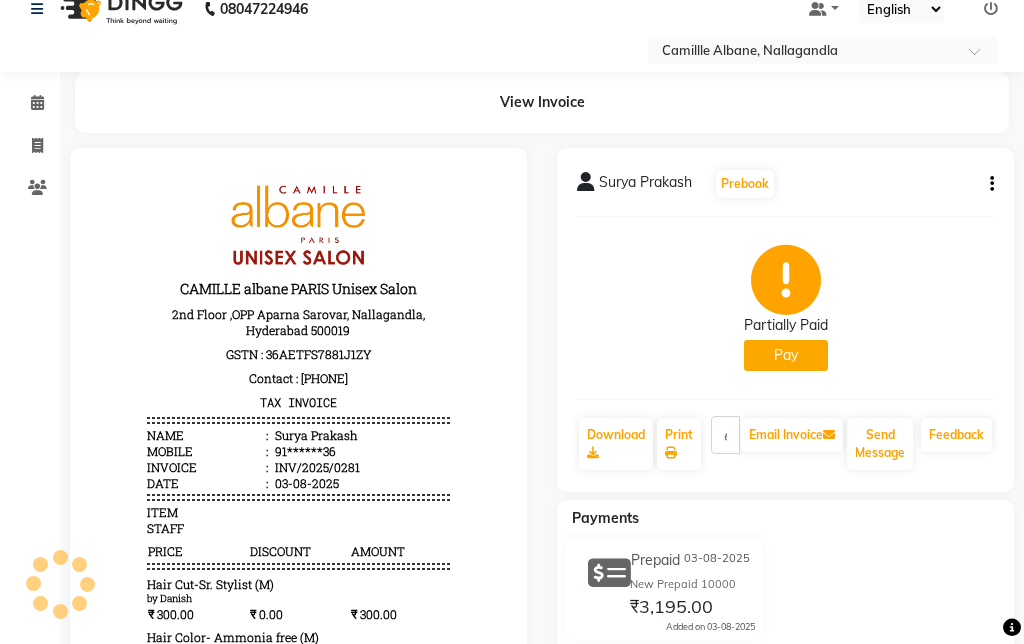 scroll, scrollTop: 0, scrollLeft: 0, axis: both 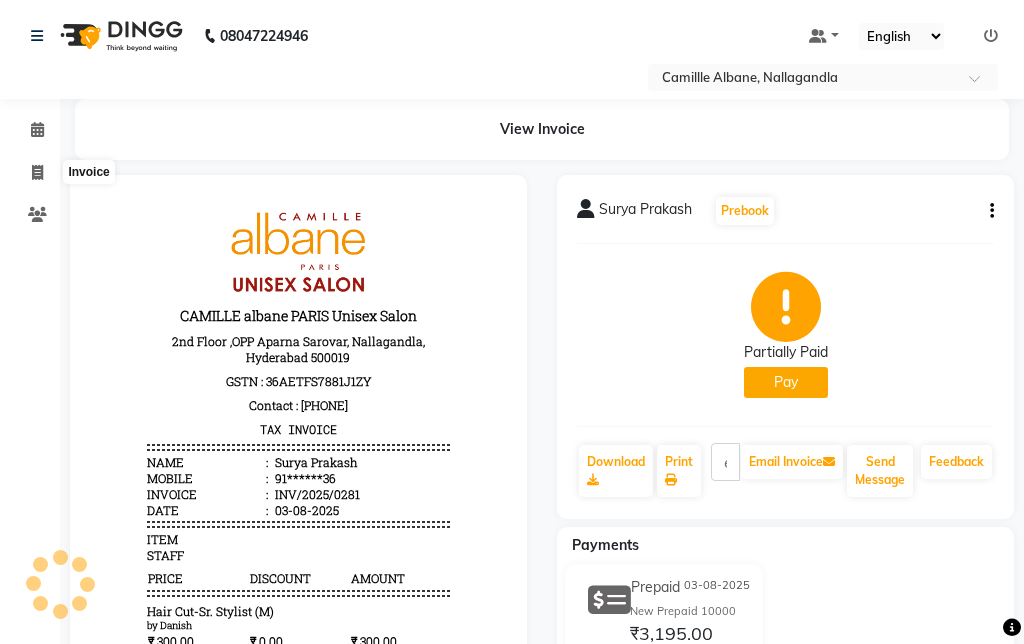 click 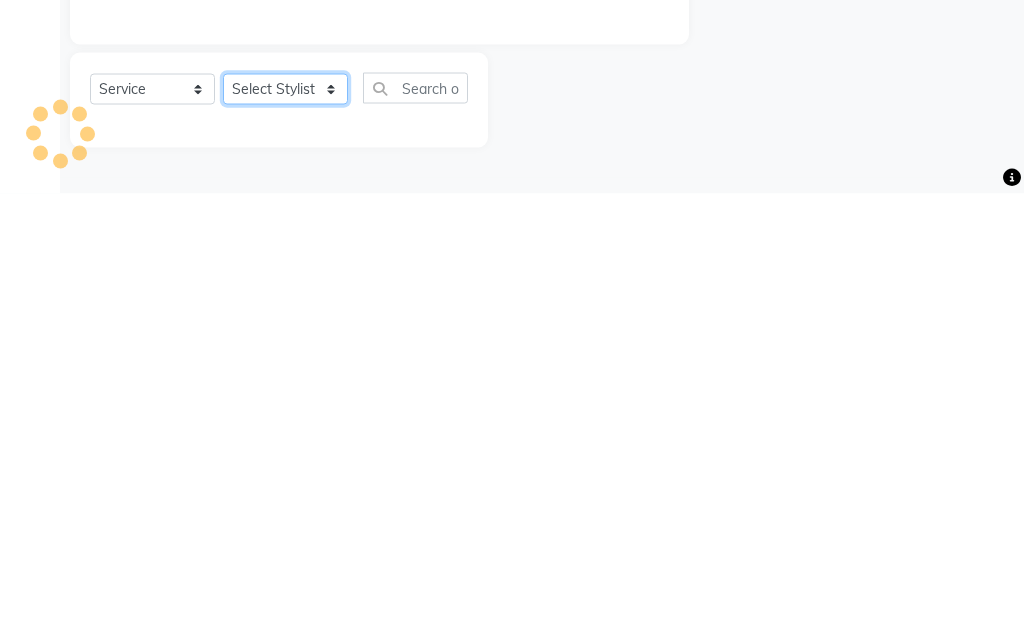 click on "Select Stylist" 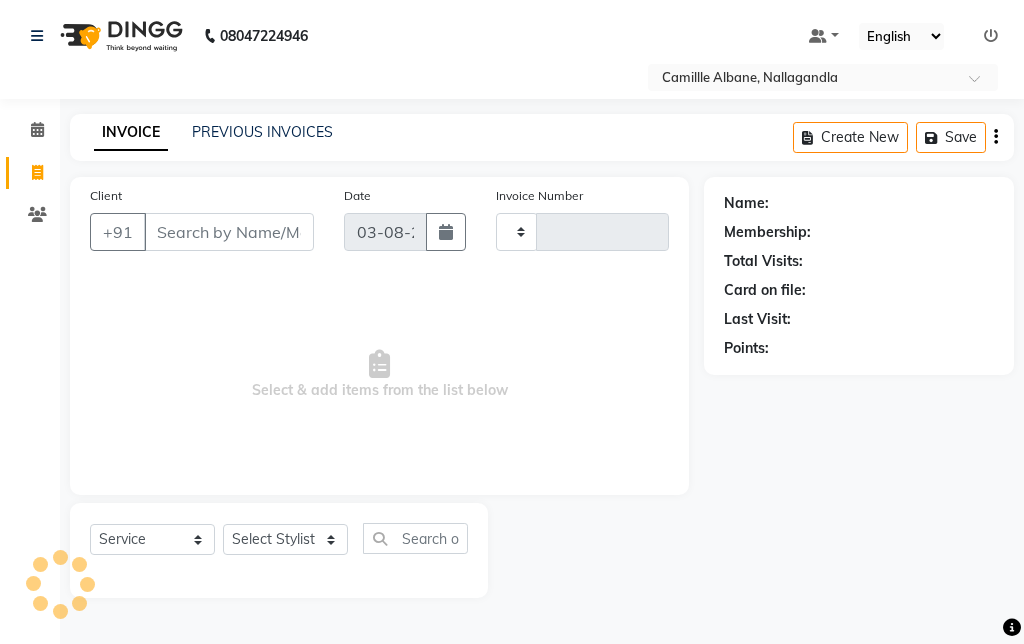 click on "Select  Service  Product  Membership  Package Voucher Prepaid Gift Card  Select Stylist" 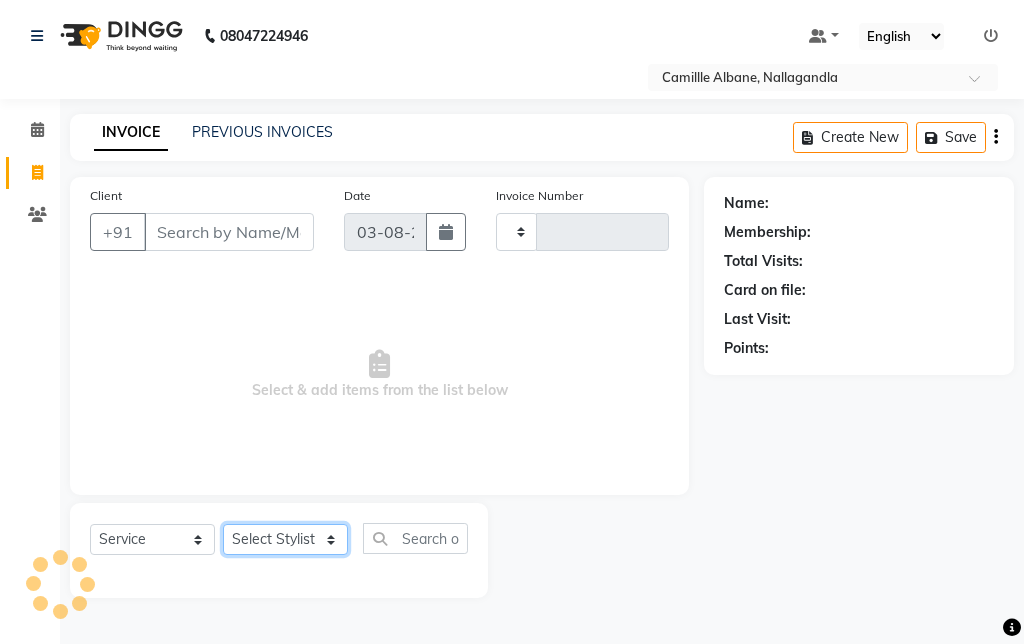 click on "Select Stylist" 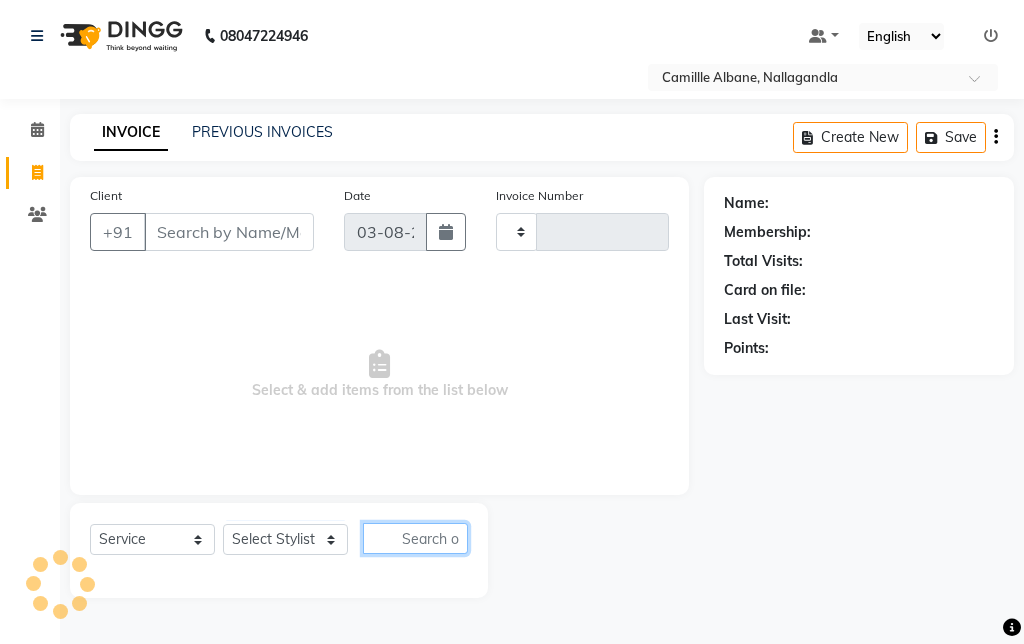 click 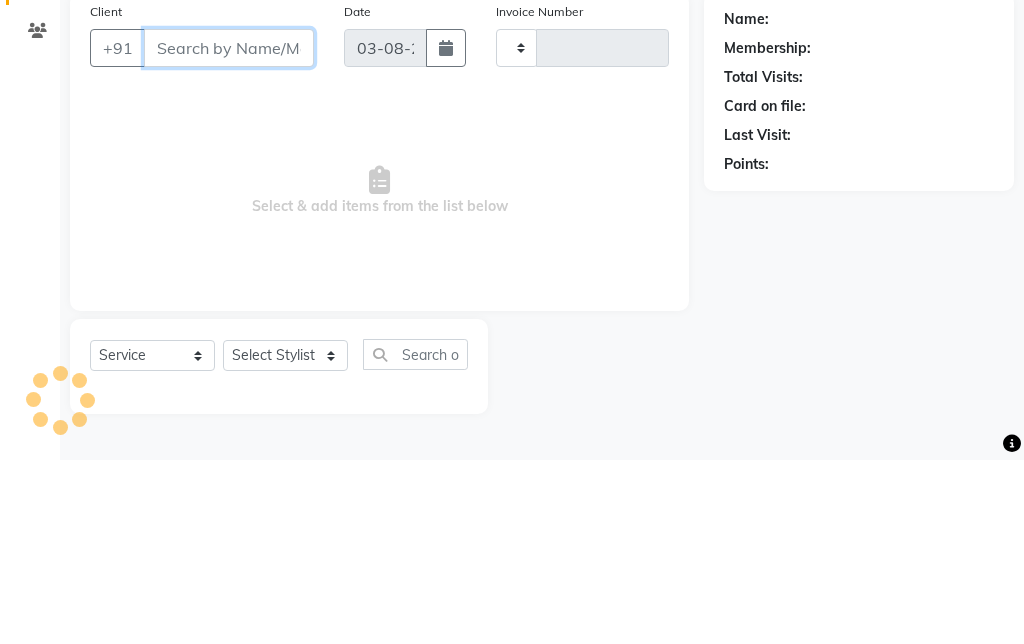 click on "Client" at bounding box center (229, 232) 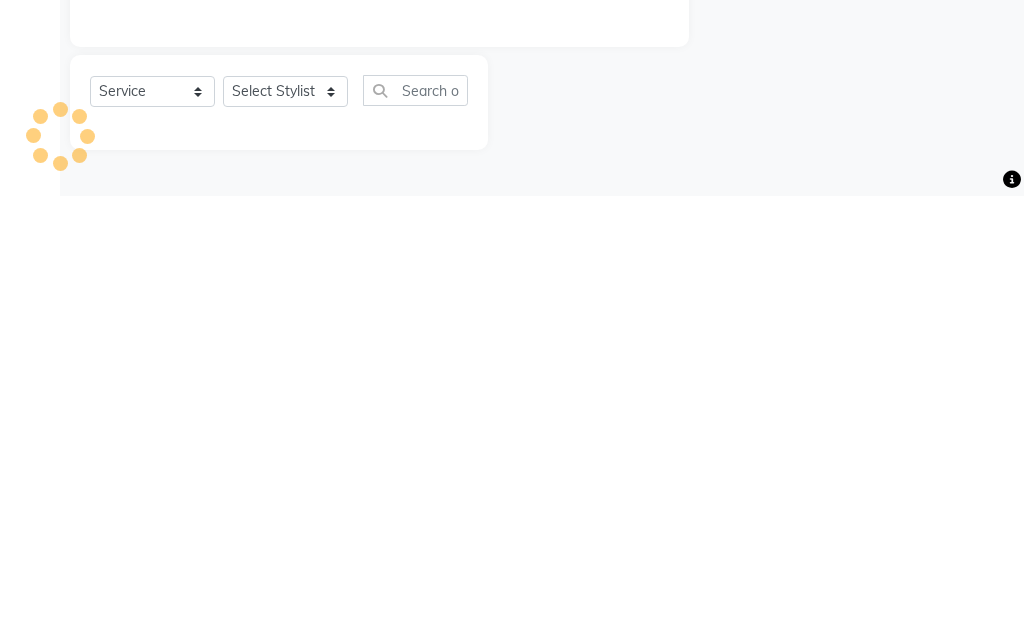 type on "e" 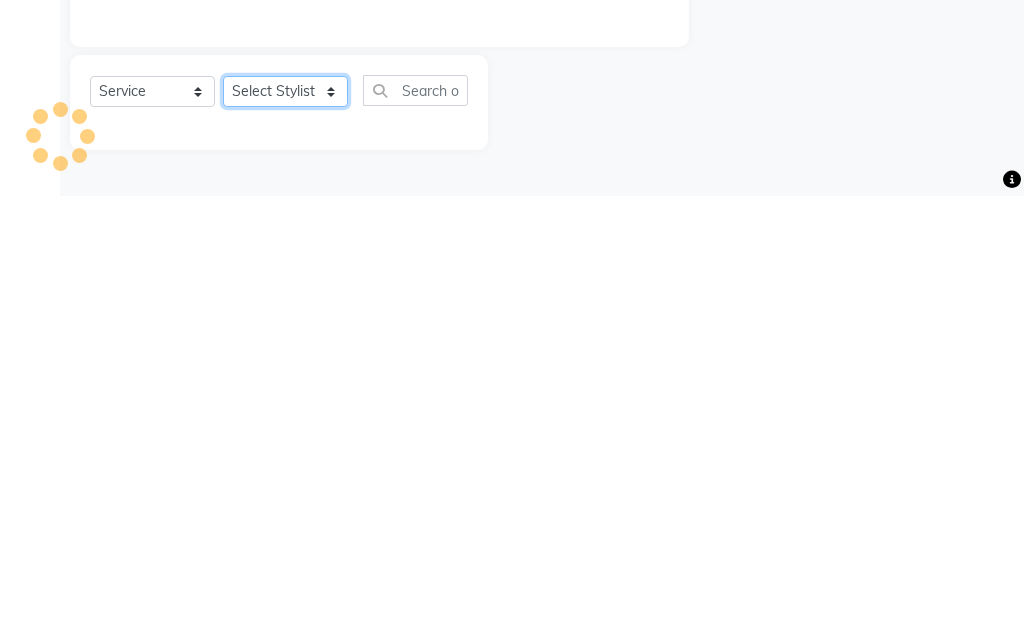 click on "Select Stylist" 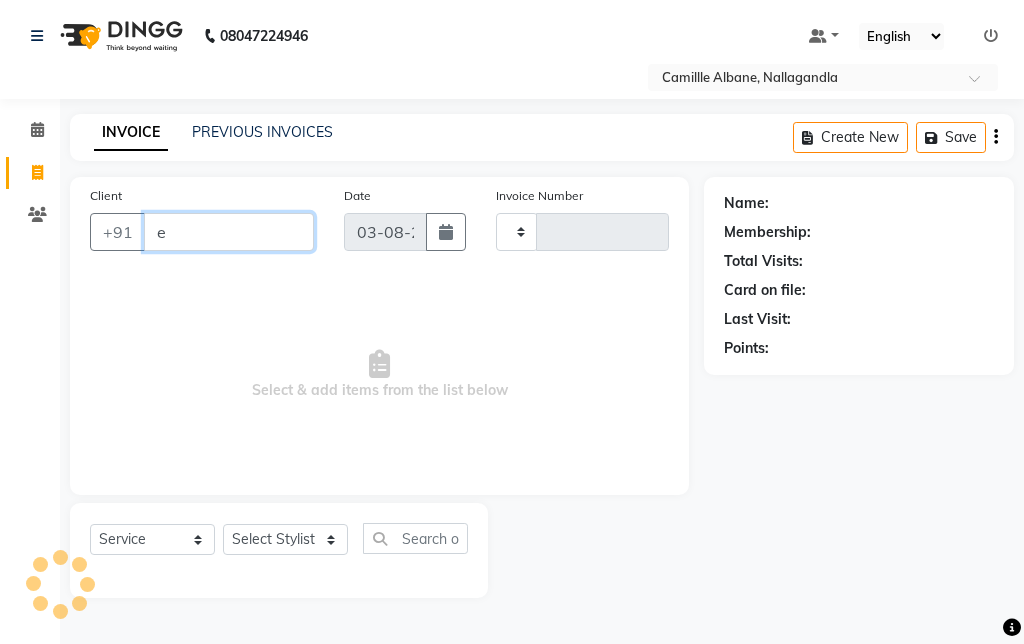 click on "e" at bounding box center (229, 232) 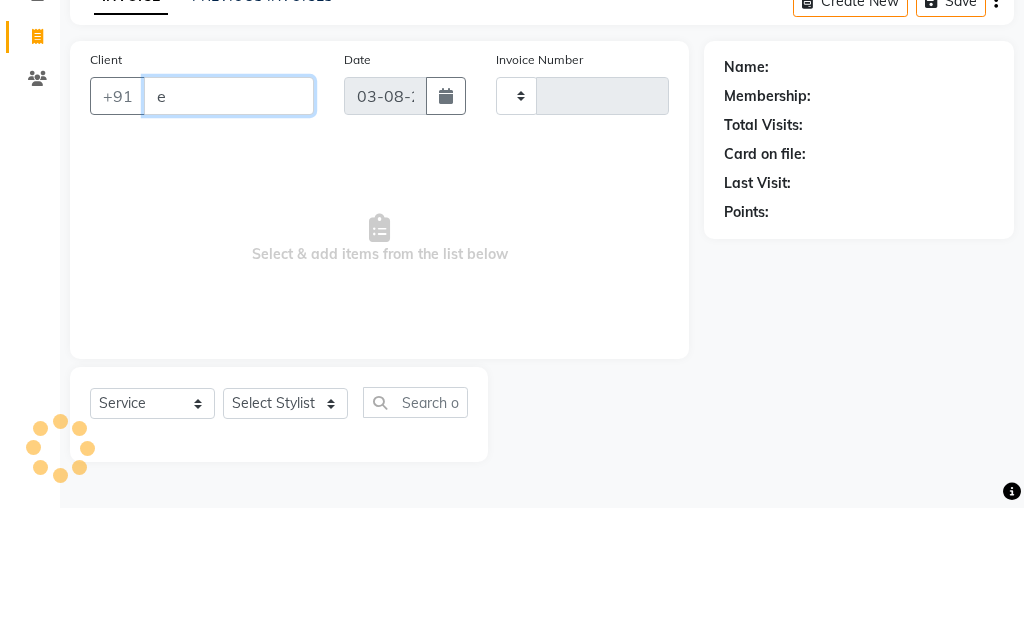 click on "e" at bounding box center (229, 232) 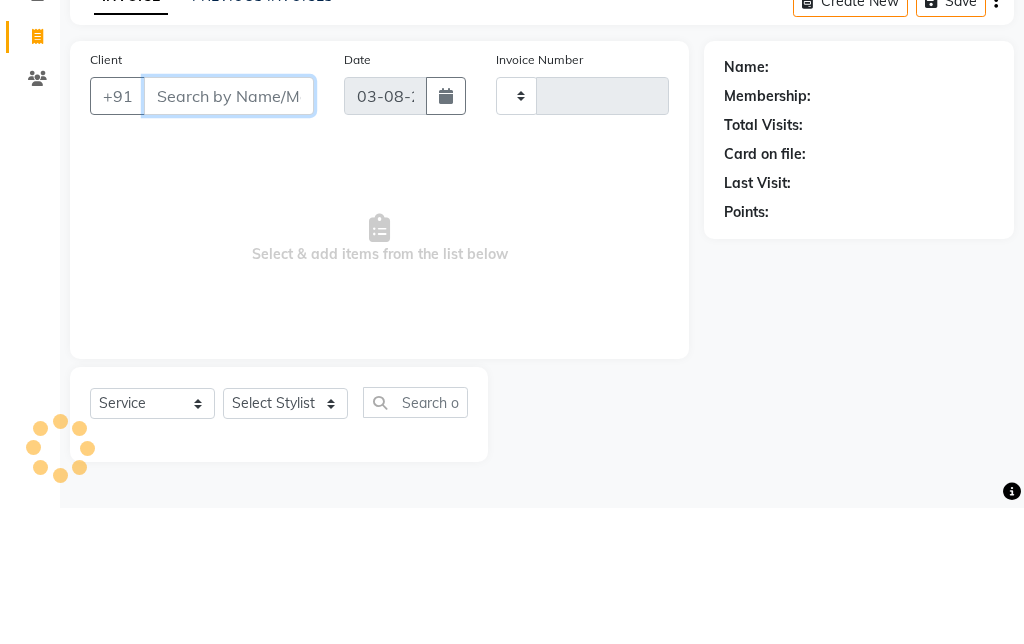 type on "w" 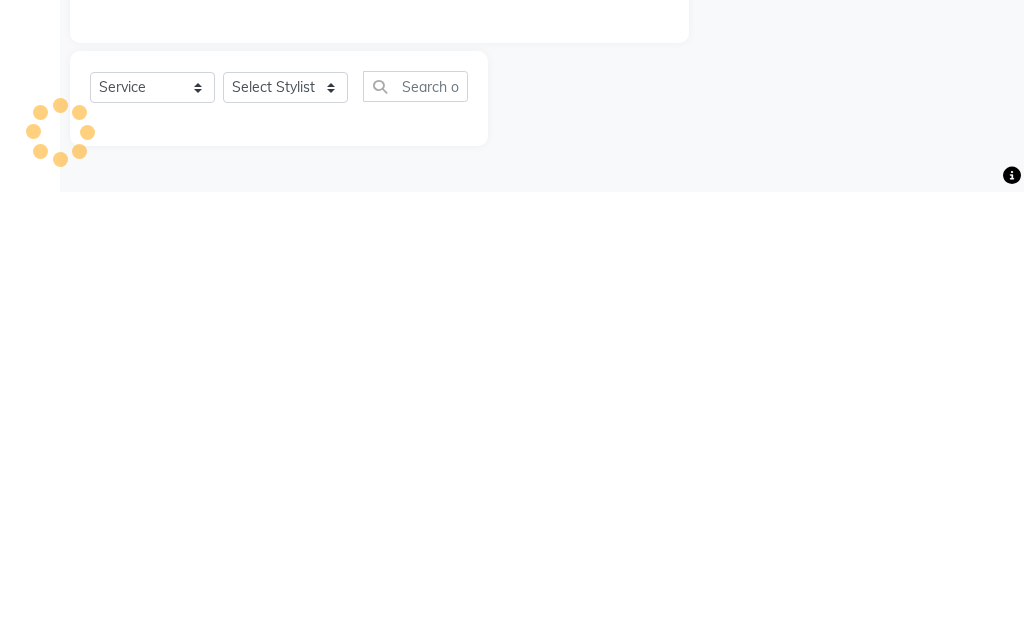 type on "22" 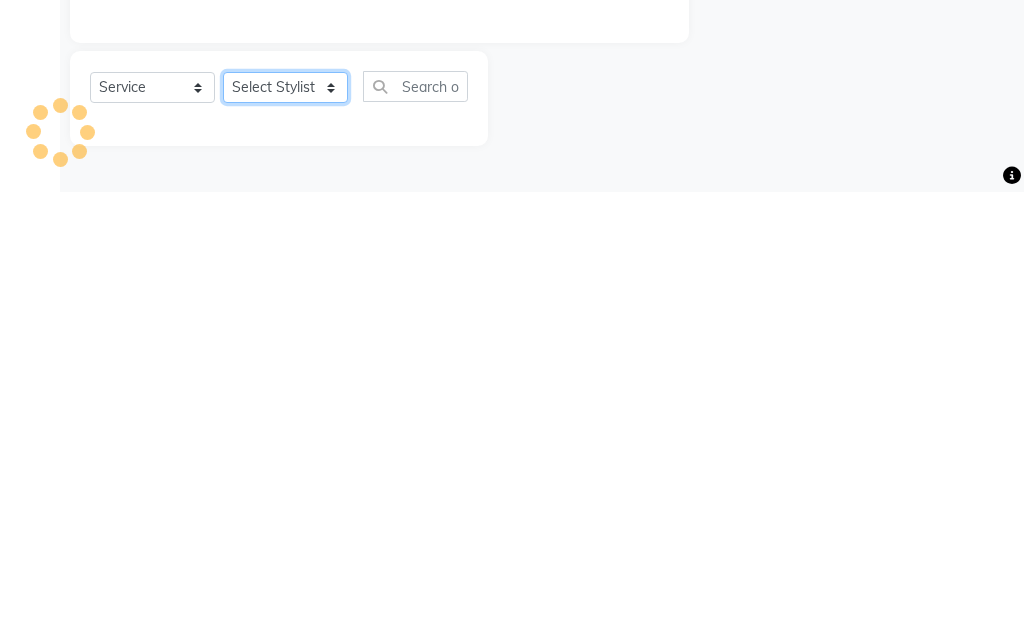 click on "Select Stylist" 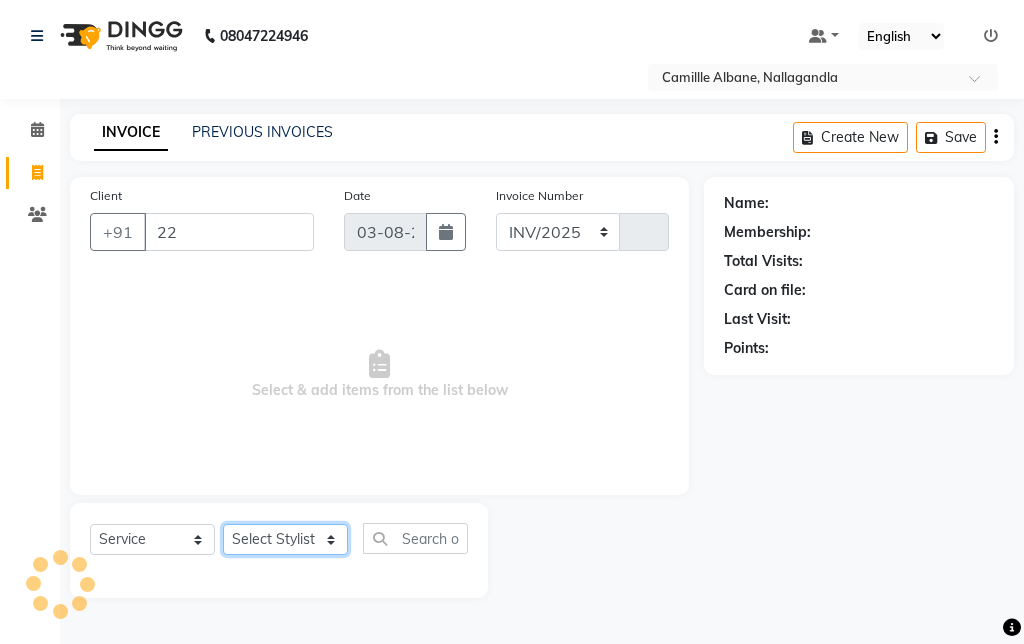 select on "7025" 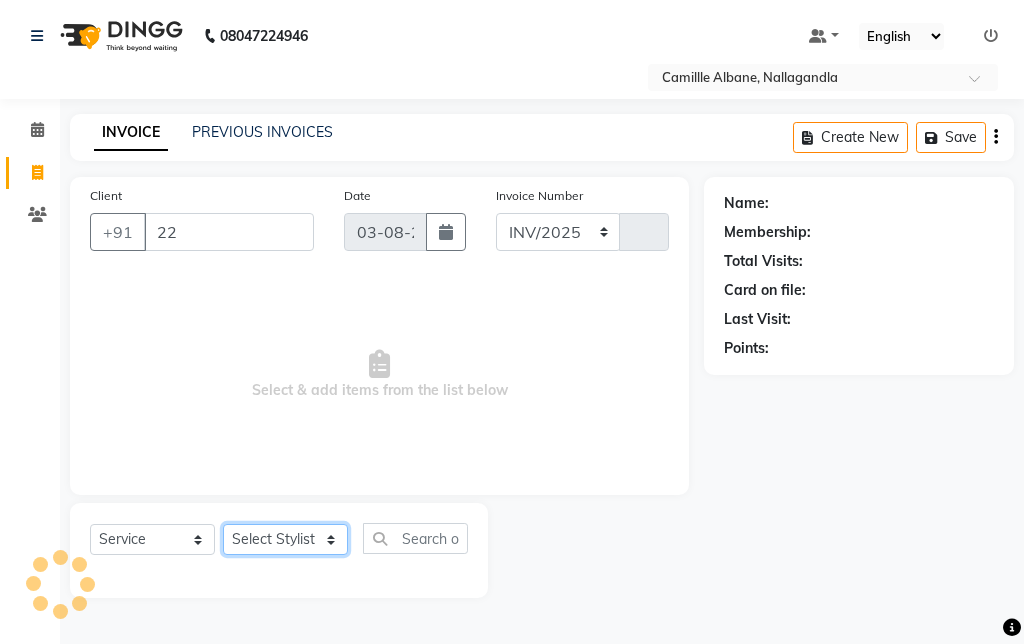type on "0883" 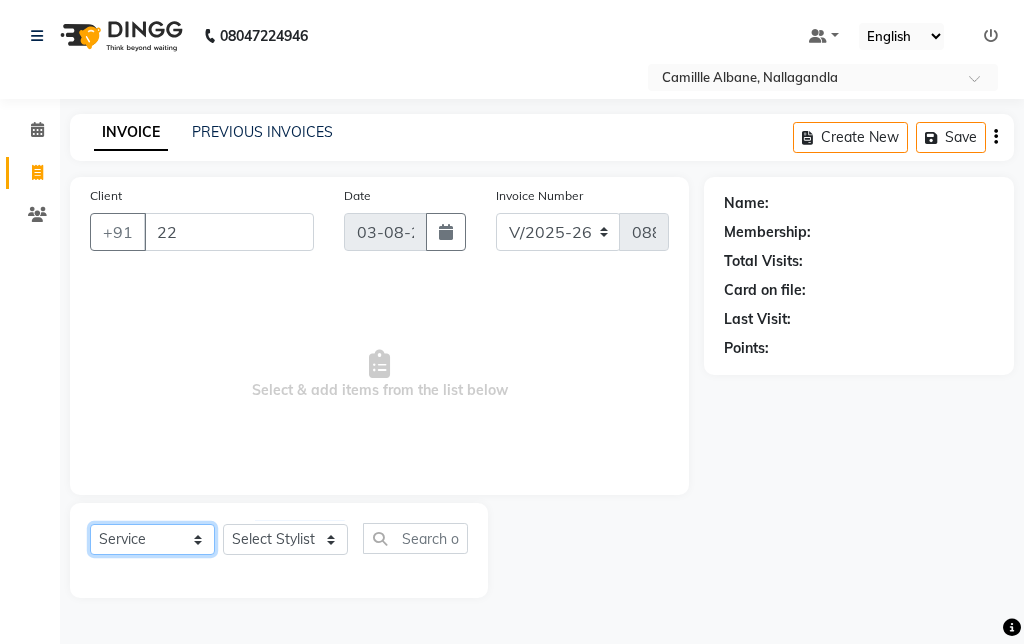 click on "Select  Service  Product  Membership  Package Voucher Prepaid Gift Card" 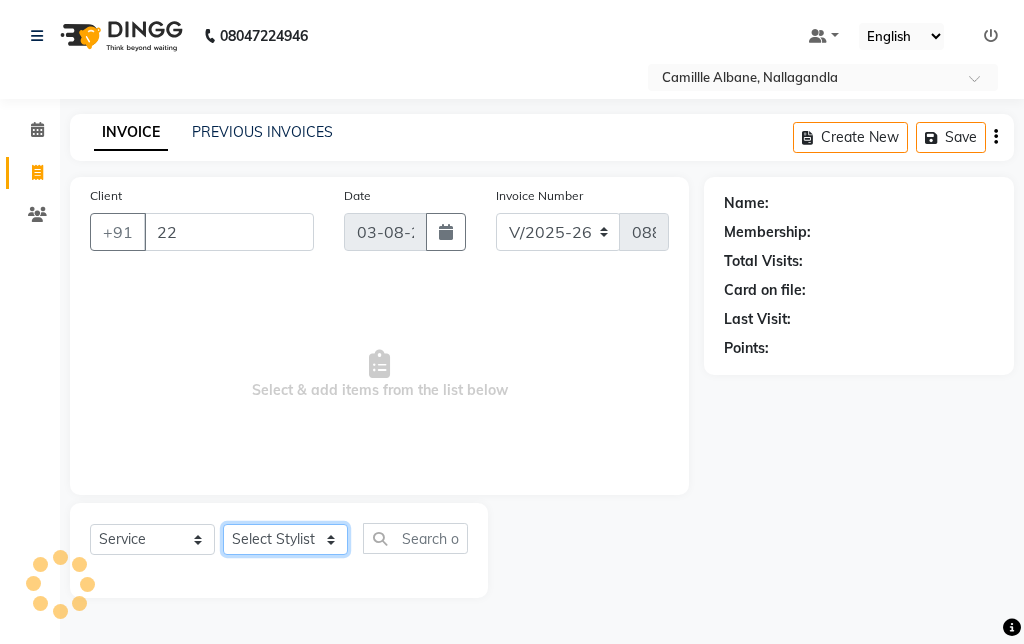 click on "Select Stylist" 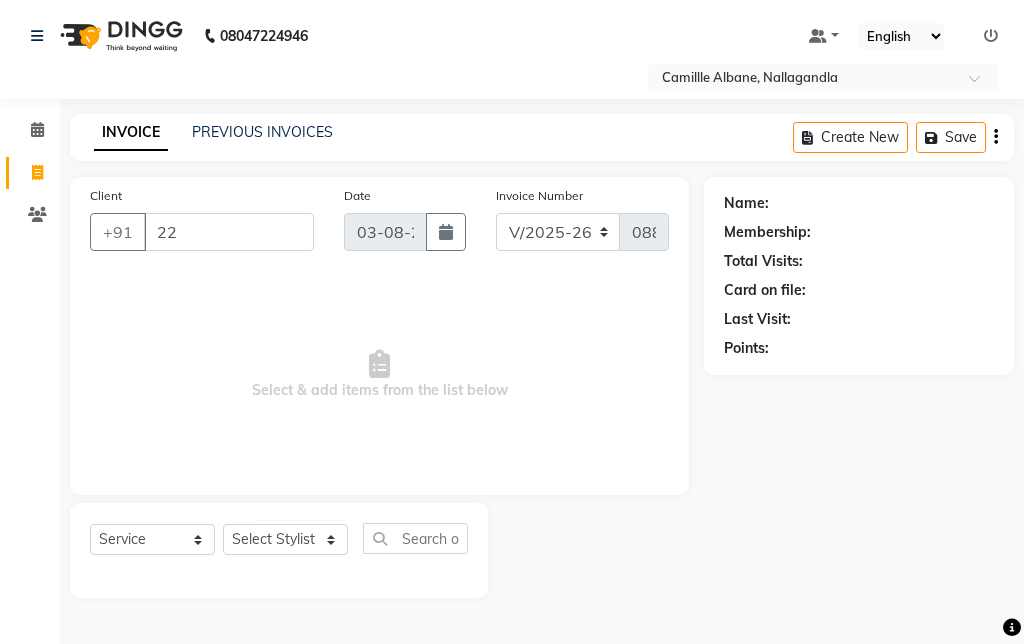 click on "Select  Service  Product  Membership  Package Voucher Prepaid Gift Card  Select Stylist Admin [PERSON] [PERSON] [PERSON] [PERSON] [PERSON] [PERSON] [PERSON] [PERSON] [PERSON] [PERSON] [PERSON] [PERSON]" 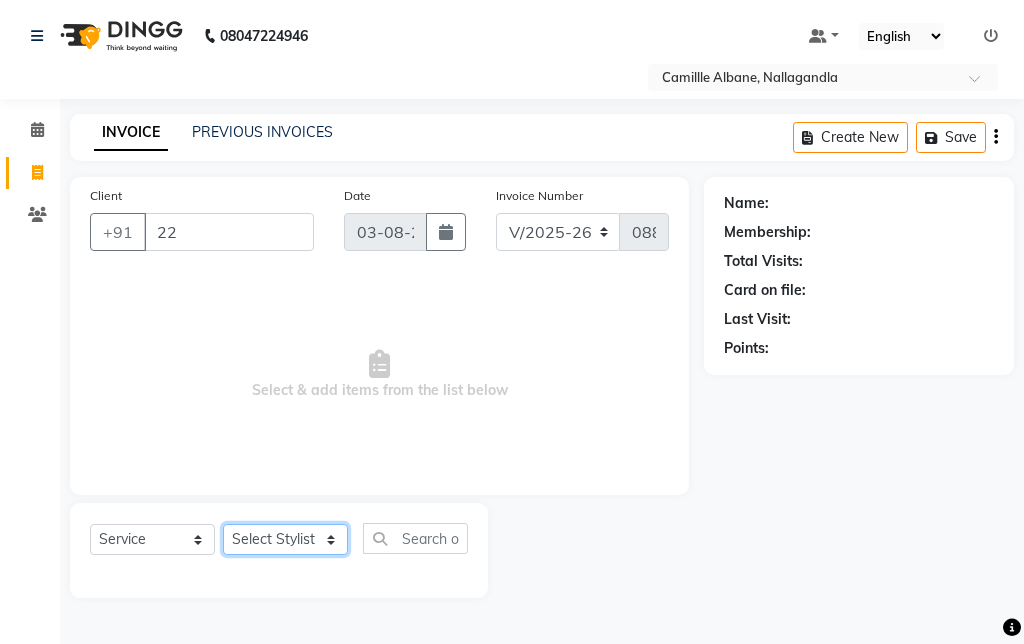 click on "Select Stylist Admin Amit Danish Dr, Rajani Jitendra K T Ramarao Lalitha Lokesh Madhu Nishi Satish Srinivas" 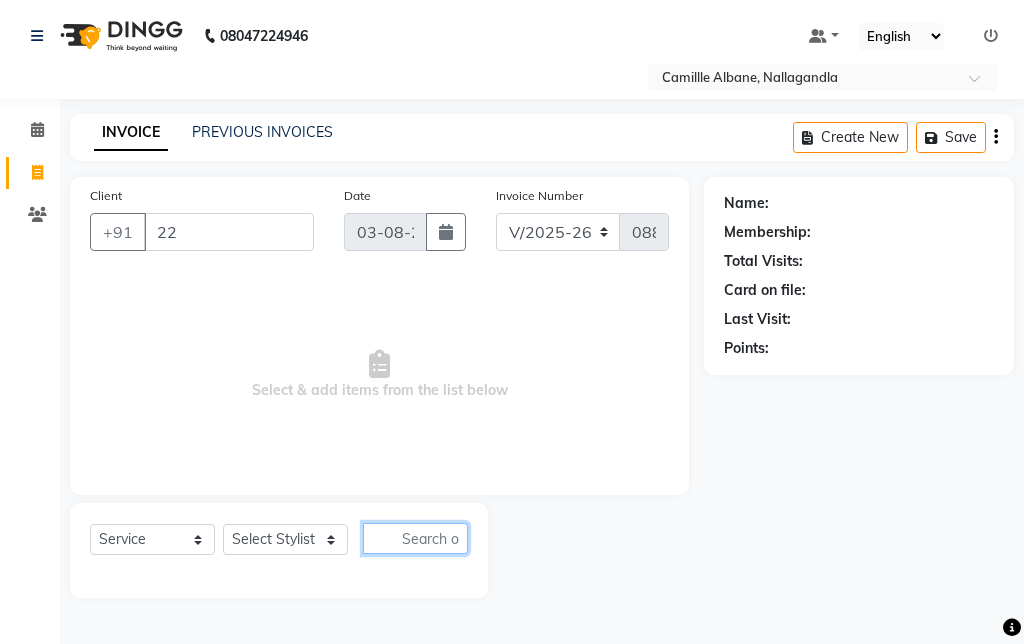 click 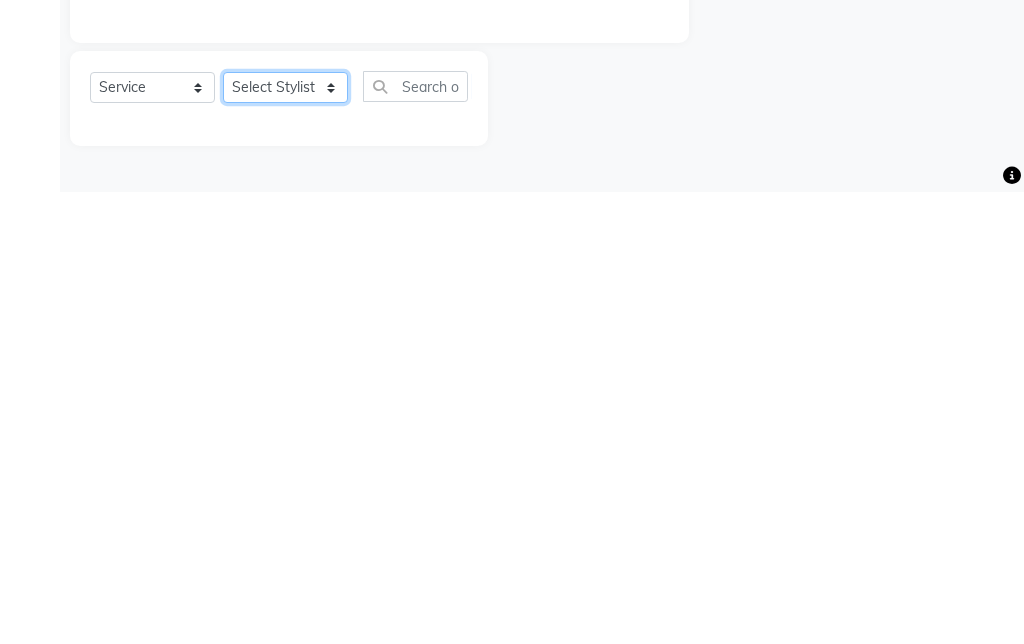 click on "Select Stylist Admin Amit Danish Dr, Rajani Jitendra K T Ramarao Lalitha Lokesh Madhu Nishi Satish Srinivas" 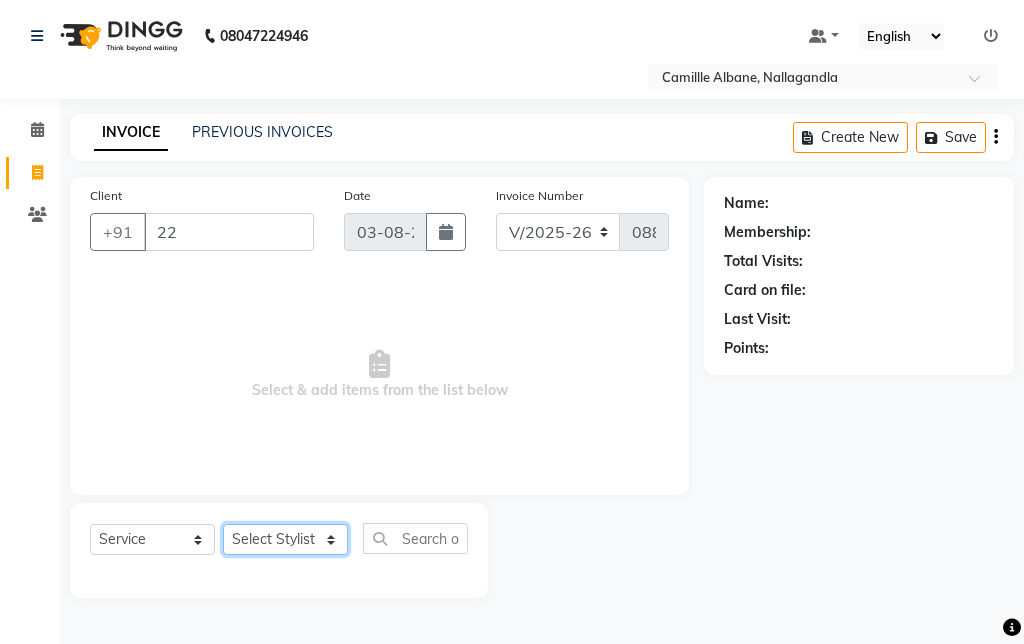 select on "57811" 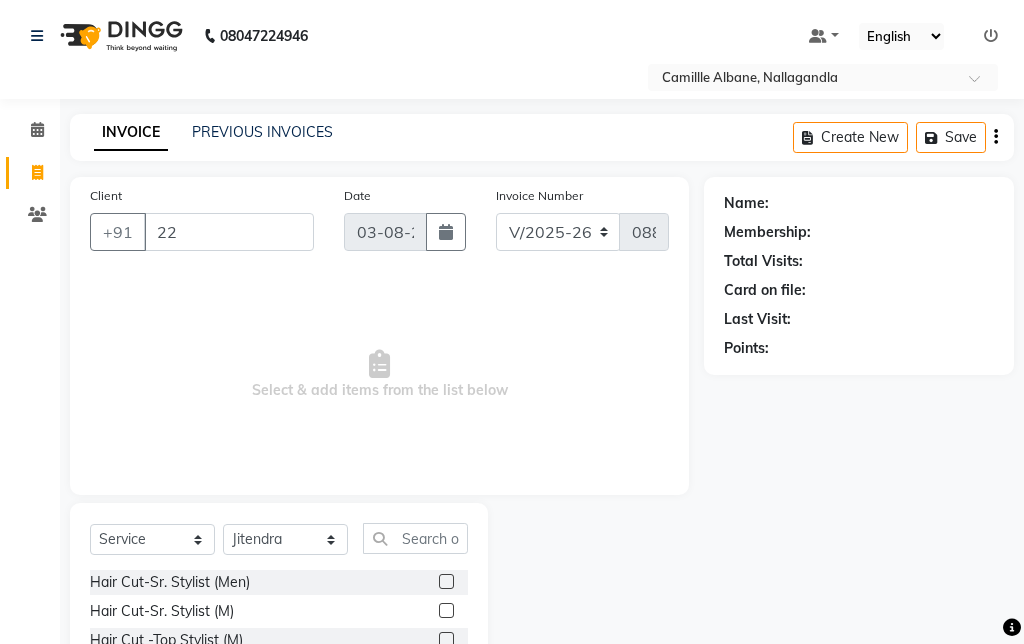 click 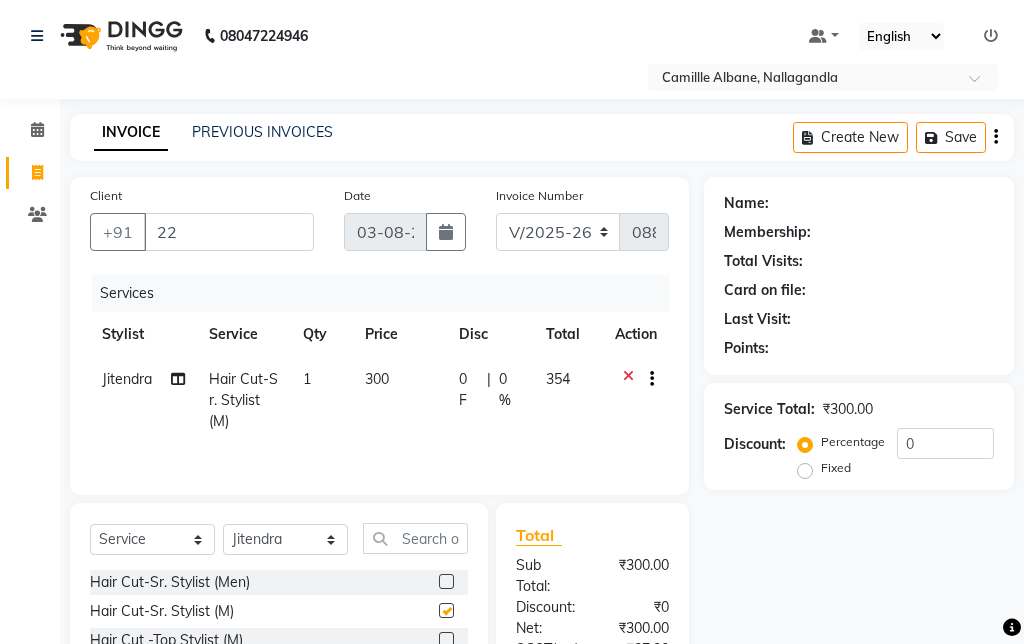 checkbox on "false" 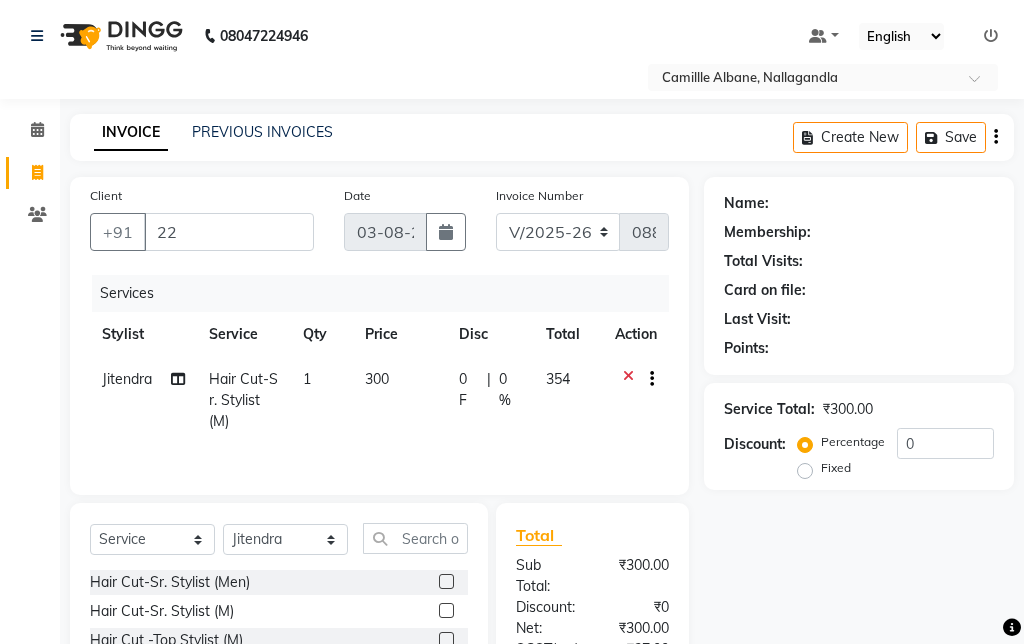 click on "Client +[PHONE]" 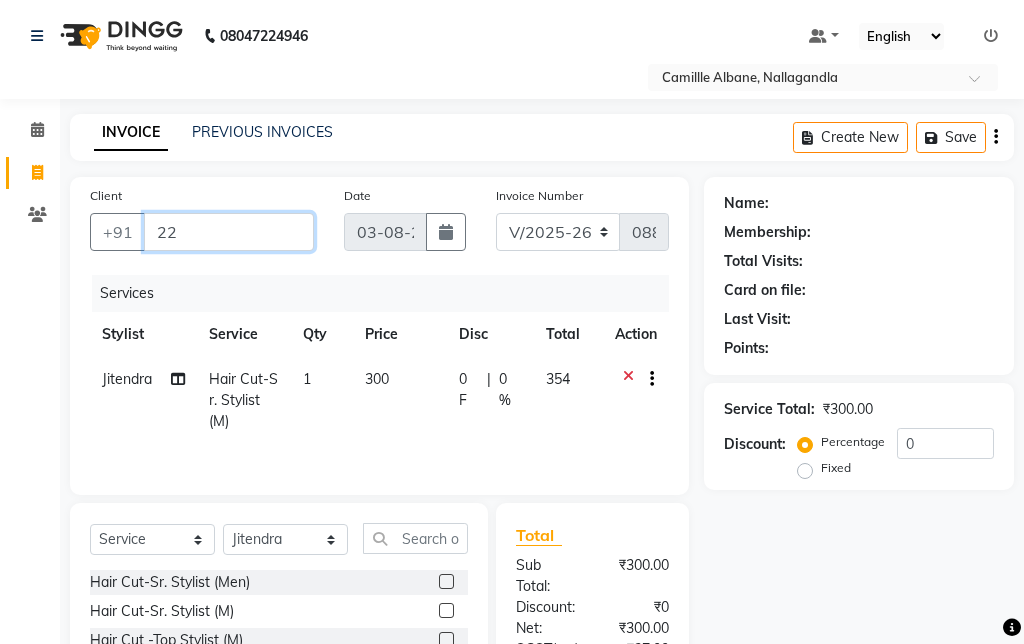 click on "22" at bounding box center [229, 232] 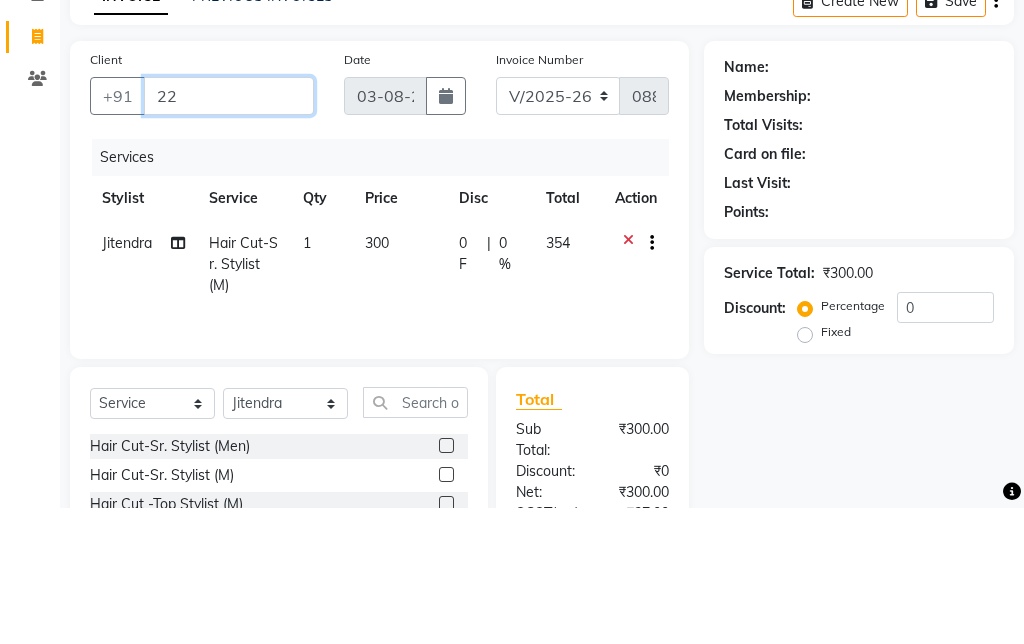 type on "2" 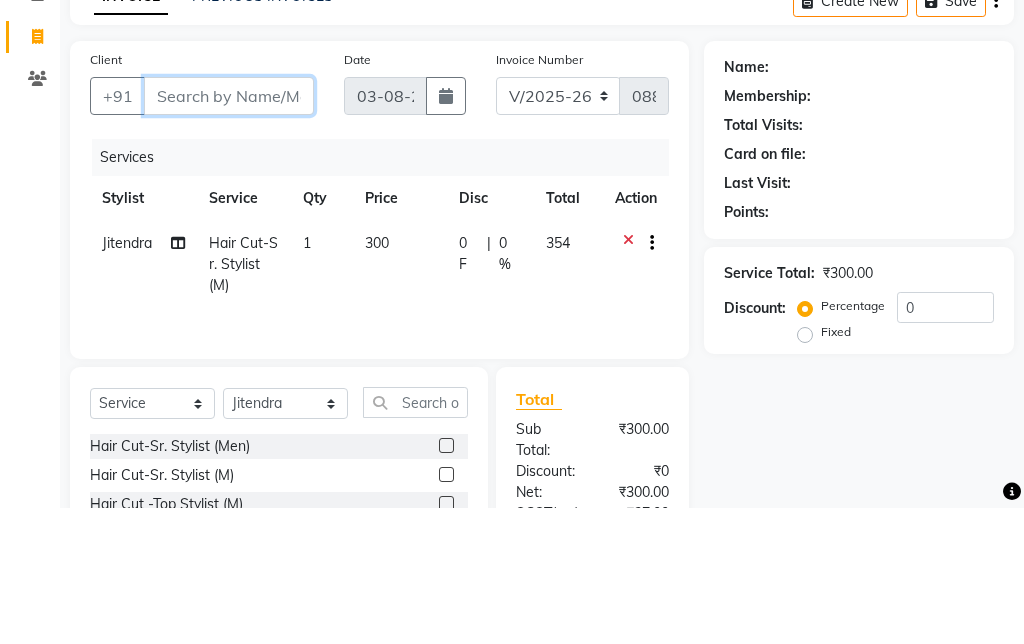 scroll, scrollTop: 136, scrollLeft: 0, axis: vertical 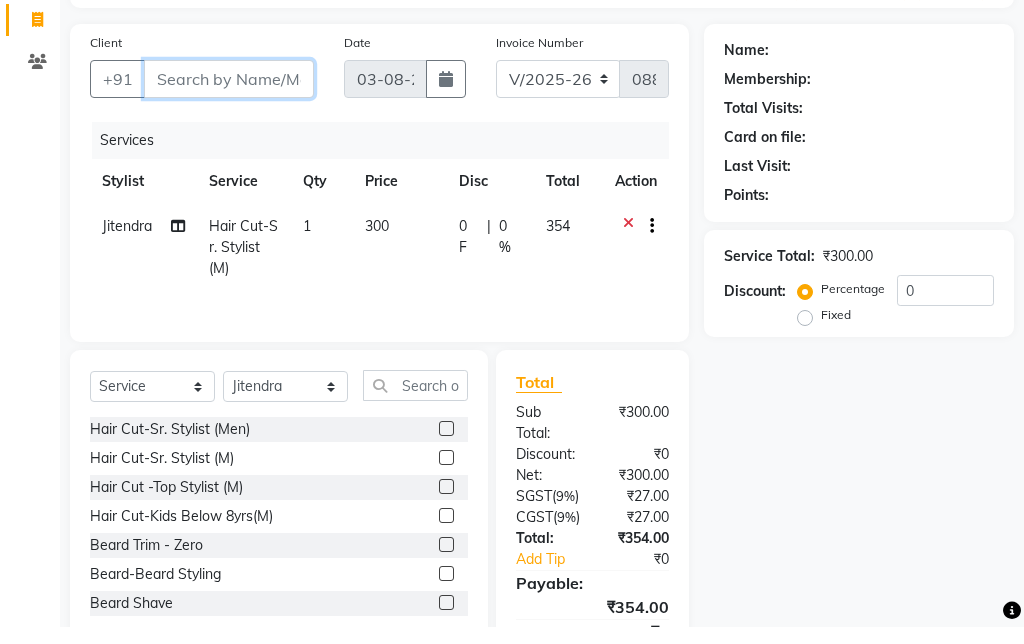 click on "Client" at bounding box center (229, 96) 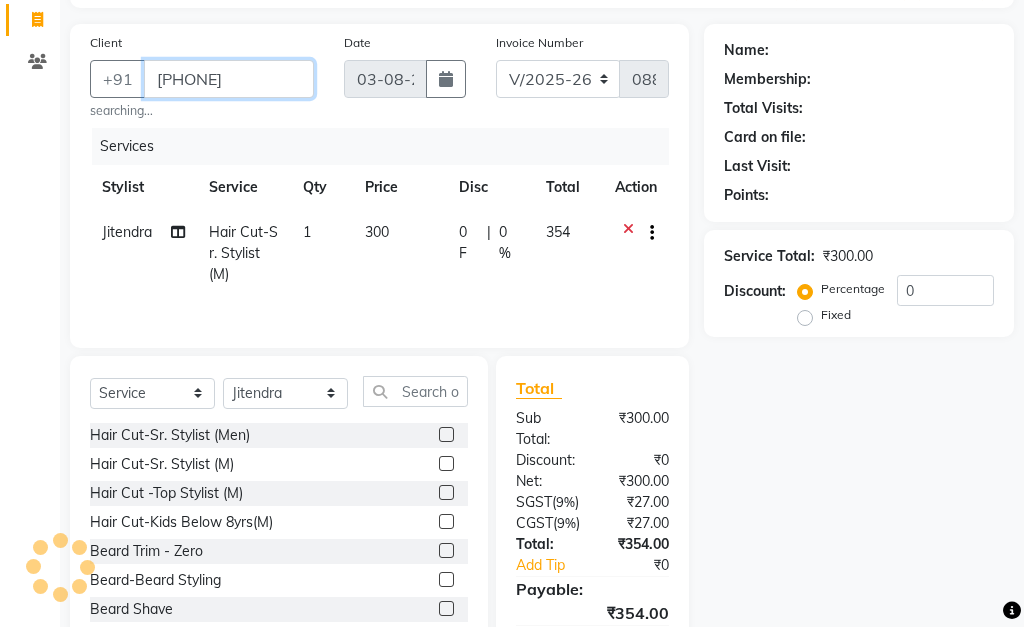click on "[PHONE]" at bounding box center [229, 96] 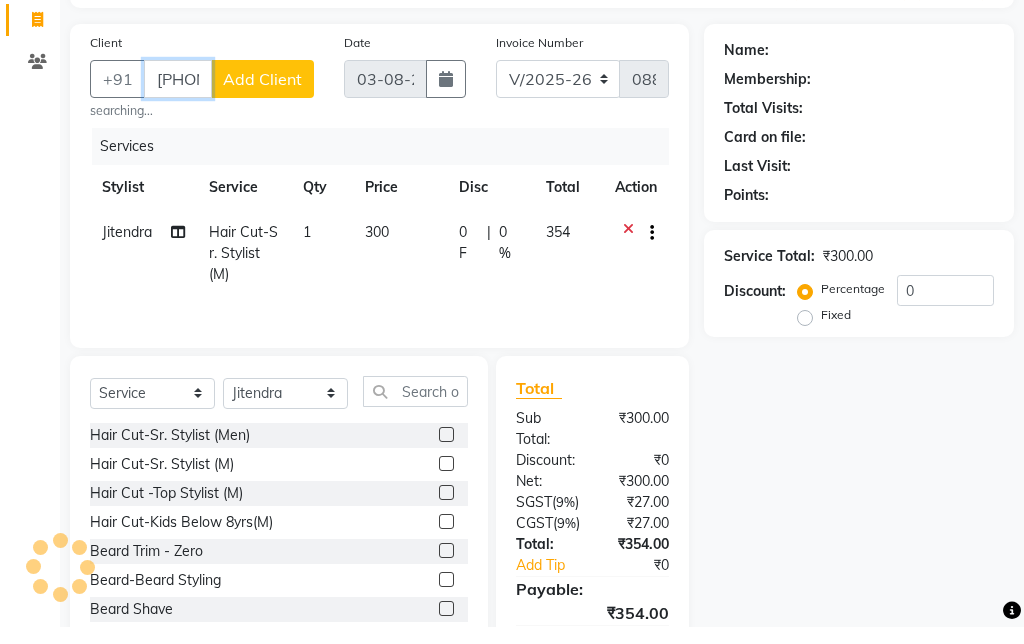 click on "[PHONE]" at bounding box center [178, 96] 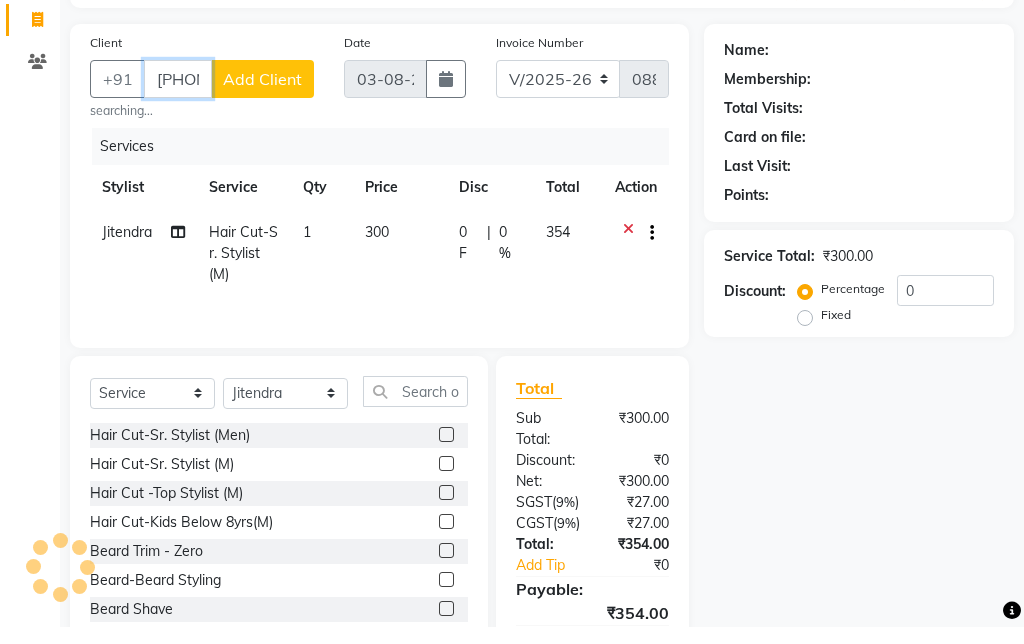 type on "[PHONE]" 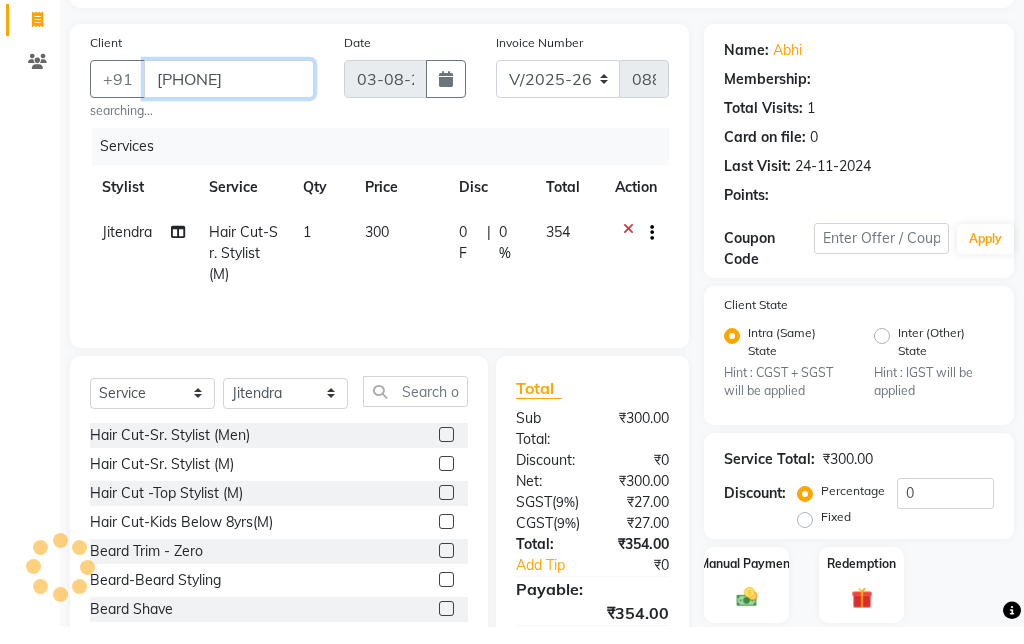 select on "1: Object" 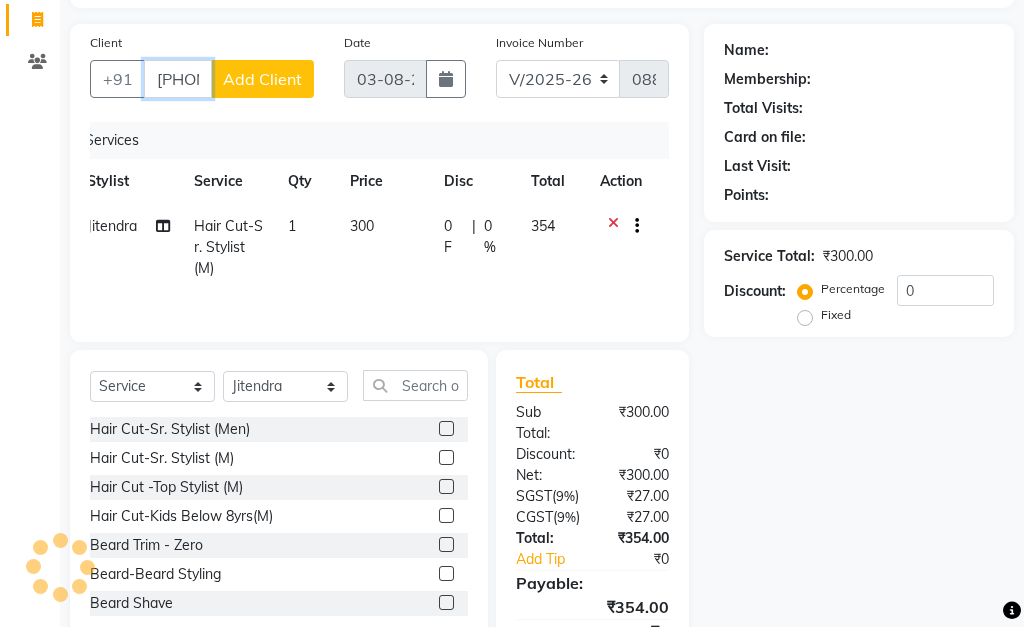 scroll, scrollTop: 0, scrollLeft: 15, axis: horizontal 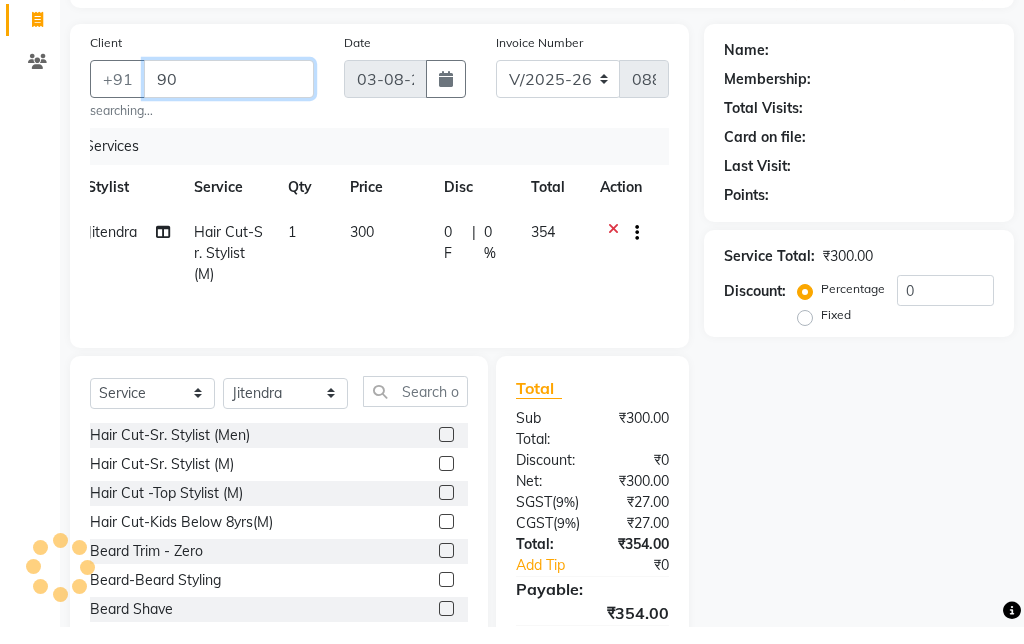 type on "9" 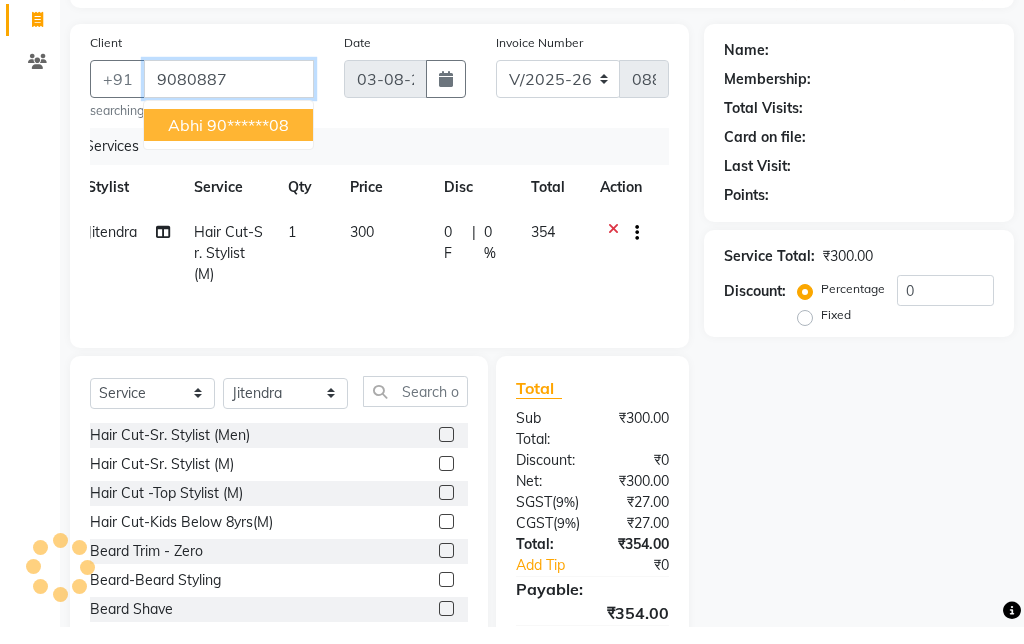 click on "90******08" at bounding box center (248, 142) 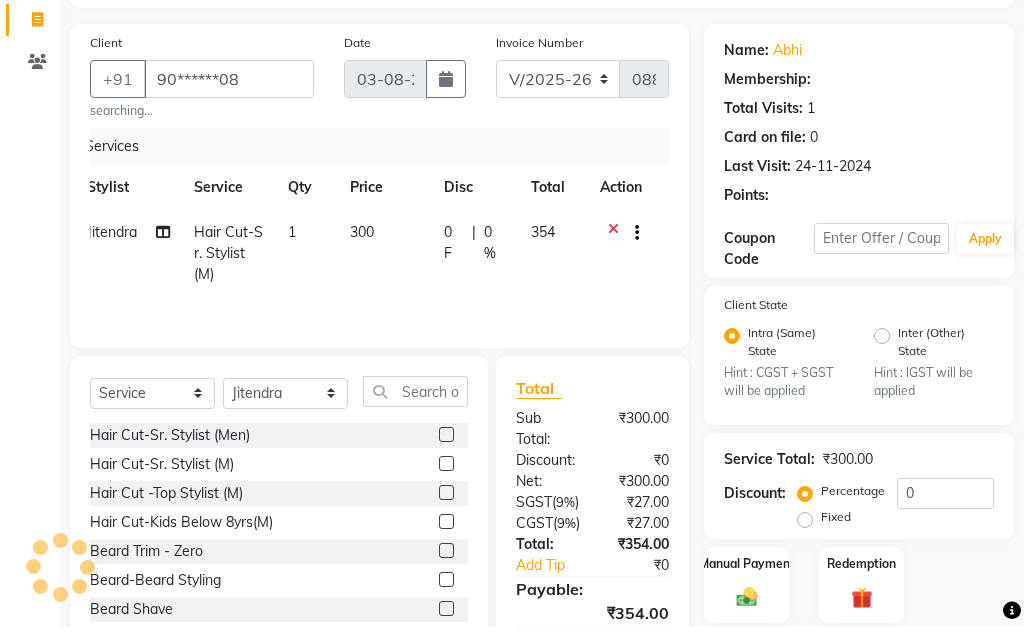 scroll, scrollTop: 153, scrollLeft: 0, axis: vertical 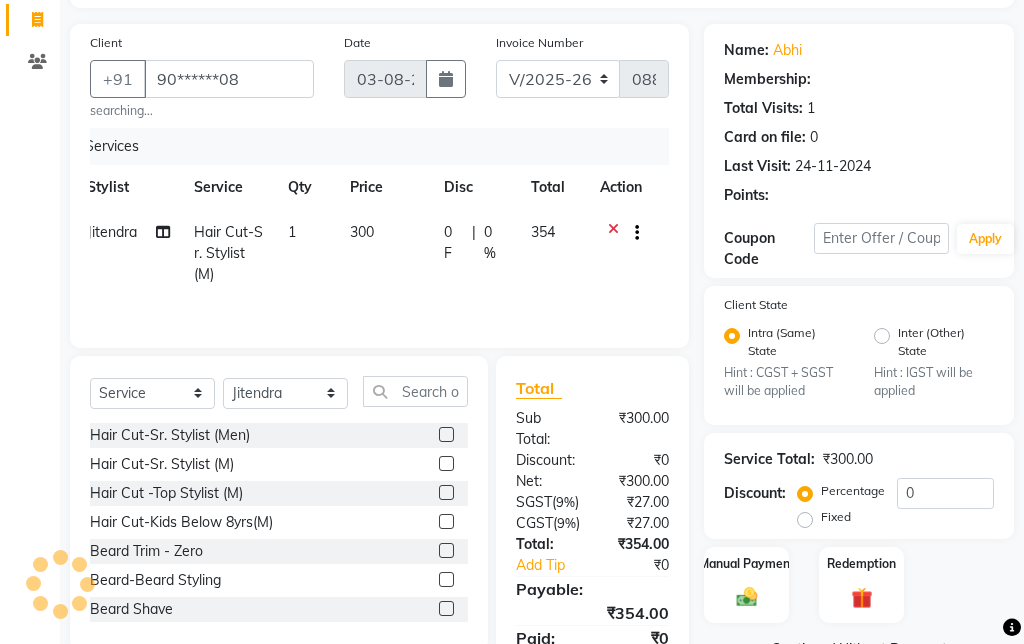 select on "1: Object" 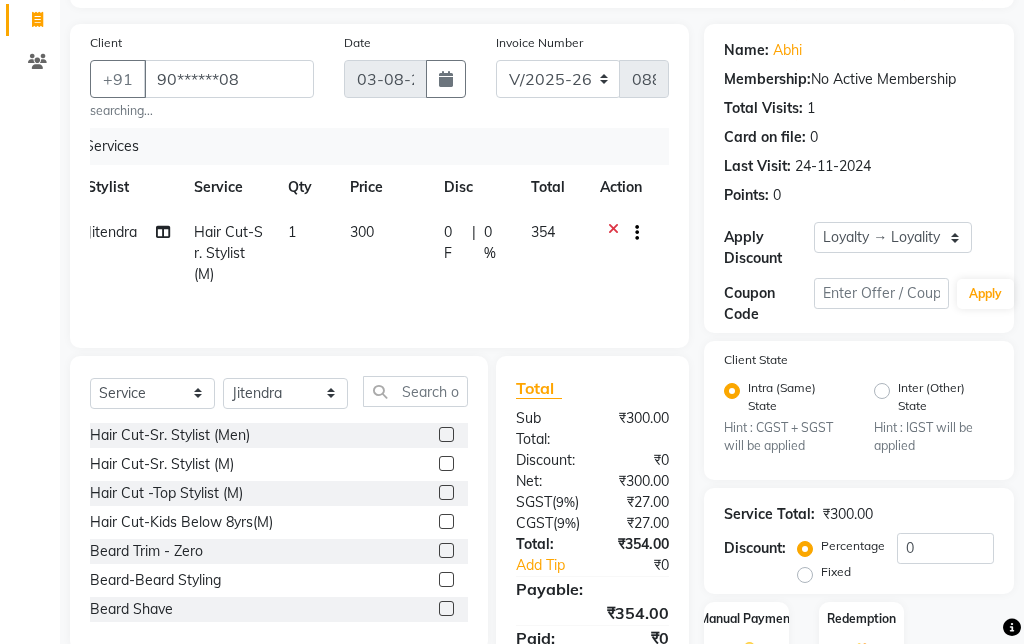 scroll, scrollTop: 215, scrollLeft: 0, axis: vertical 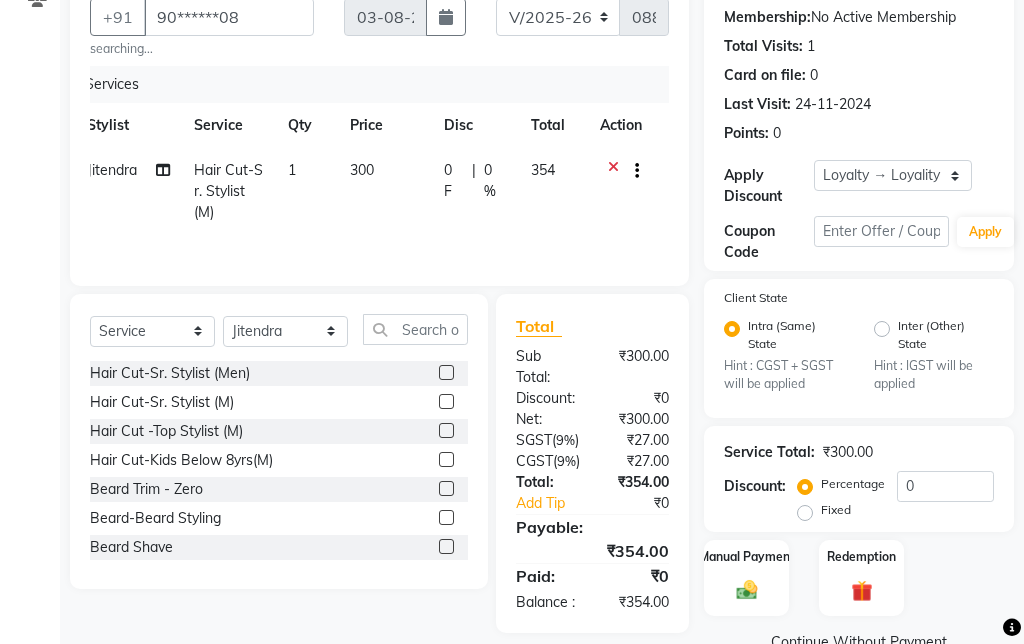 click 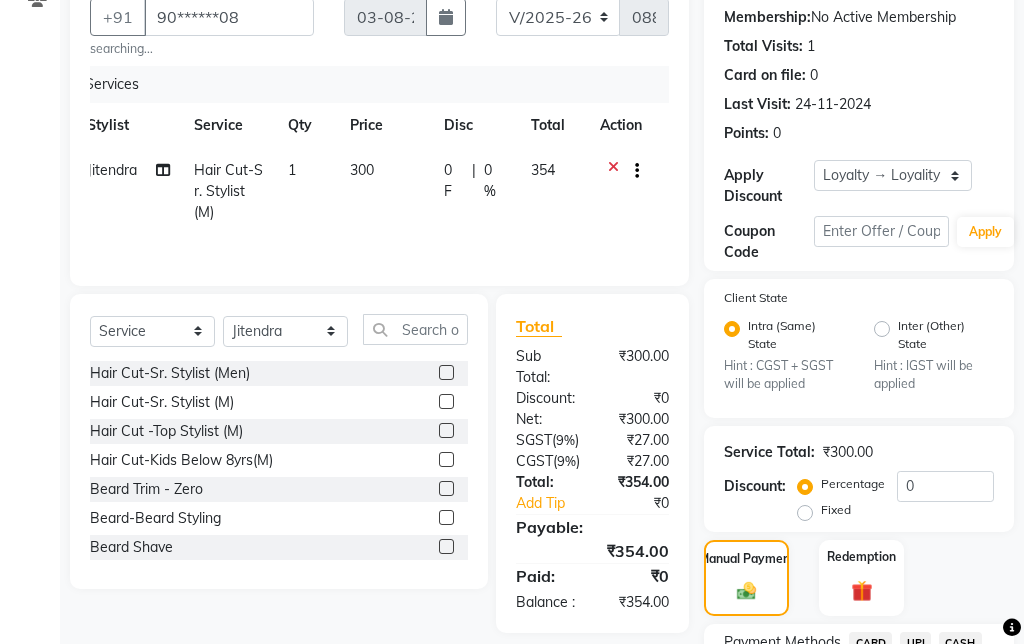 click on "UPI" 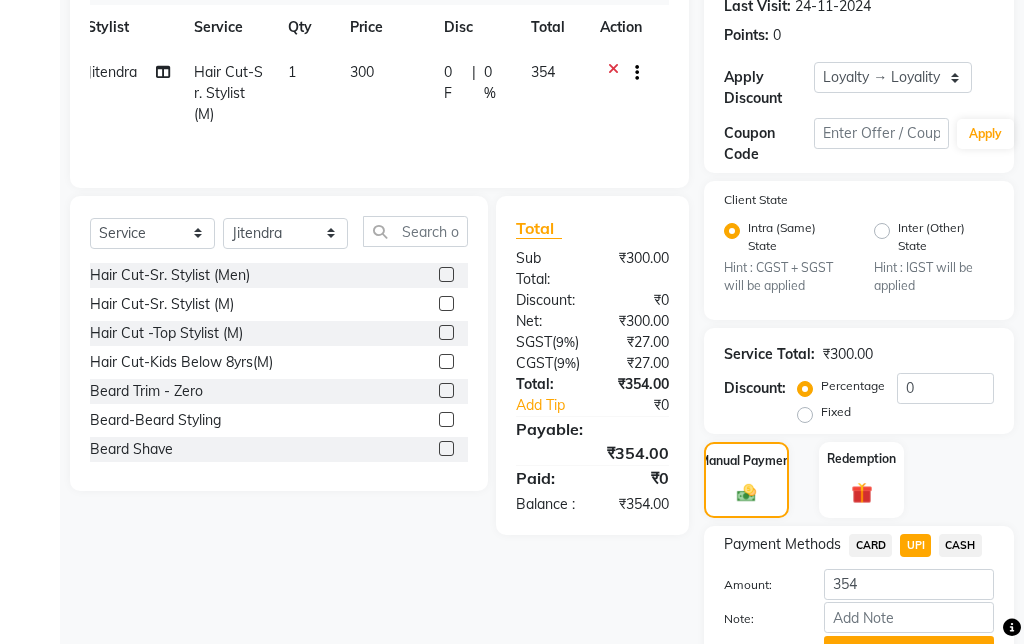 scroll, scrollTop: 341, scrollLeft: 0, axis: vertical 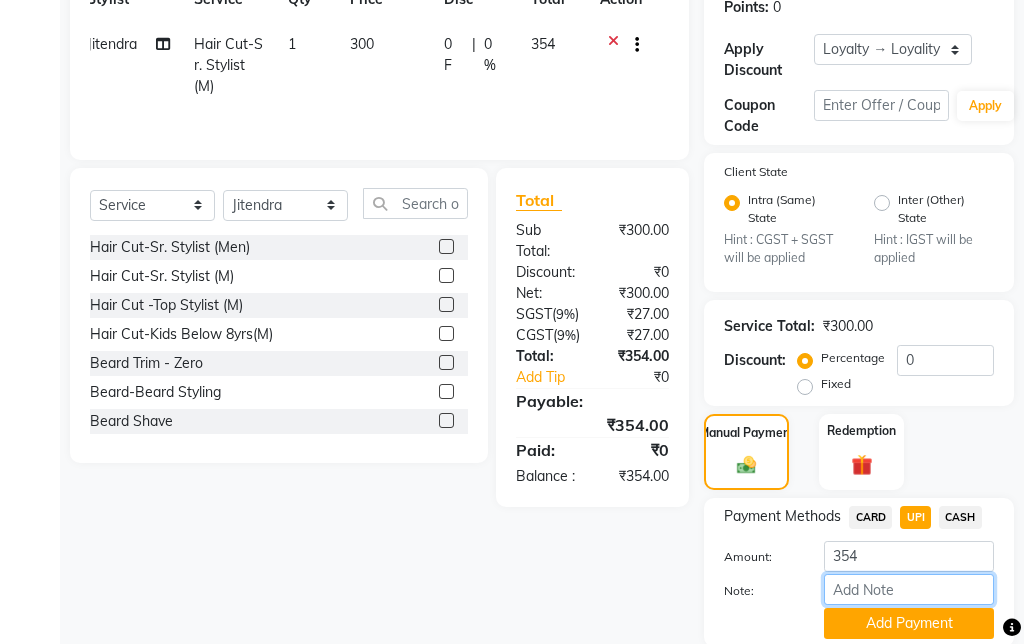 click on "Note:" at bounding box center (909, 589) 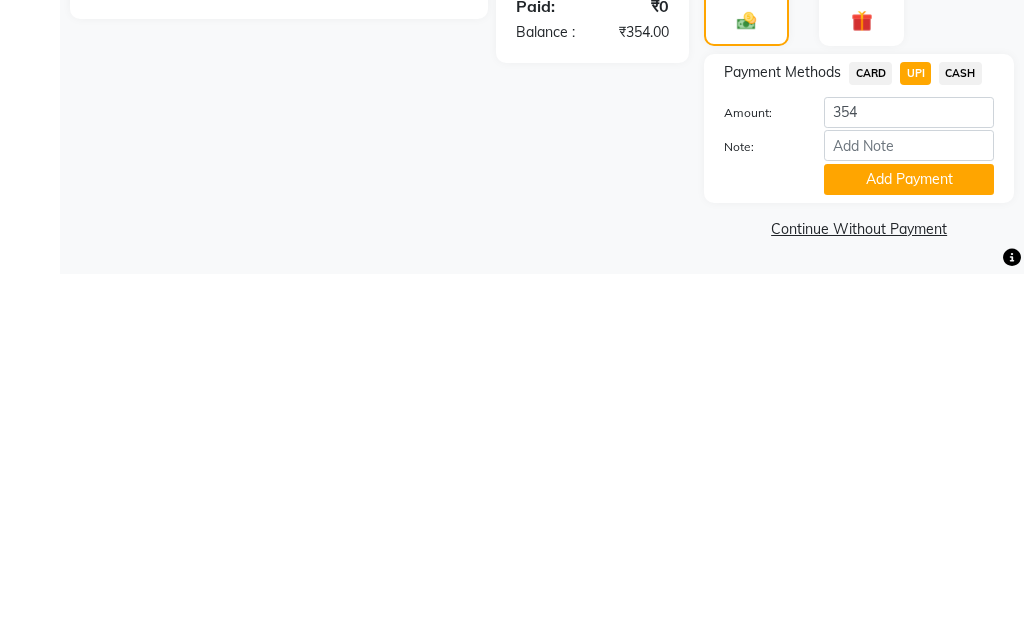 click on "Add Payment" 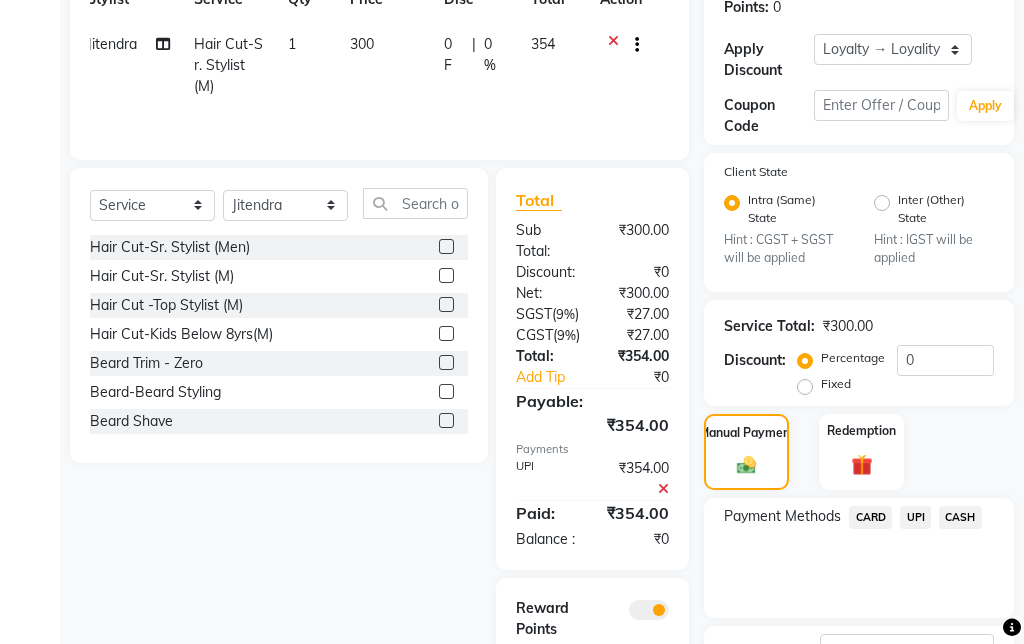 scroll, scrollTop: 426, scrollLeft: 0, axis: vertical 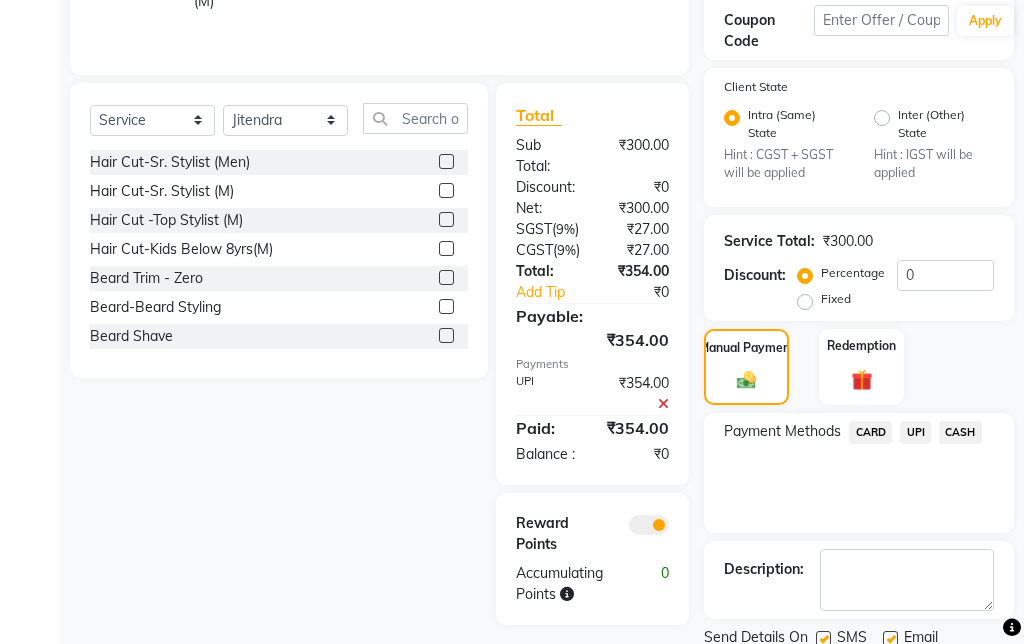 click on "Checkout" 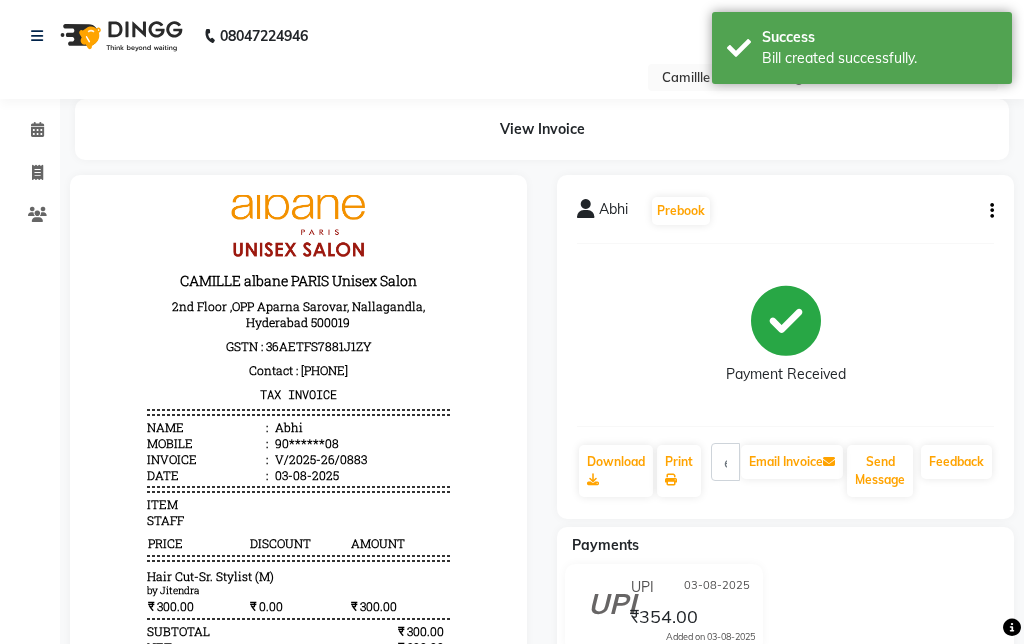 scroll, scrollTop: 64, scrollLeft: 0, axis: vertical 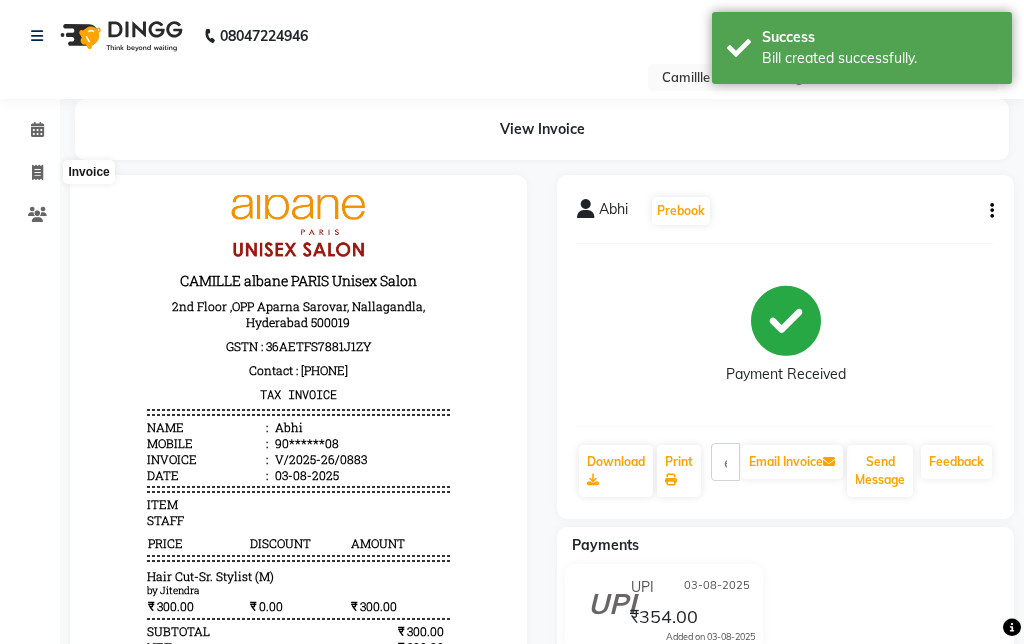 click 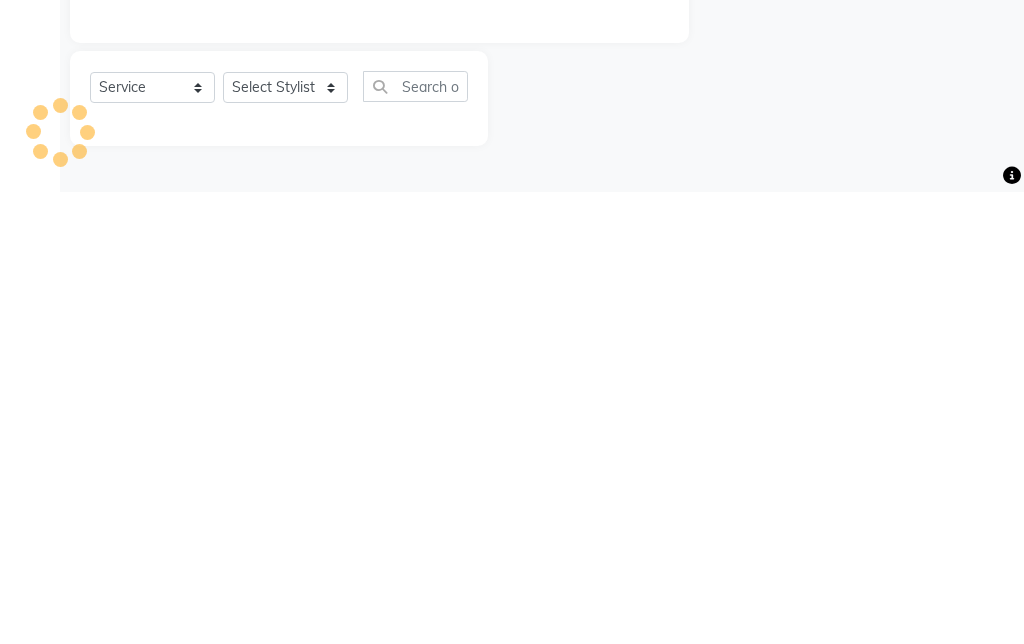type on "0884" 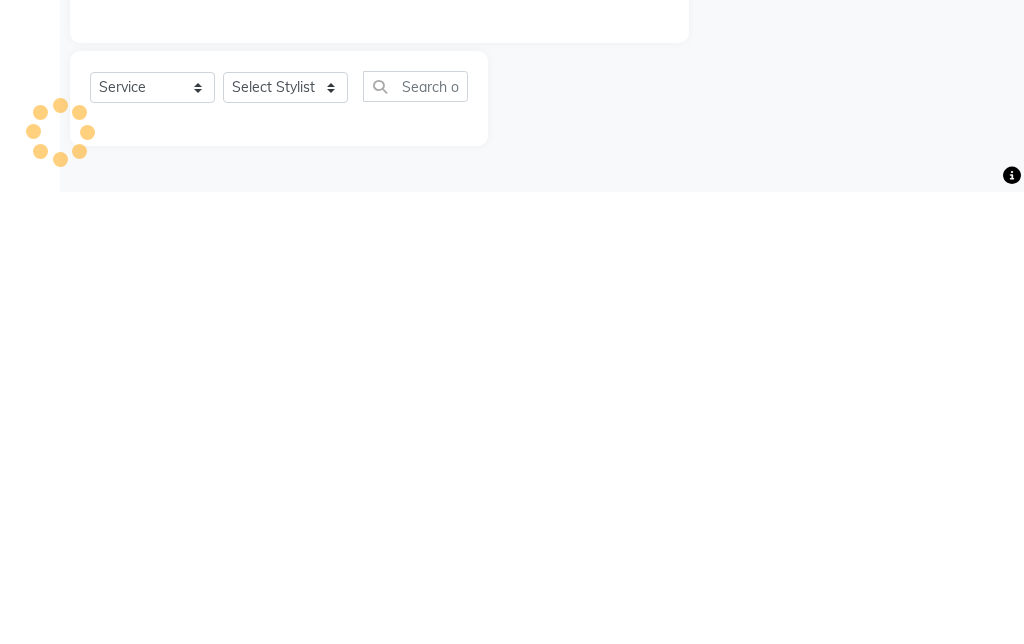 select on "7025" 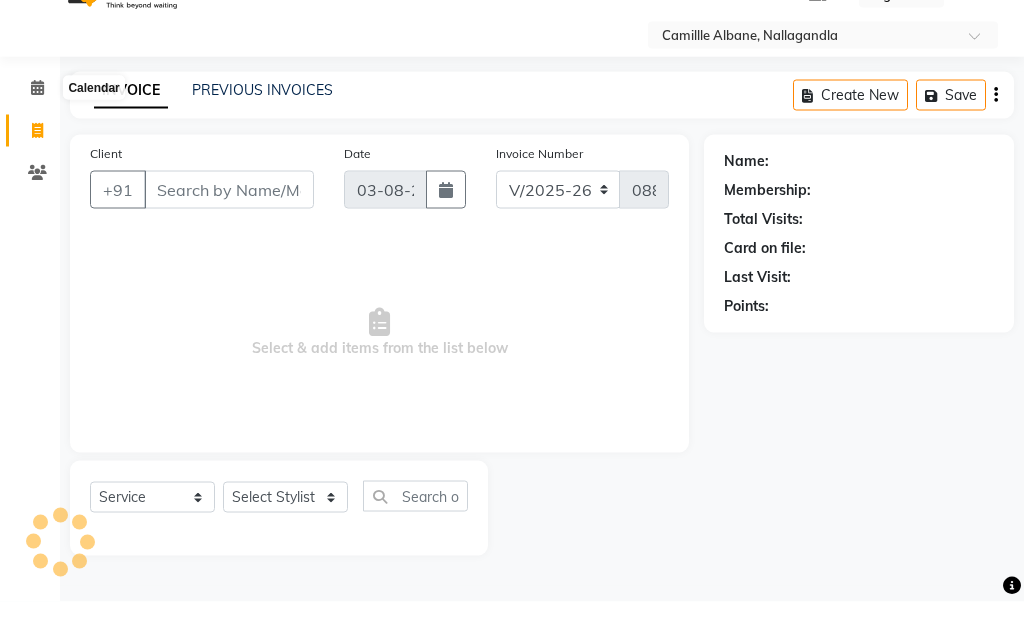 click 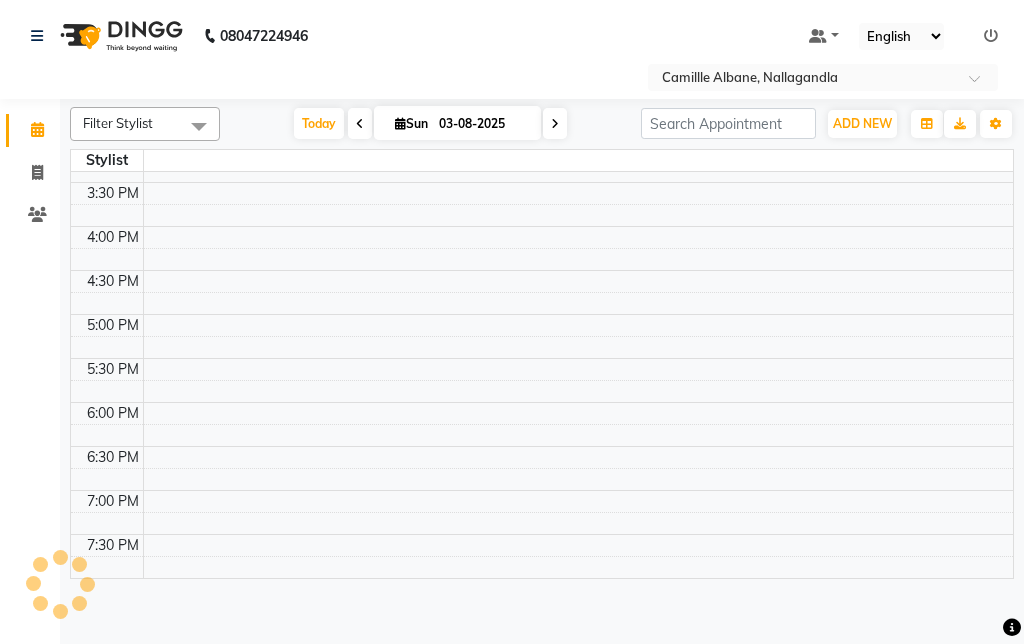 scroll, scrollTop: 649, scrollLeft: 0, axis: vertical 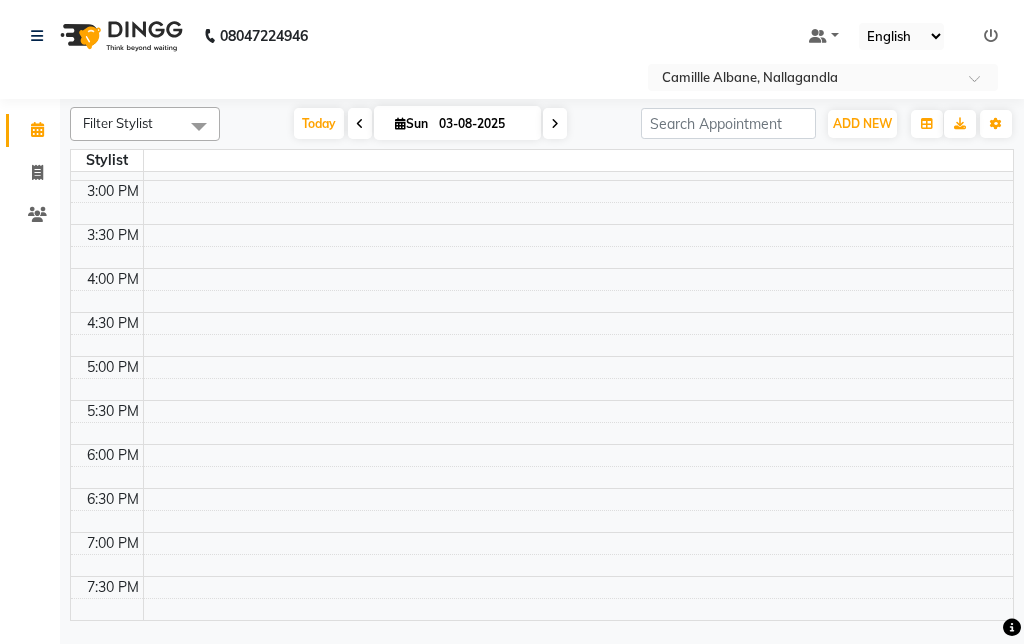 click at bounding box center (578, 543) 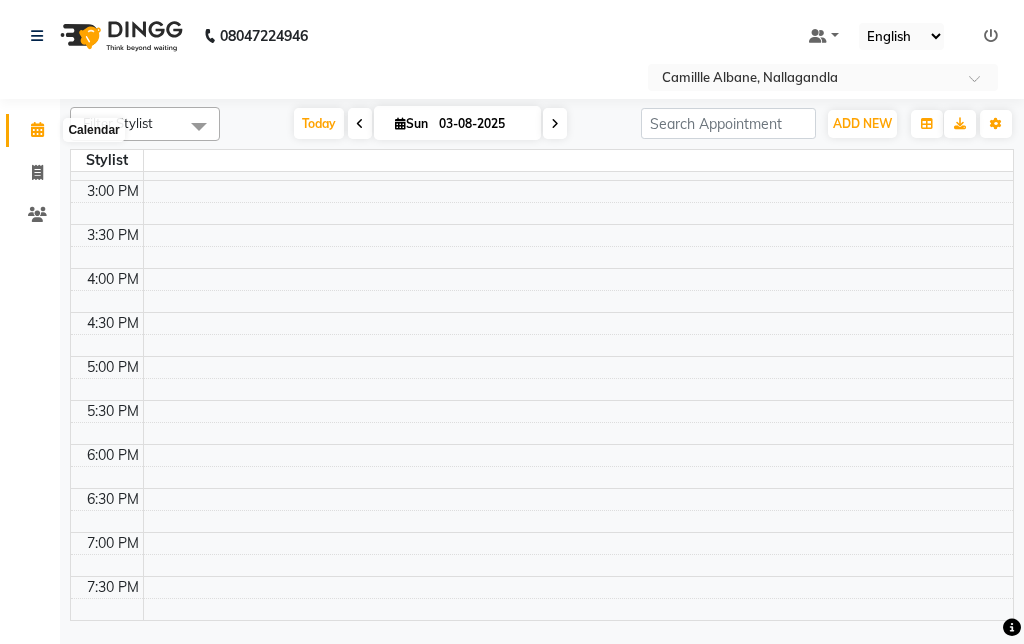 click 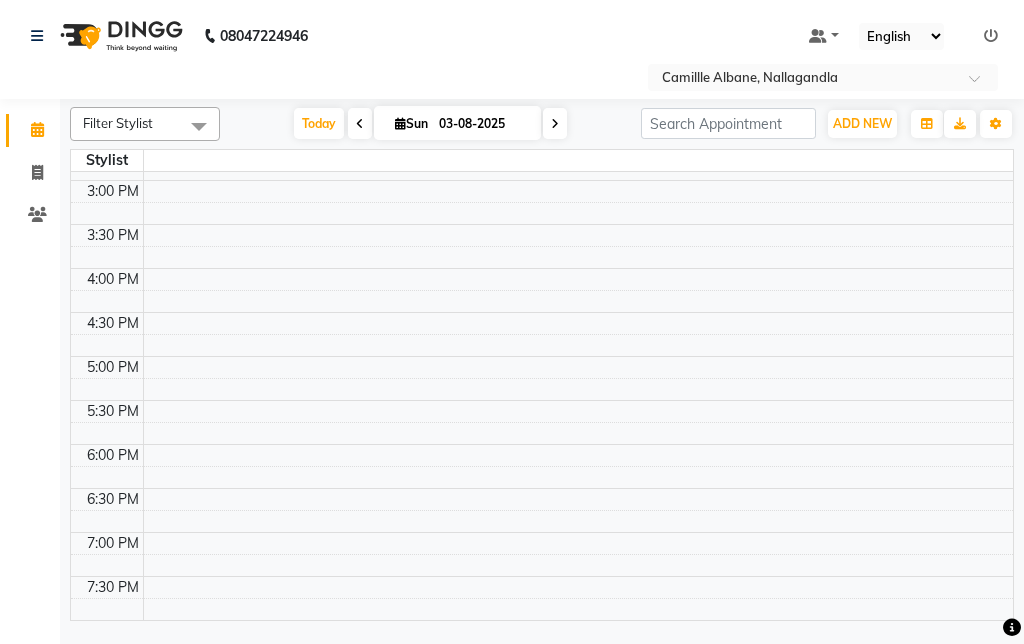 click 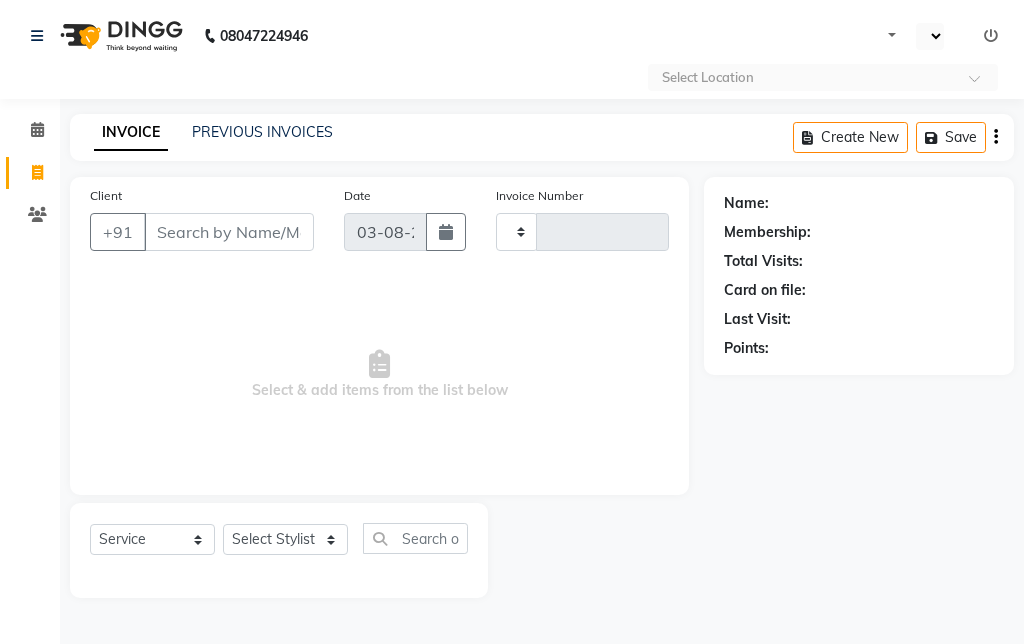 select on "service" 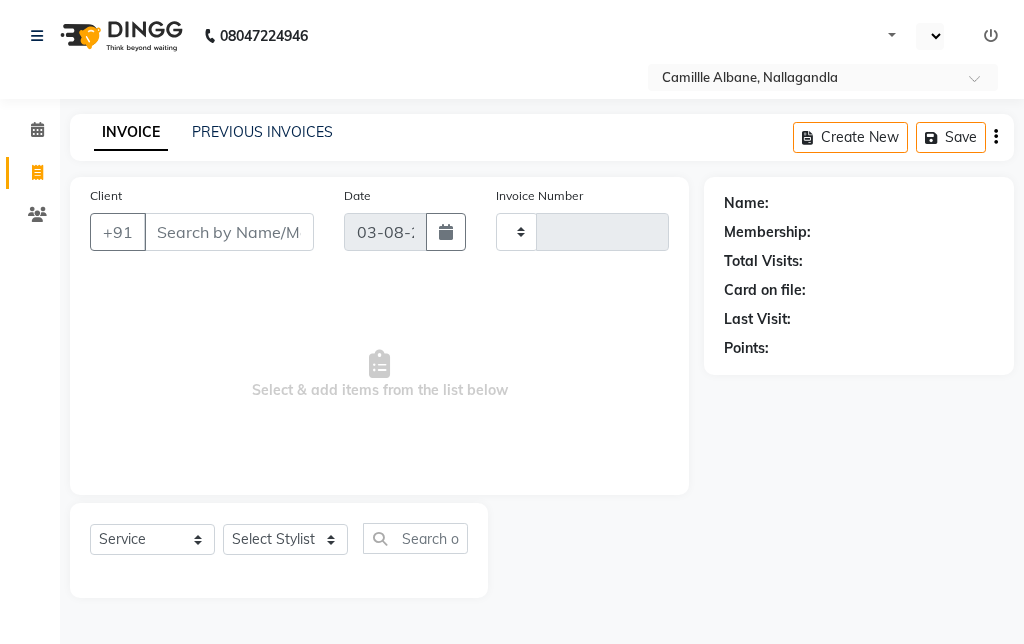 scroll, scrollTop: 0, scrollLeft: 0, axis: both 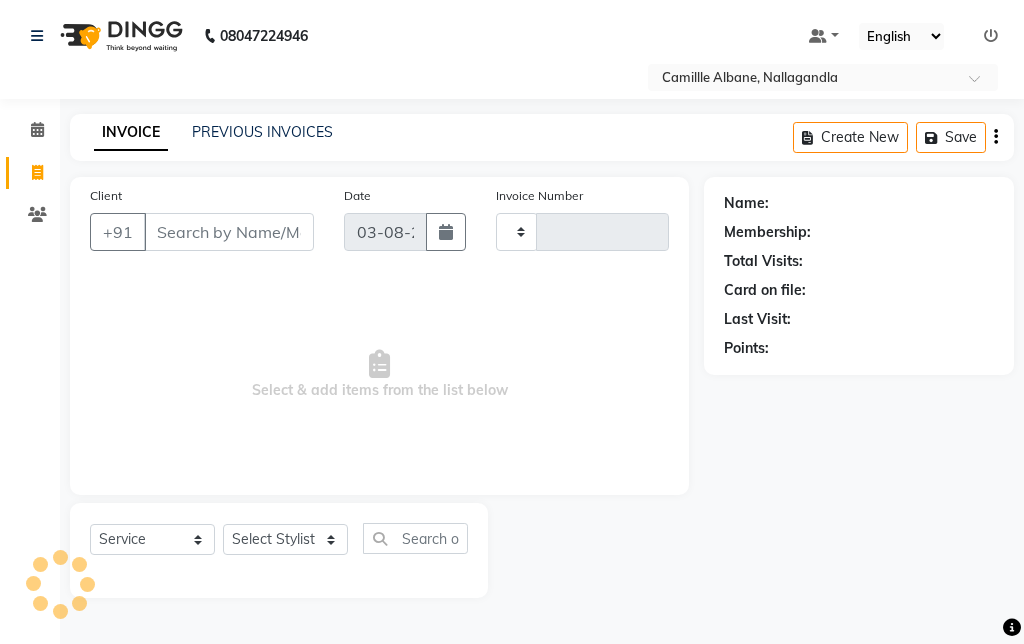 select on "en" 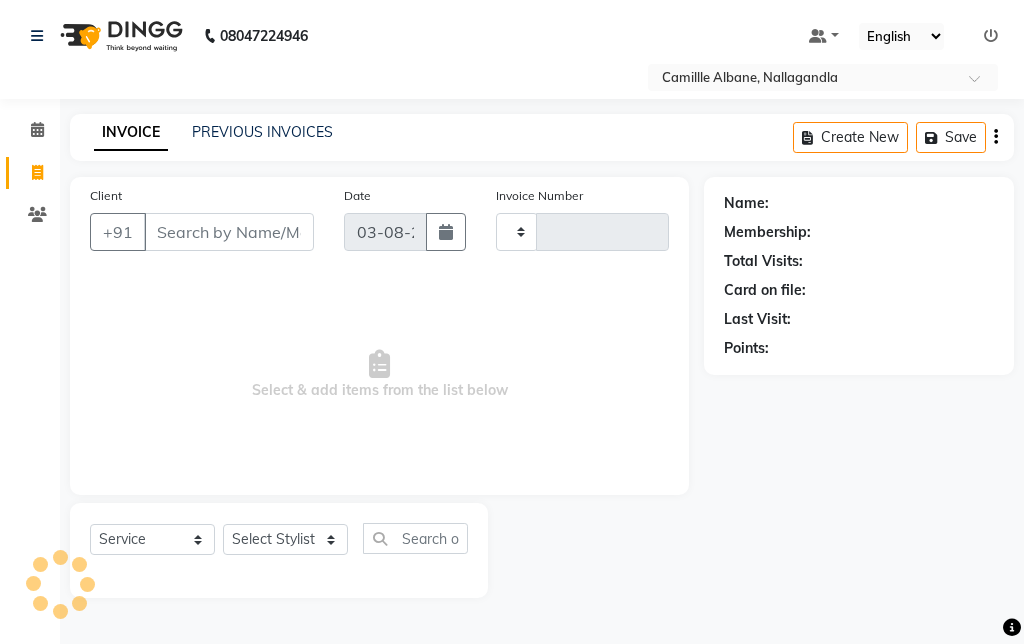 type on "0882" 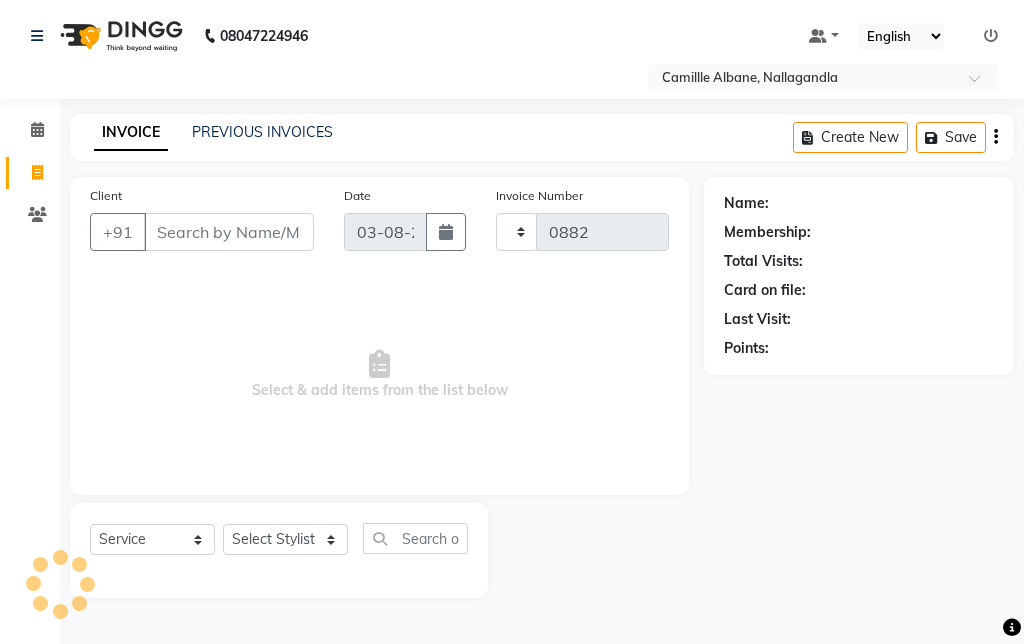 select on "7025" 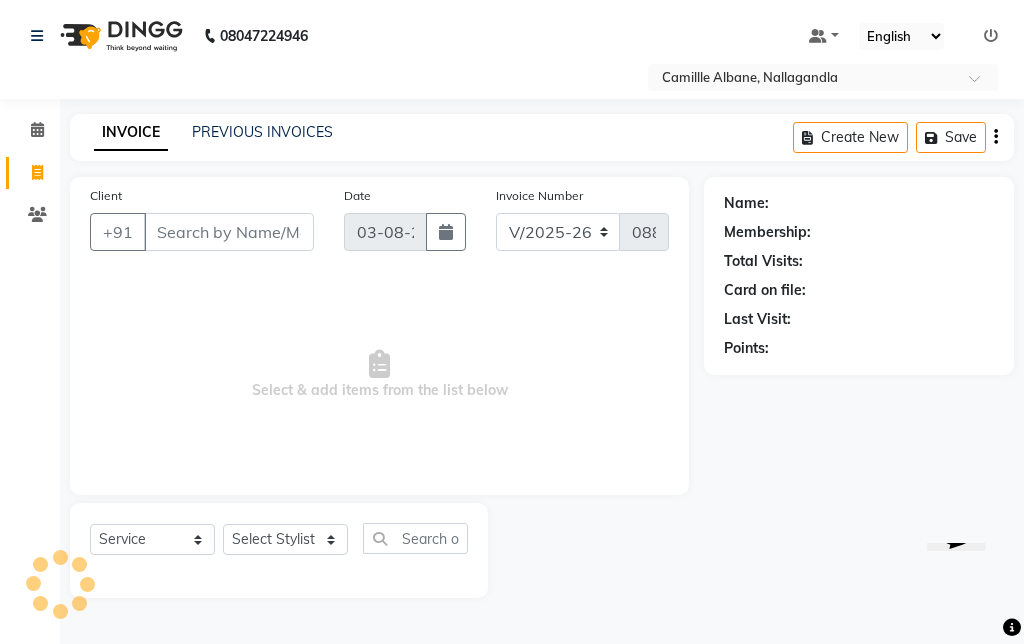 scroll, scrollTop: 0, scrollLeft: 0, axis: both 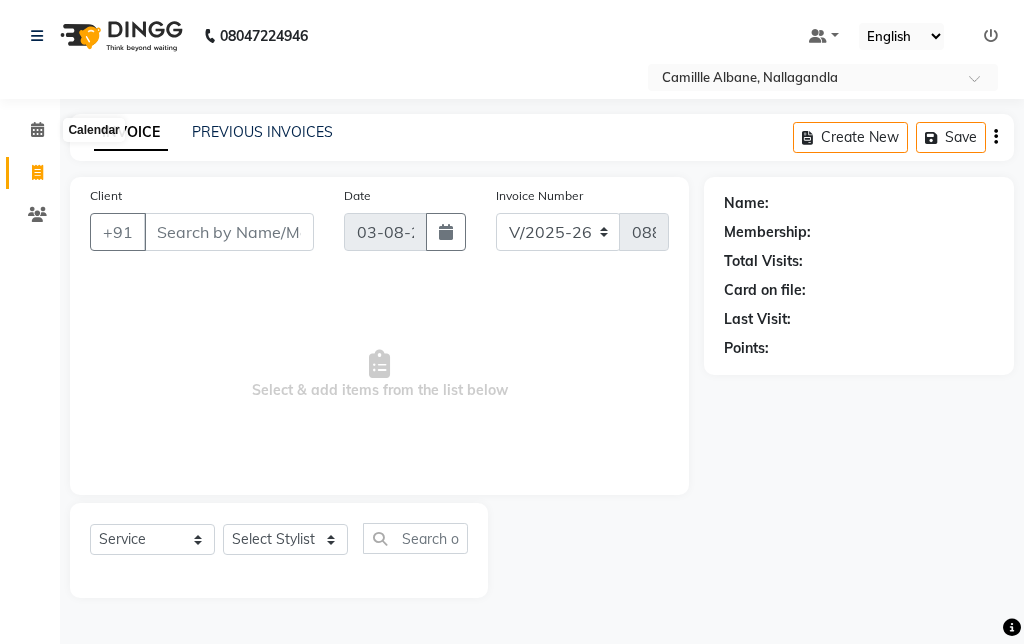 click 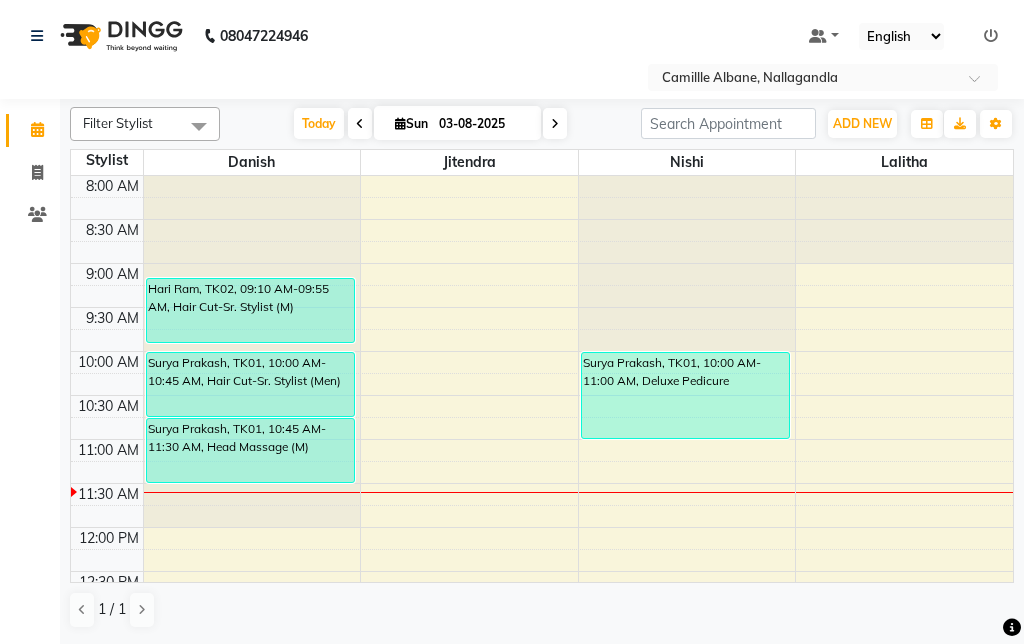 click on "Hari Ram, TK02, 09:10 AM-09:55 AM, Hair Cut-Sr. Stylist (M)" at bounding box center [250, 310] 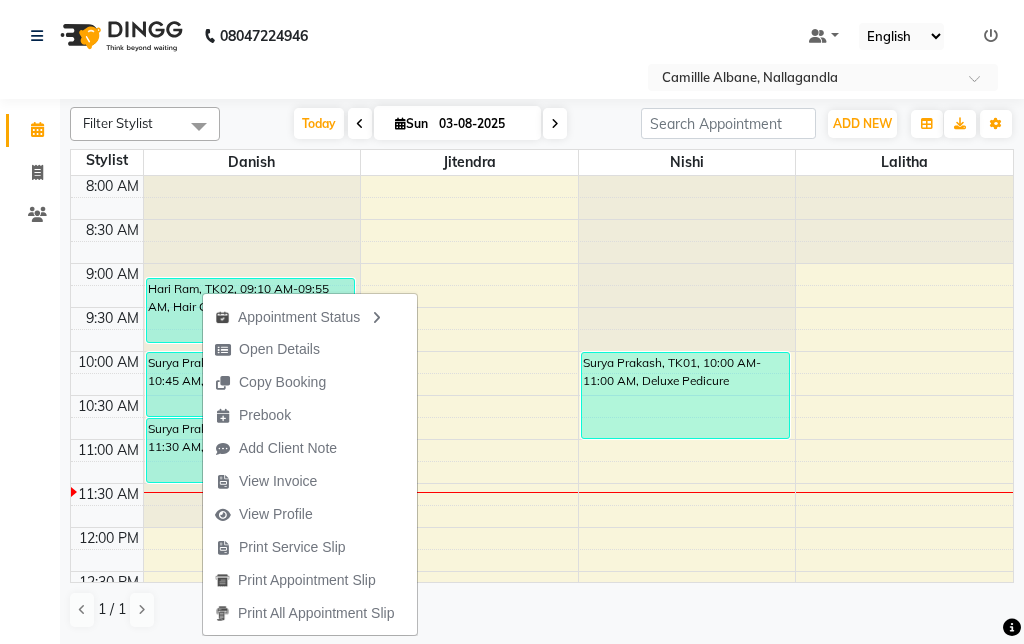 click on "Open Details" at bounding box center [279, 349] 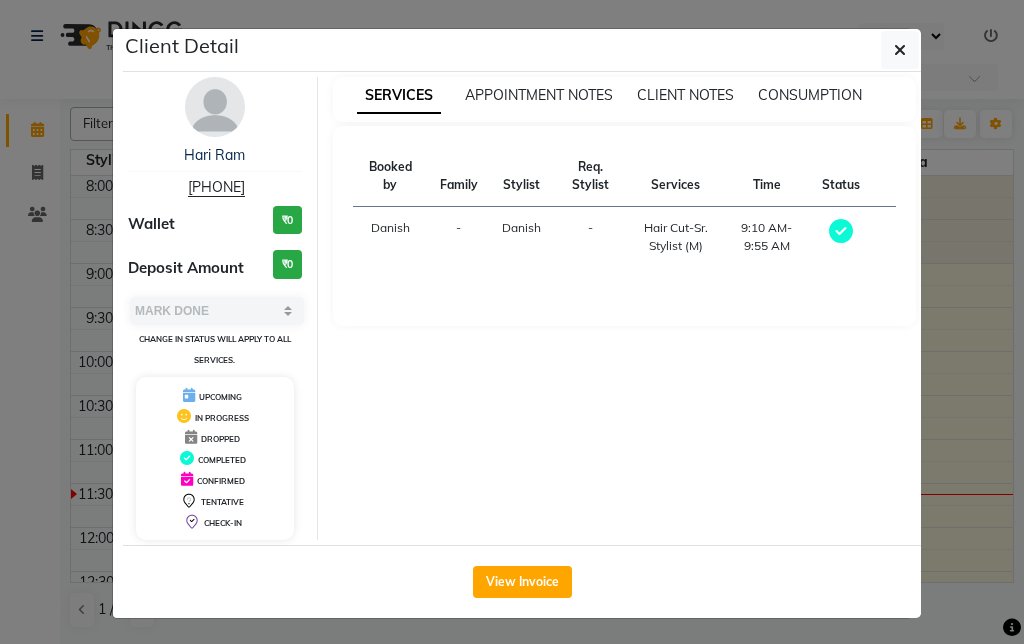 click 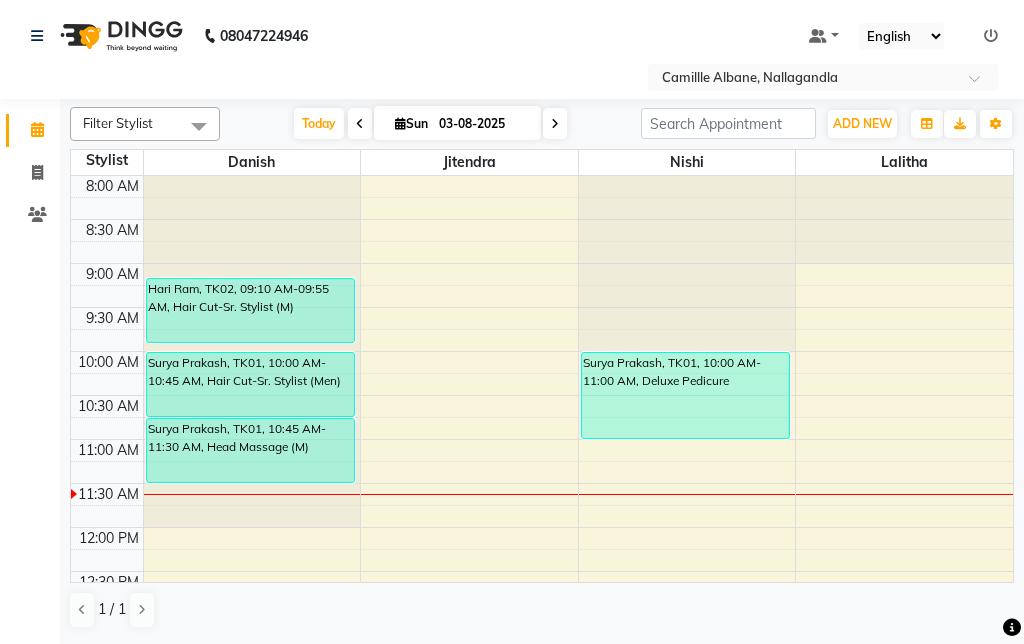click on "Surya Prakash, TK01, 10:00 AM-10:45 AM, Hair Cut-Sr. Stylist (Men)" at bounding box center [250, 384] 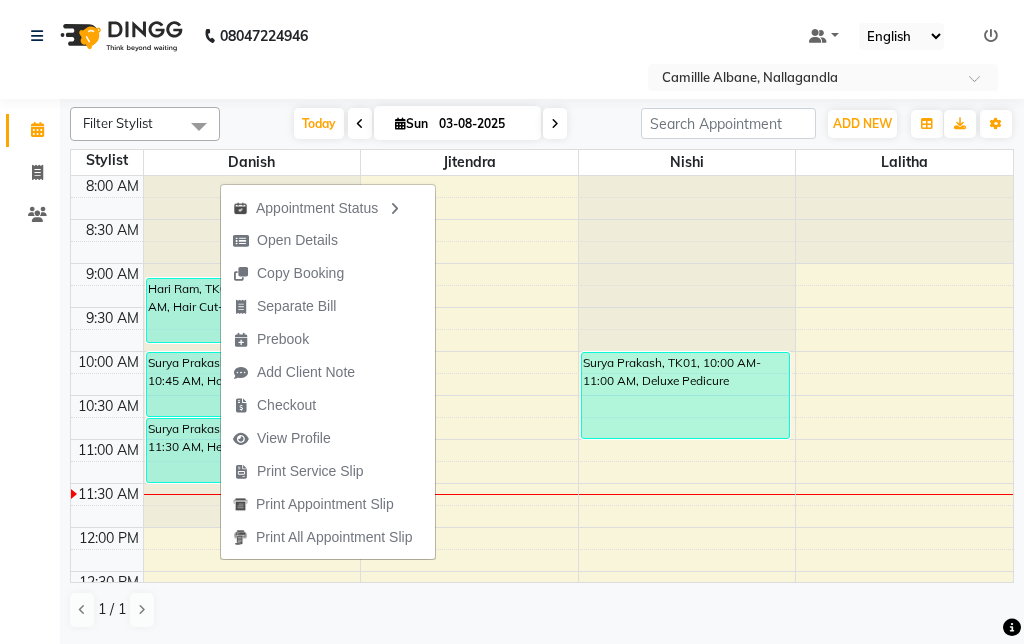 click on "Open Details" at bounding box center (297, 240) 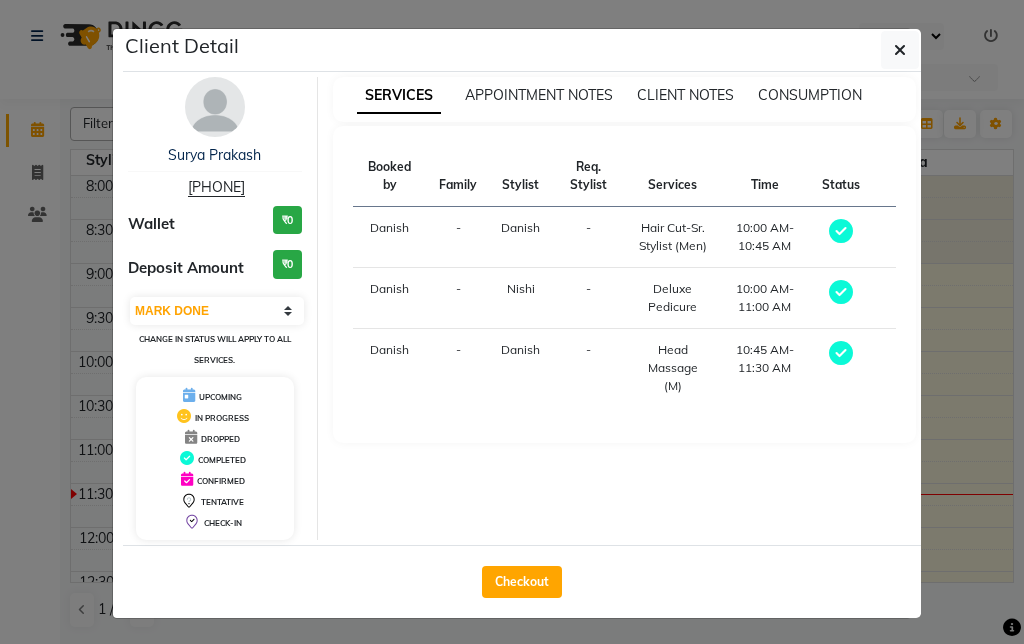 click on "Checkout" 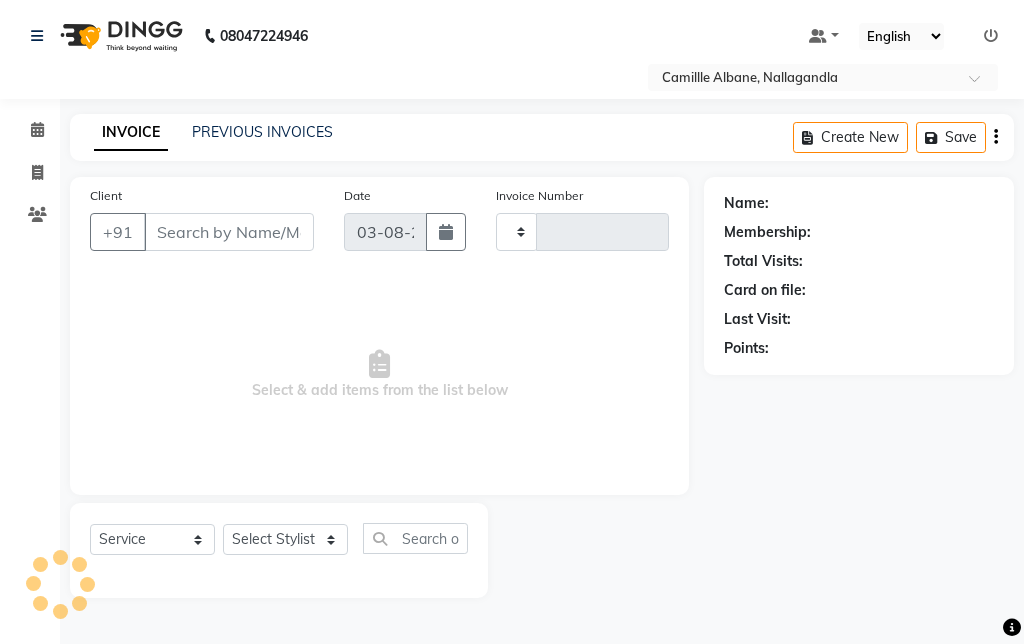 type on "0882" 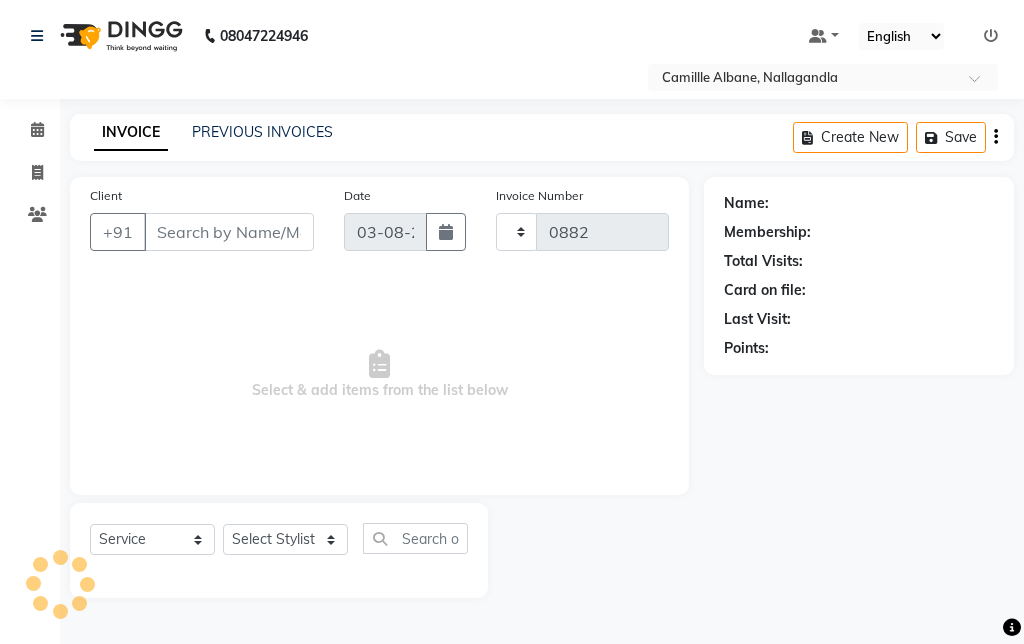 select on "7025" 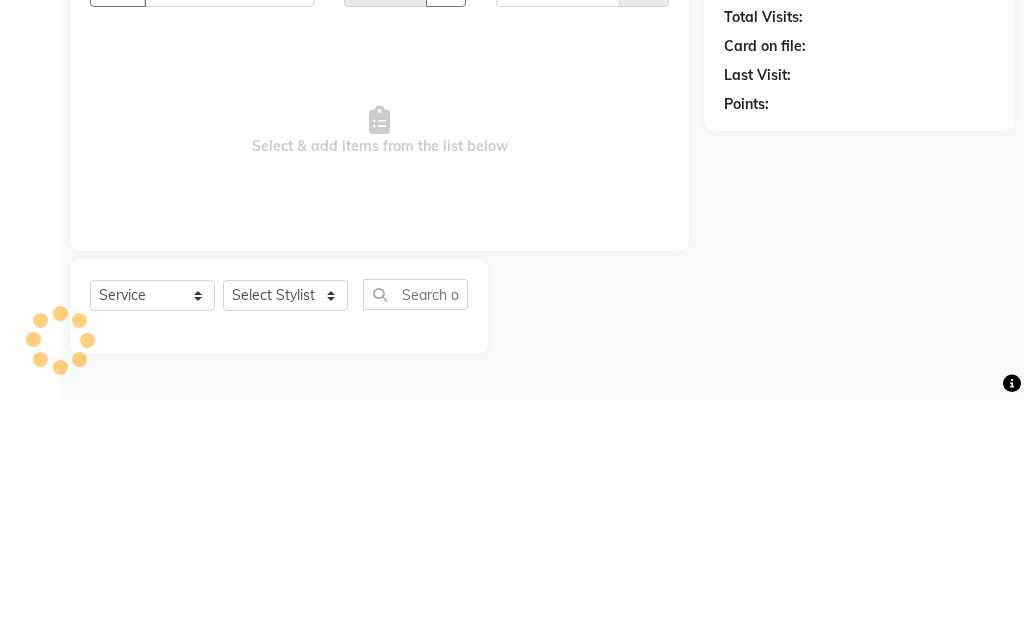 type on "91******36" 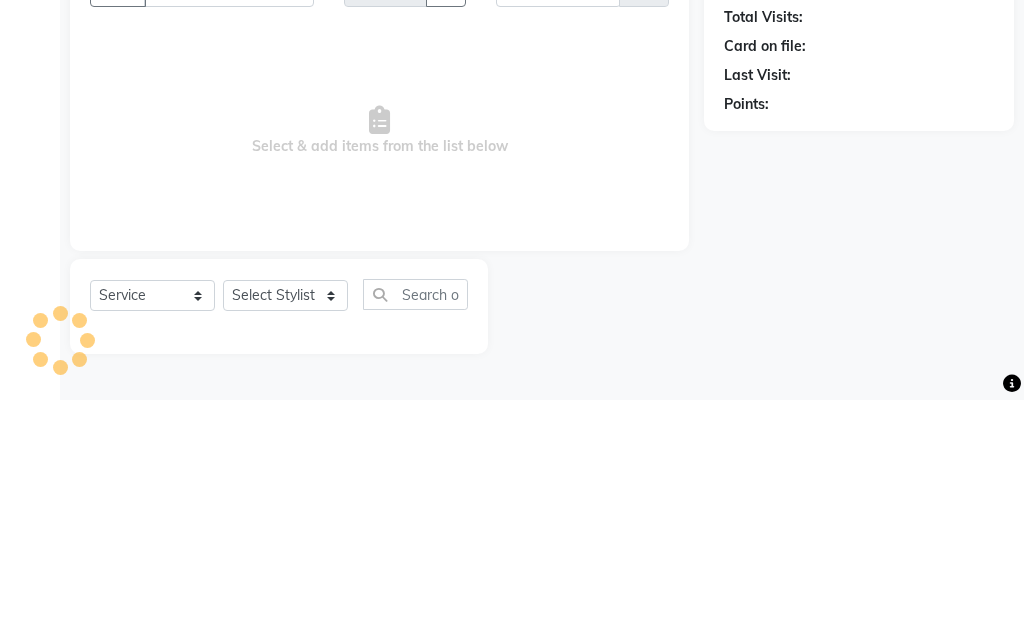 select on "57806" 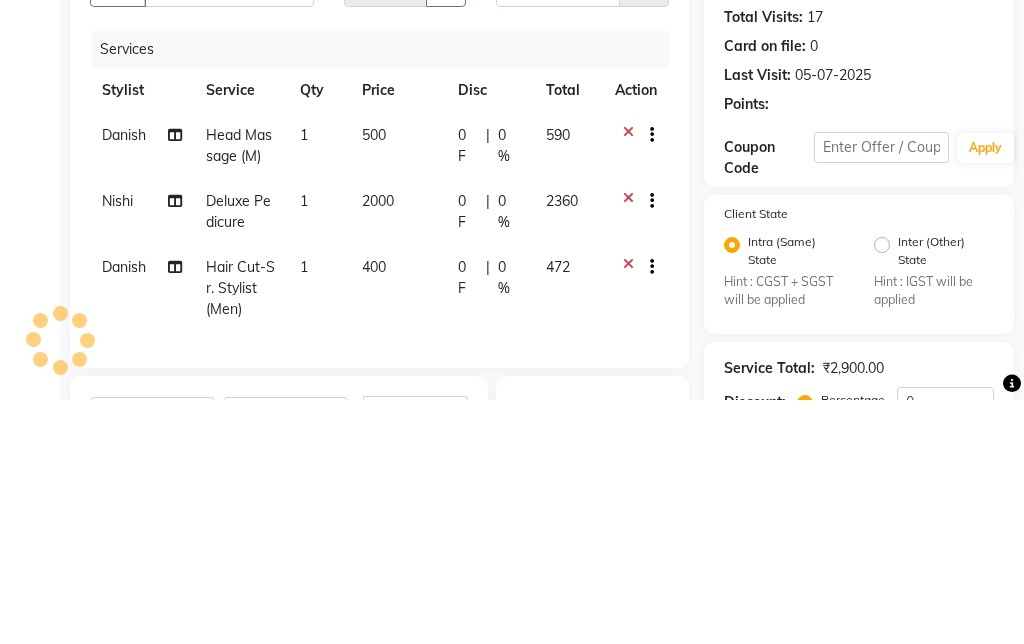 select on "2: Object" 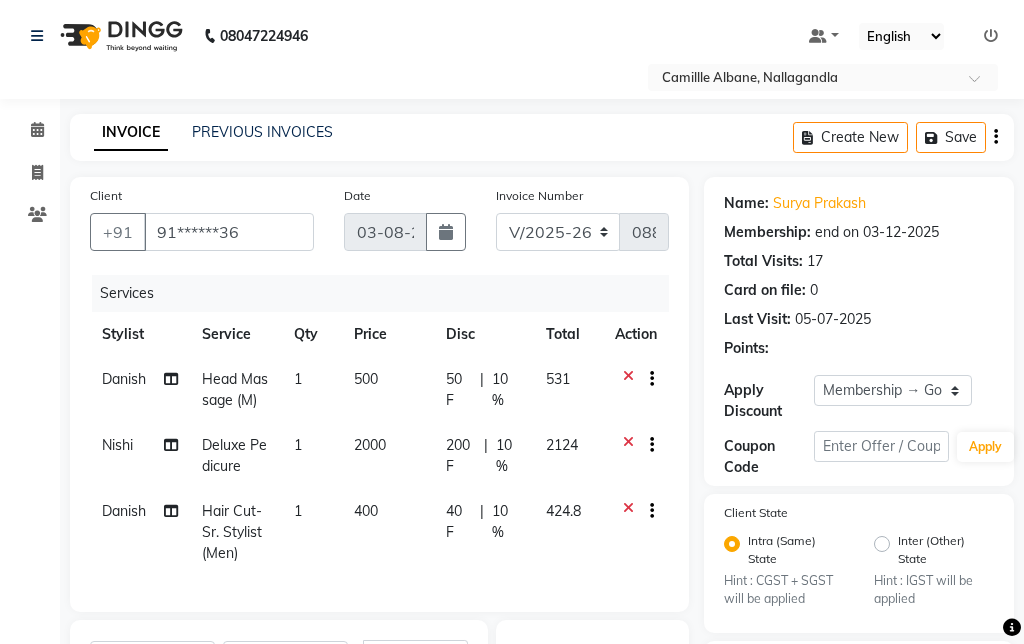 type on "10" 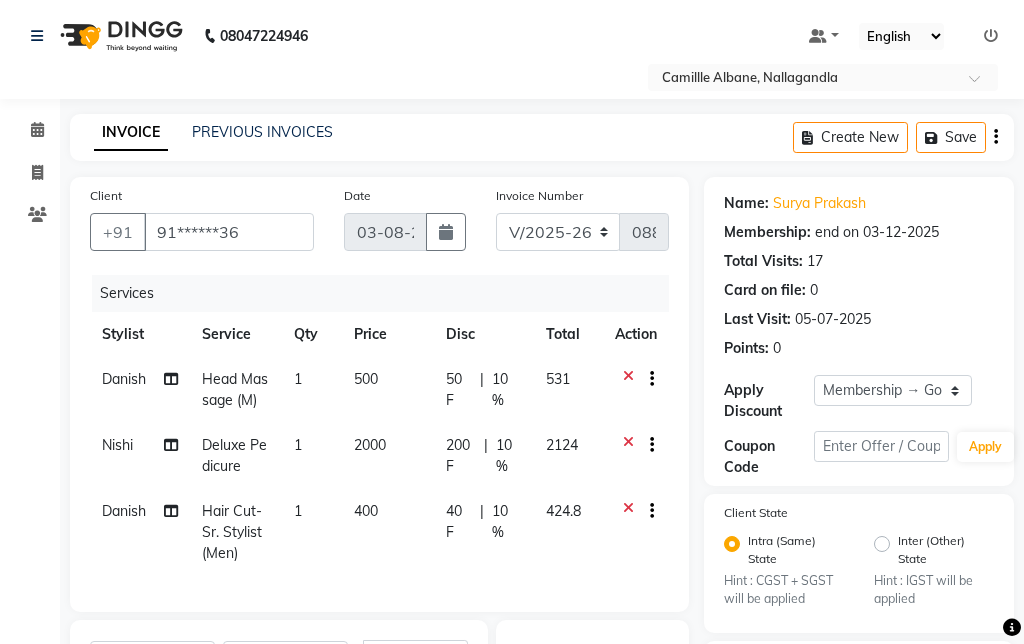 click 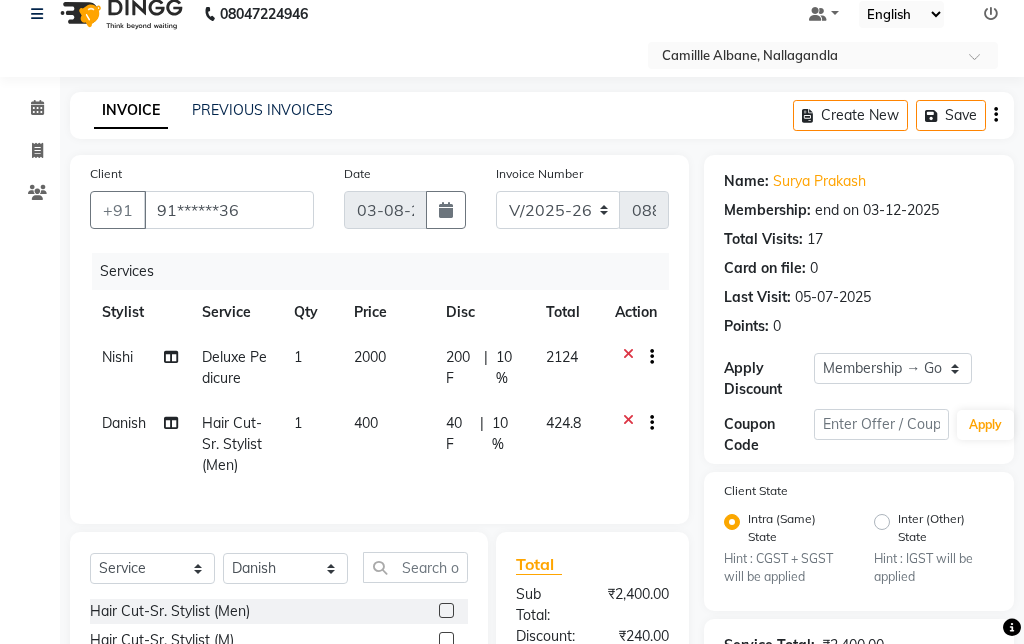 scroll, scrollTop: 32, scrollLeft: 0, axis: vertical 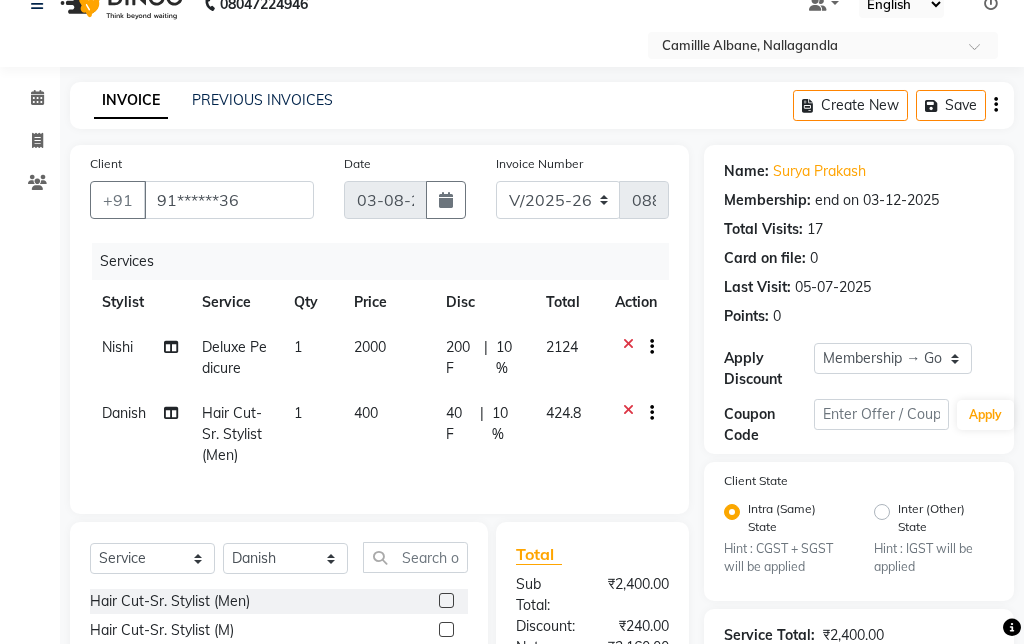 click 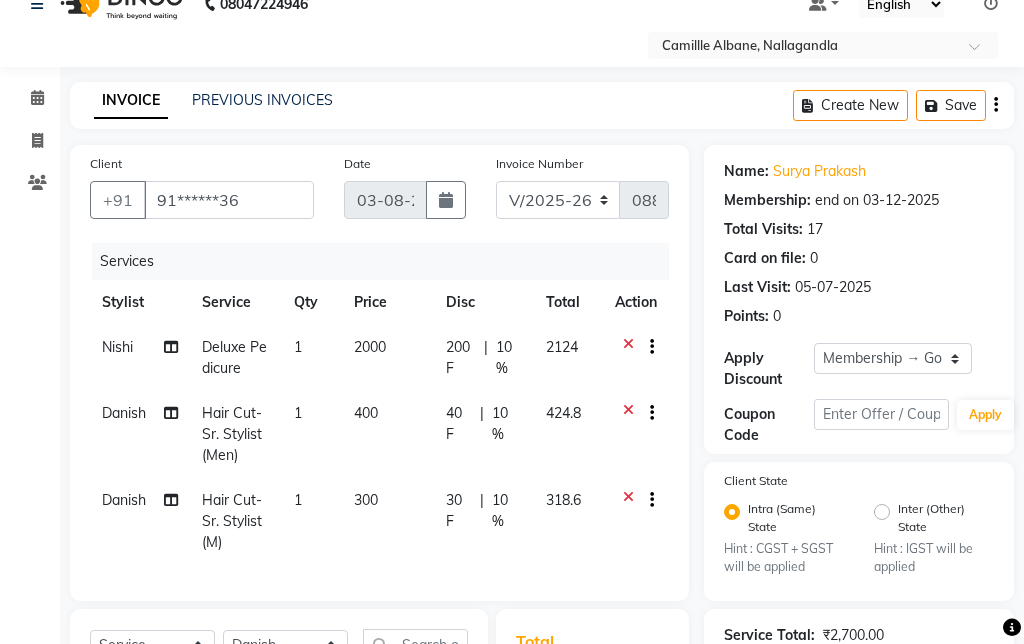 checkbox on "false" 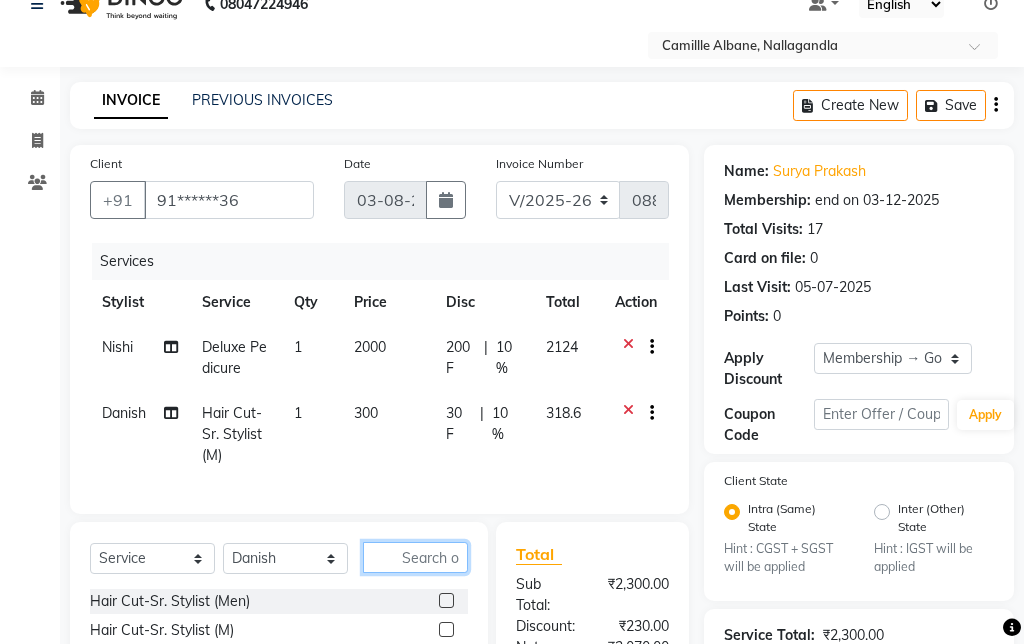 click 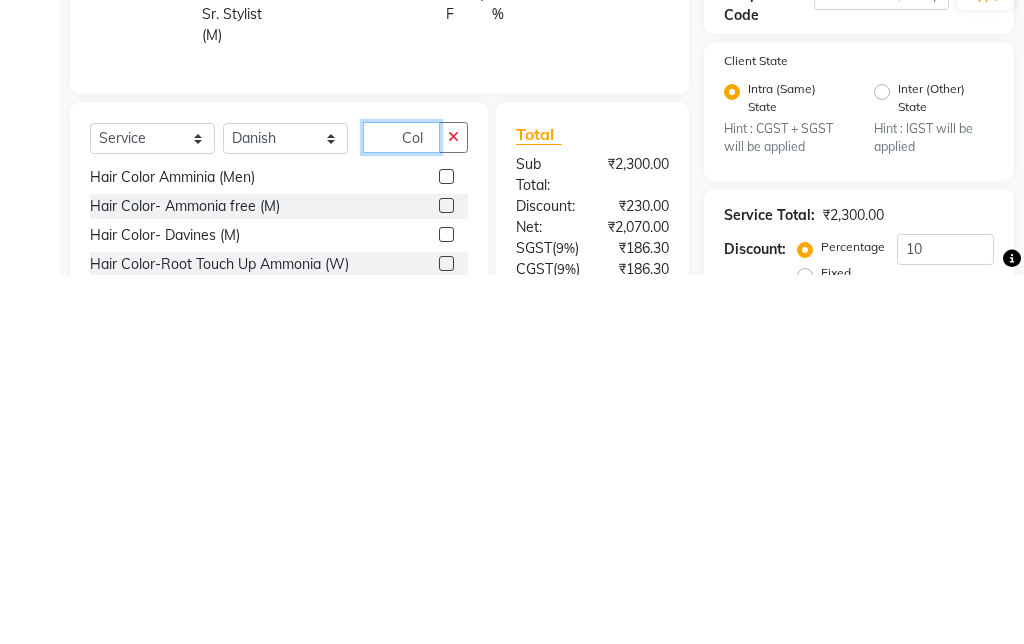 scroll, scrollTop: 85, scrollLeft: 0, axis: vertical 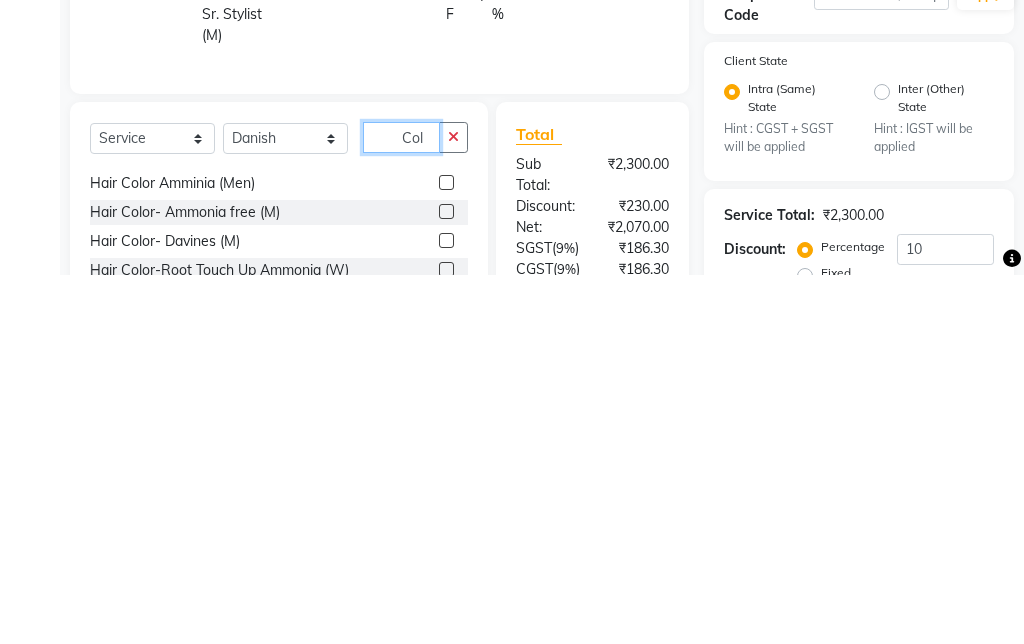 type on "Col" 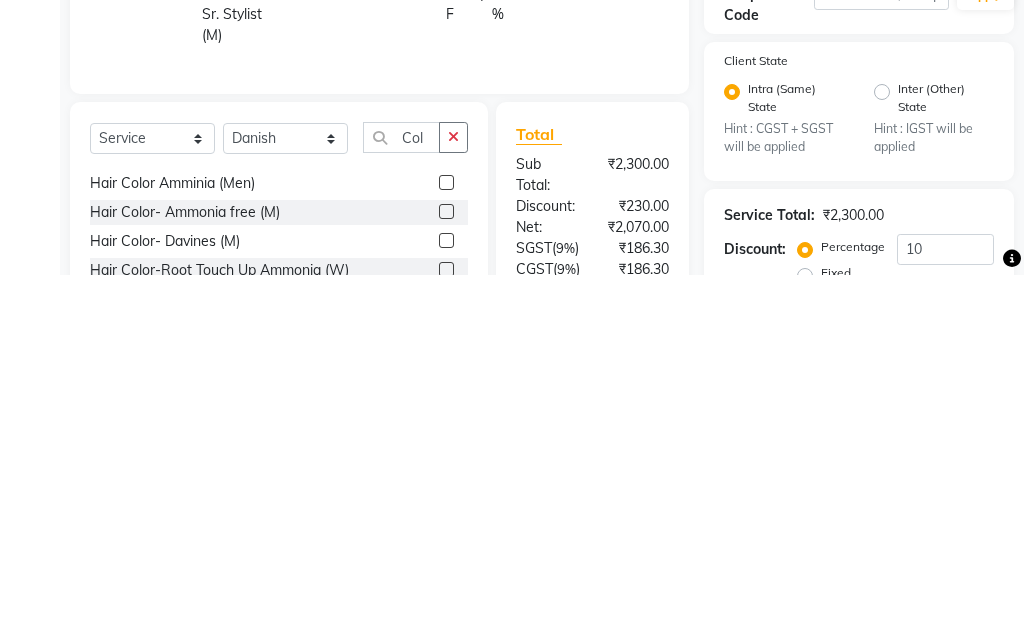 click 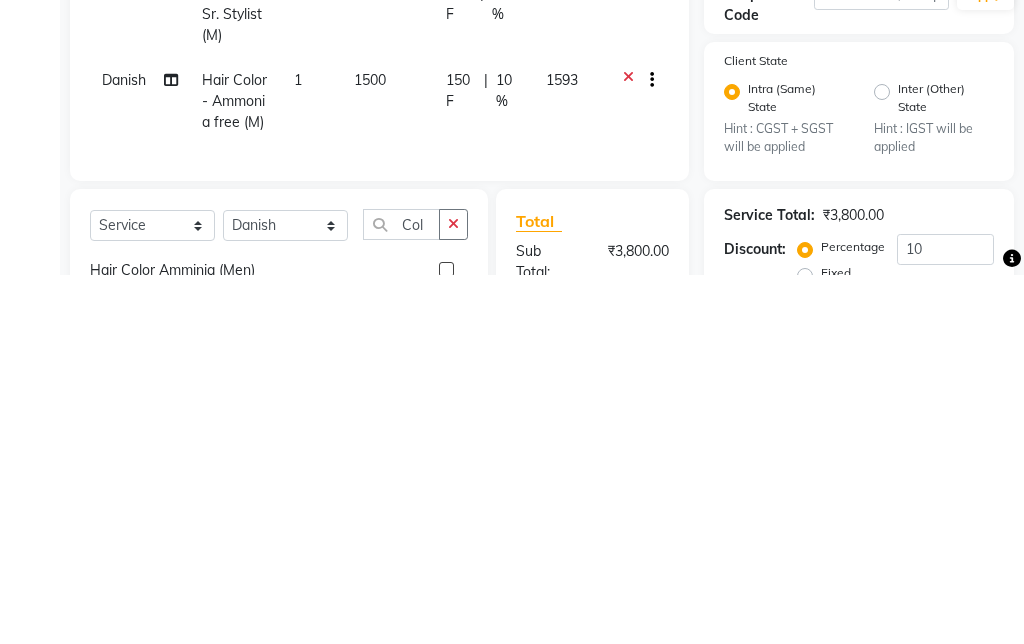 scroll, scrollTop: 302, scrollLeft: 0, axis: vertical 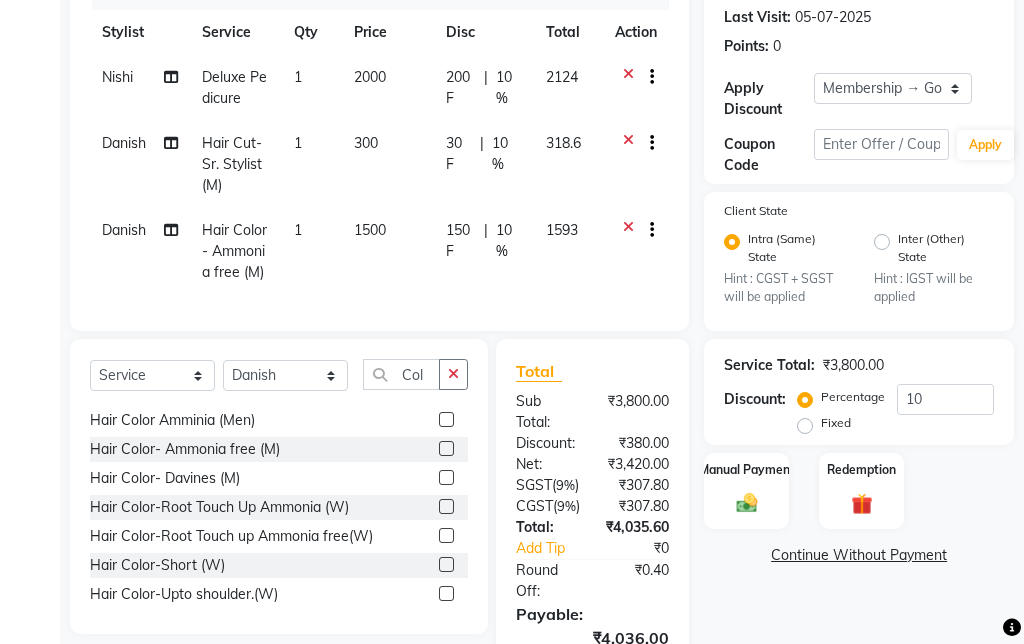 checkbox on "false" 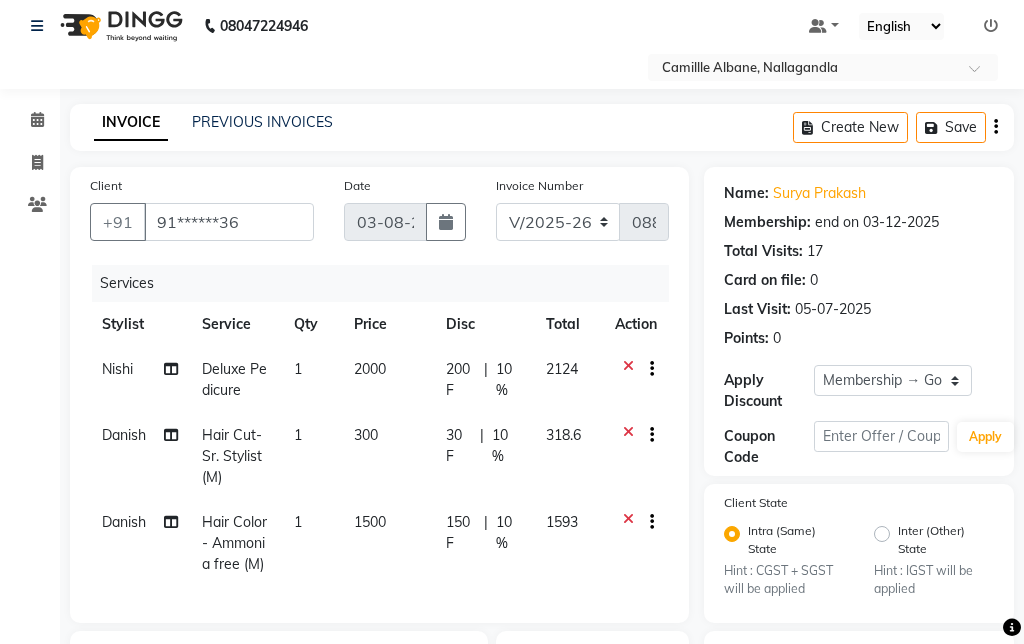 scroll, scrollTop: 0, scrollLeft: 0, axis: both 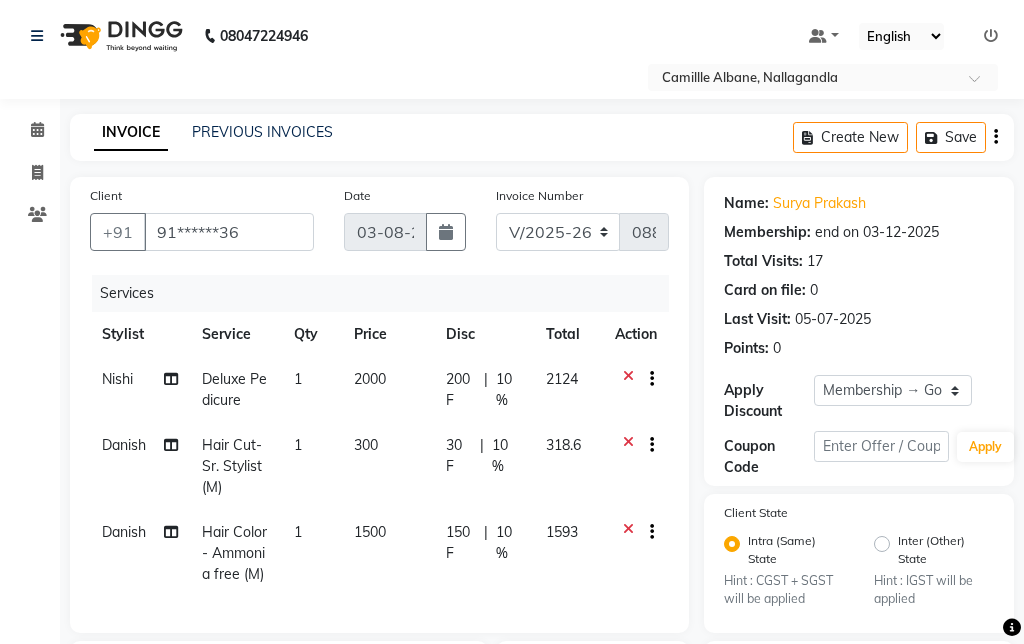 click on "Deluxe Pedicure" 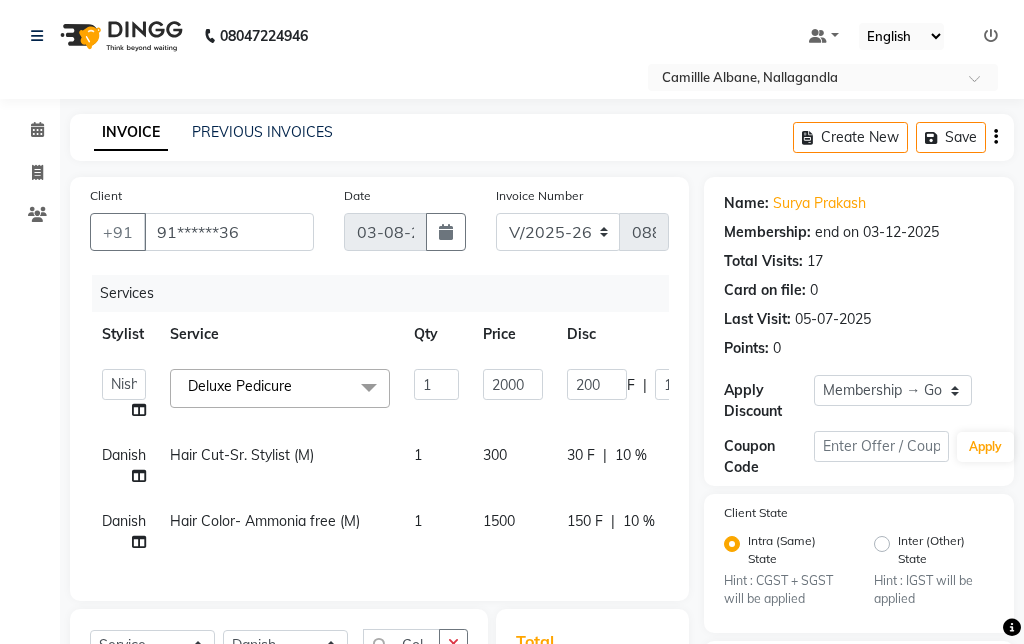 click on "Deluxe Pedicure  x" 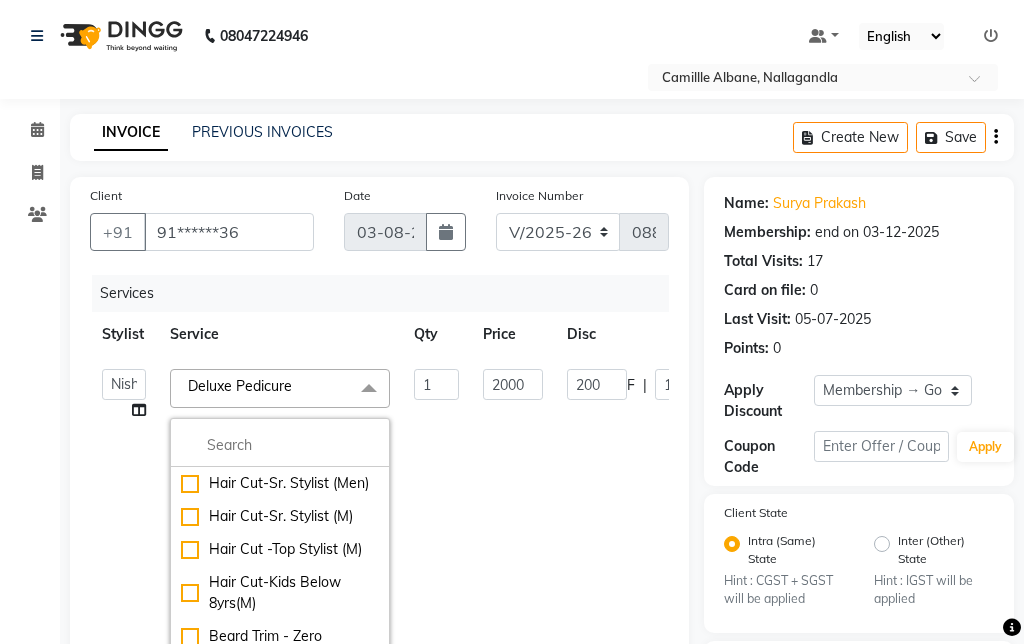 click 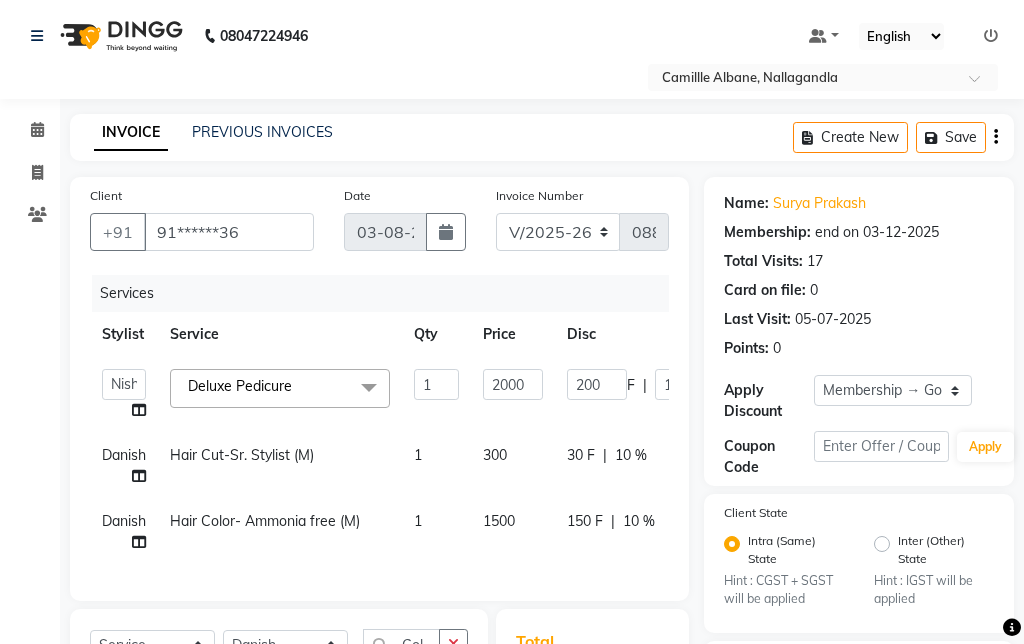 click on "Deluxe Pedicure  x" 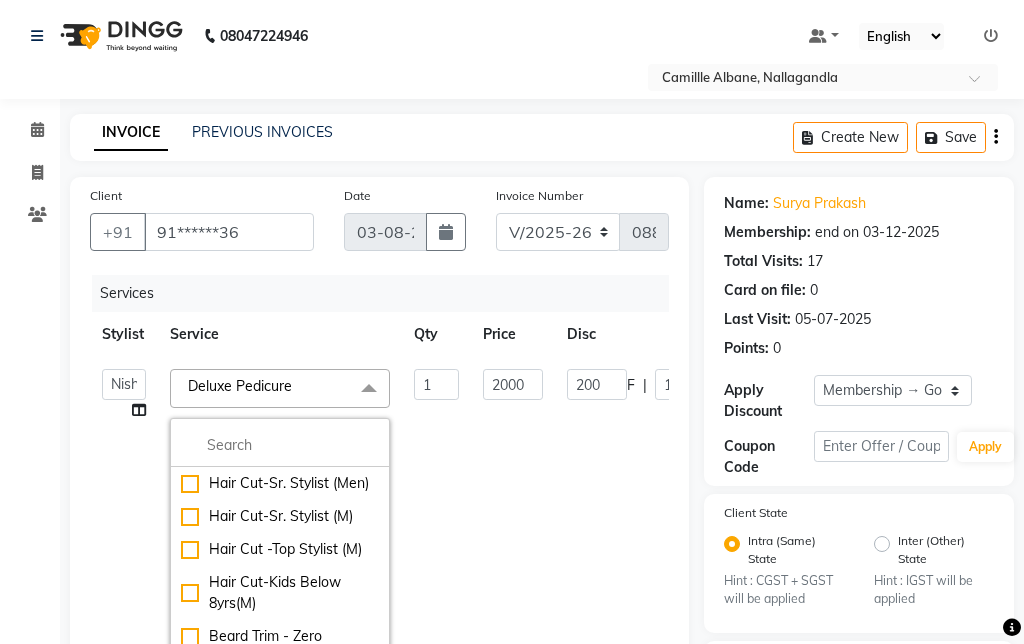 click 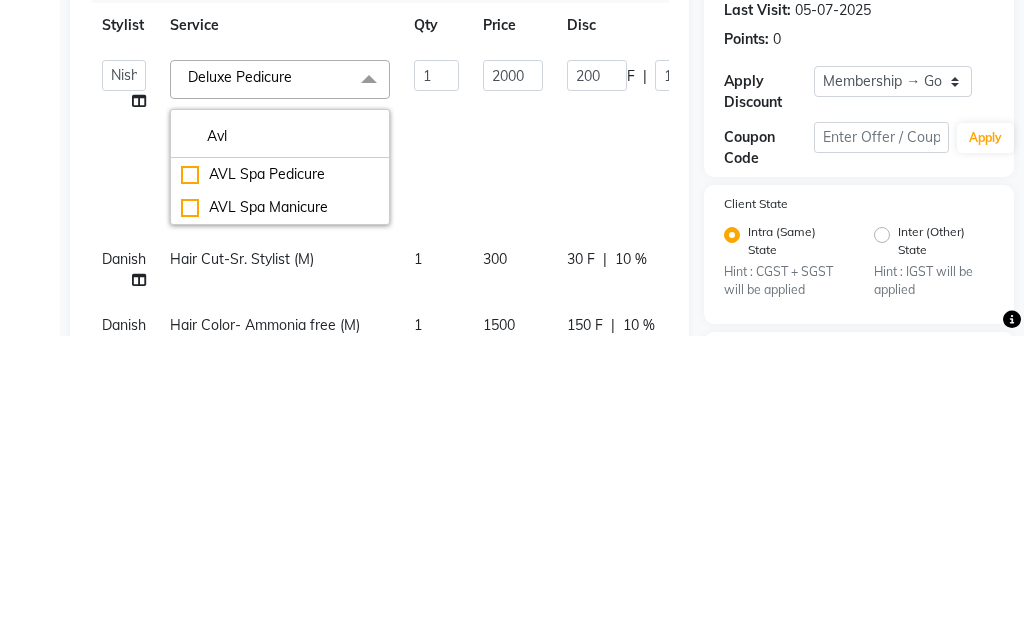 type on "Avl" 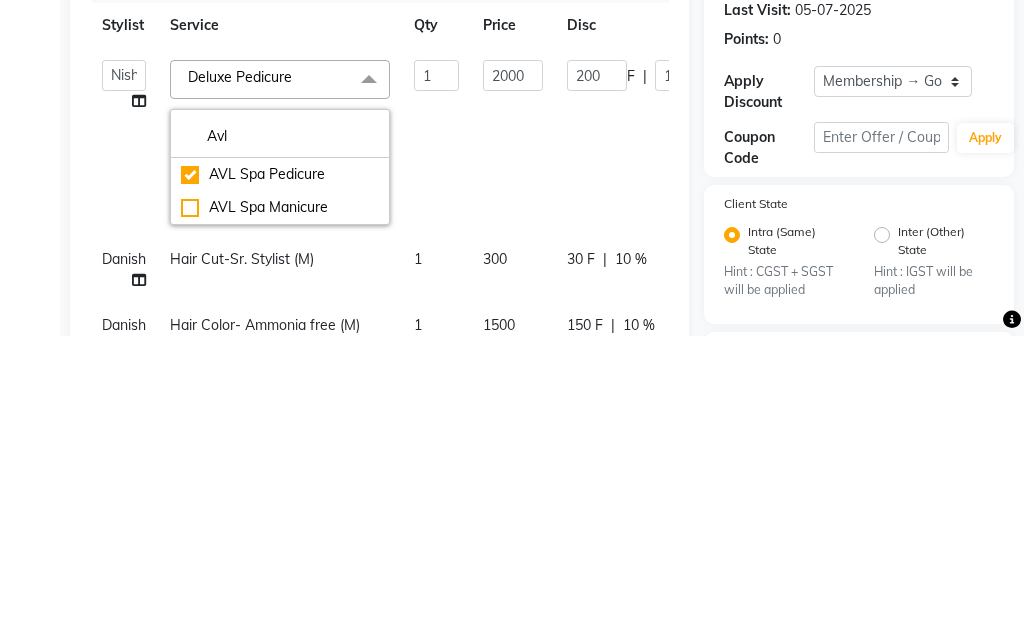 checkbox on "true" 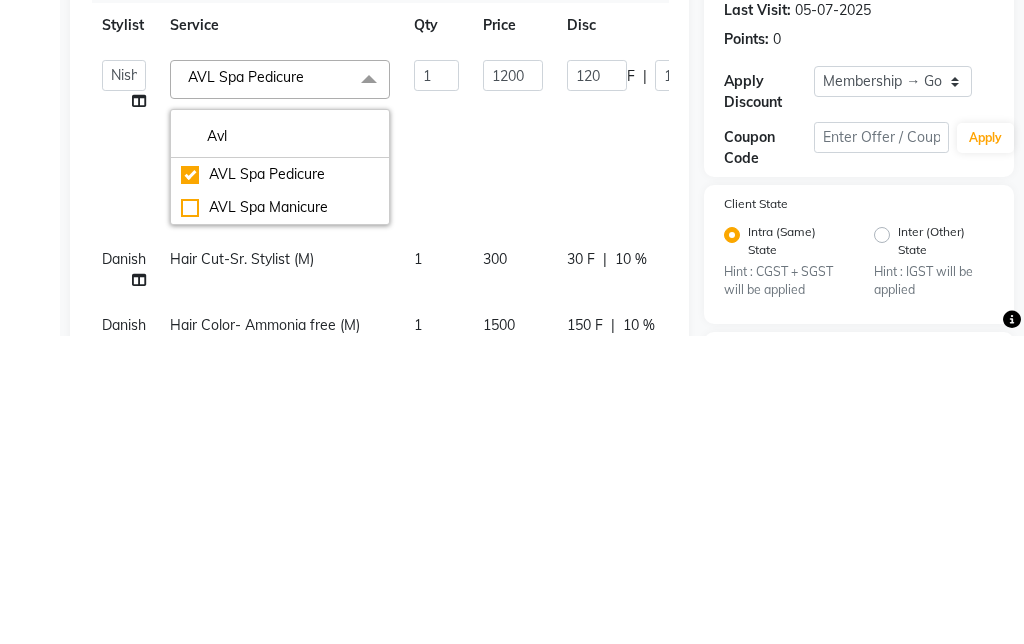 scroll, scrollTop: 309, scrollLeft: 0, axis: vertical 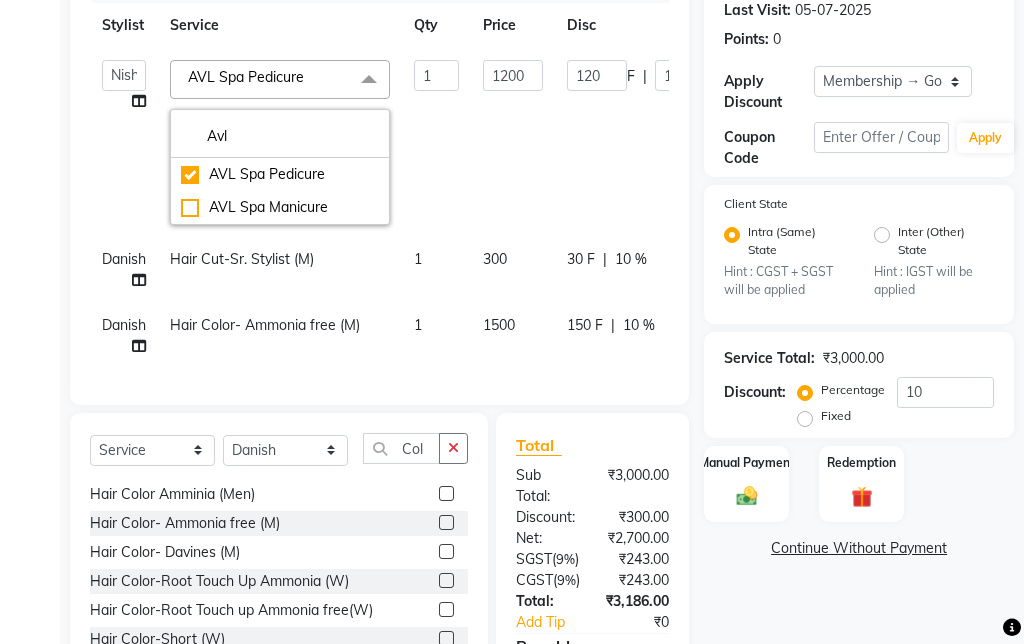 click on "120 F | 10 %" 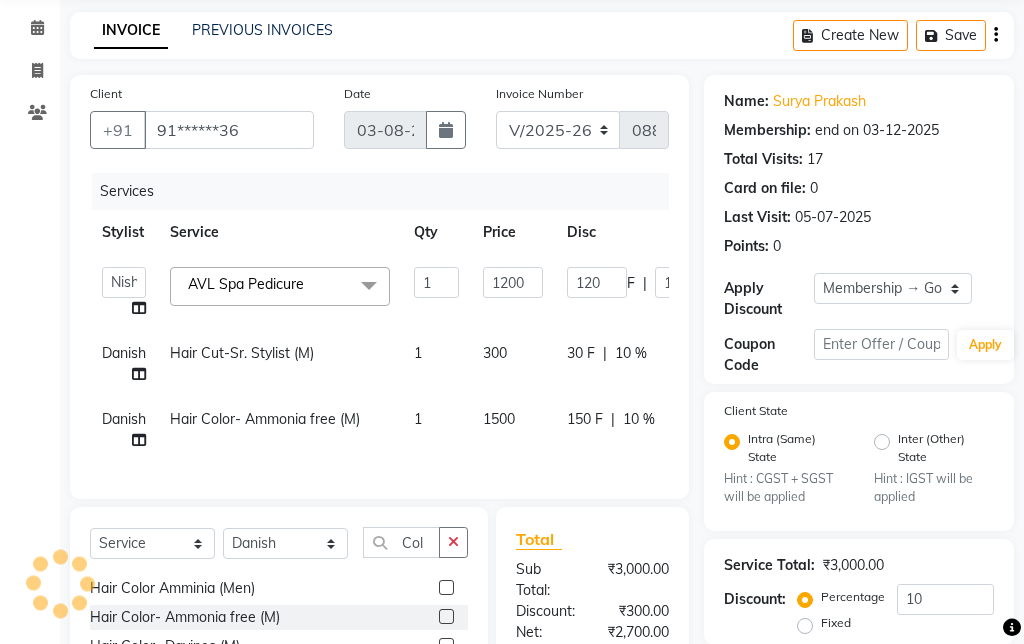 scroll, scrollTop: 102, scrollLeft: 0, axis: vertical 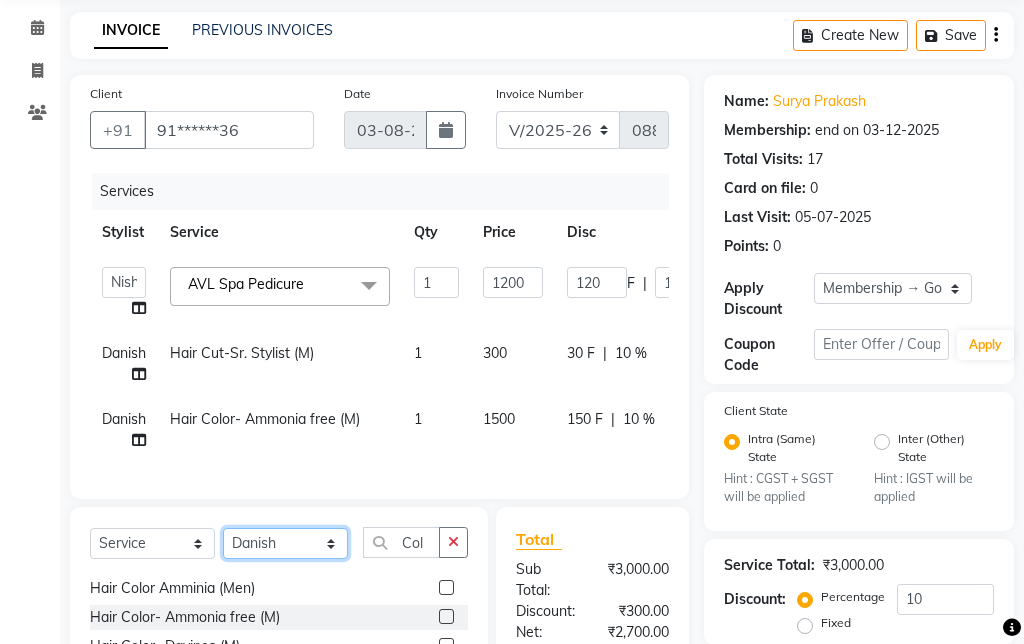 click on "Select Stylist Admin Amit Danish Dr, Rajani Jitendra K T Ramarao Lalitha Lokesh Madhu Nishi Satish Srinivas" 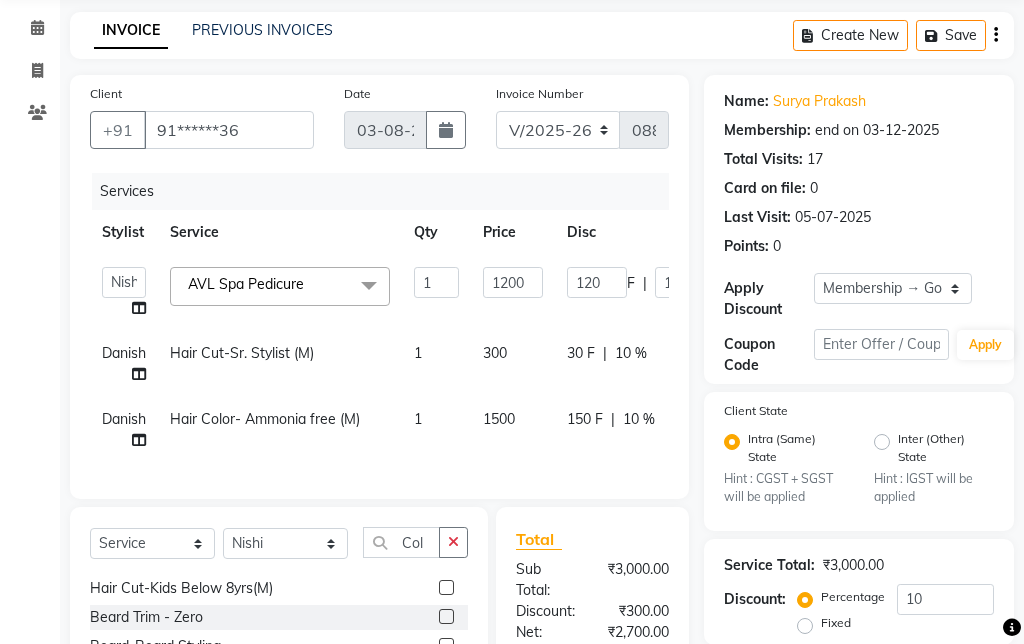 click 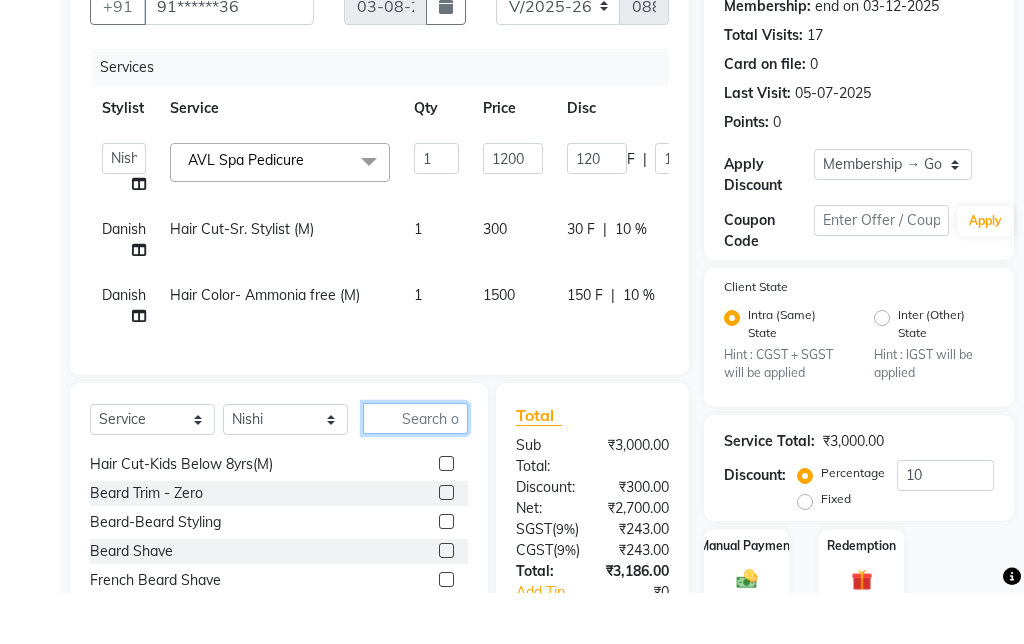 scroll, scrollTop: 179, scrollLeft: 0, axis: vertical 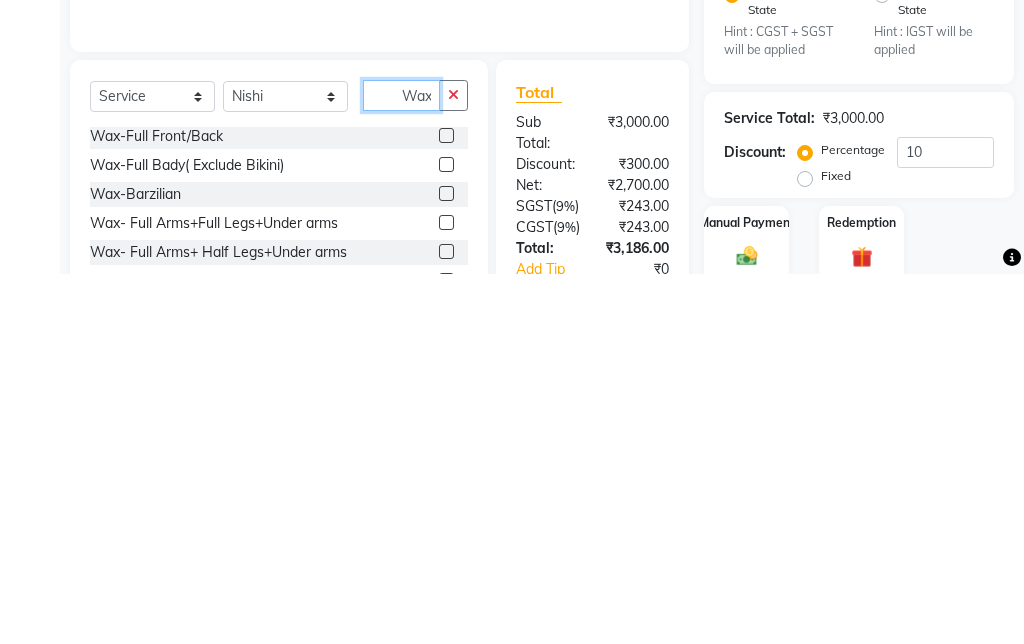 click on "Wax" 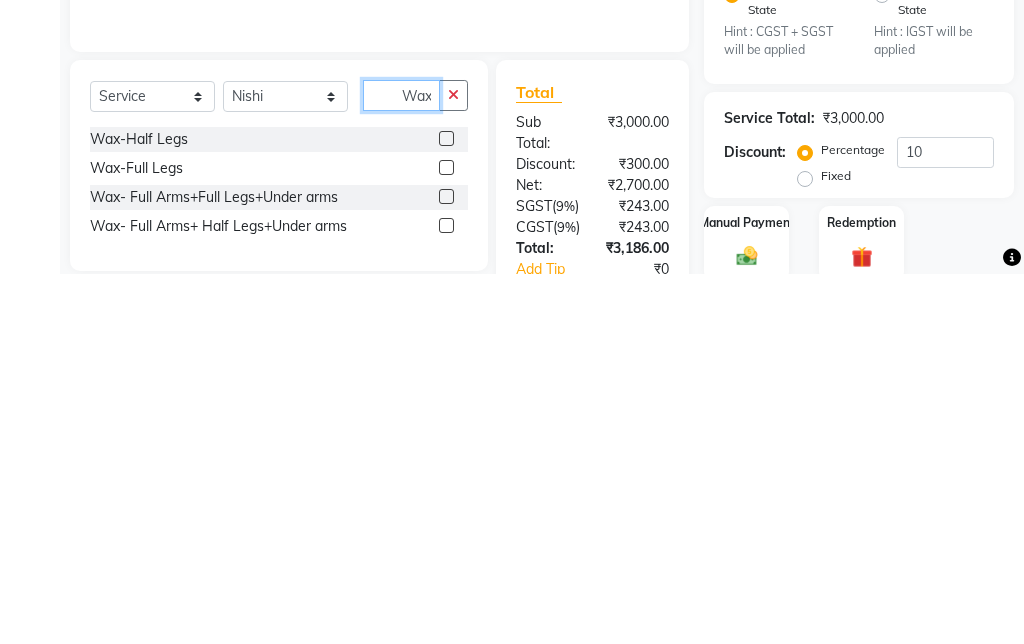 type on "Wax le" 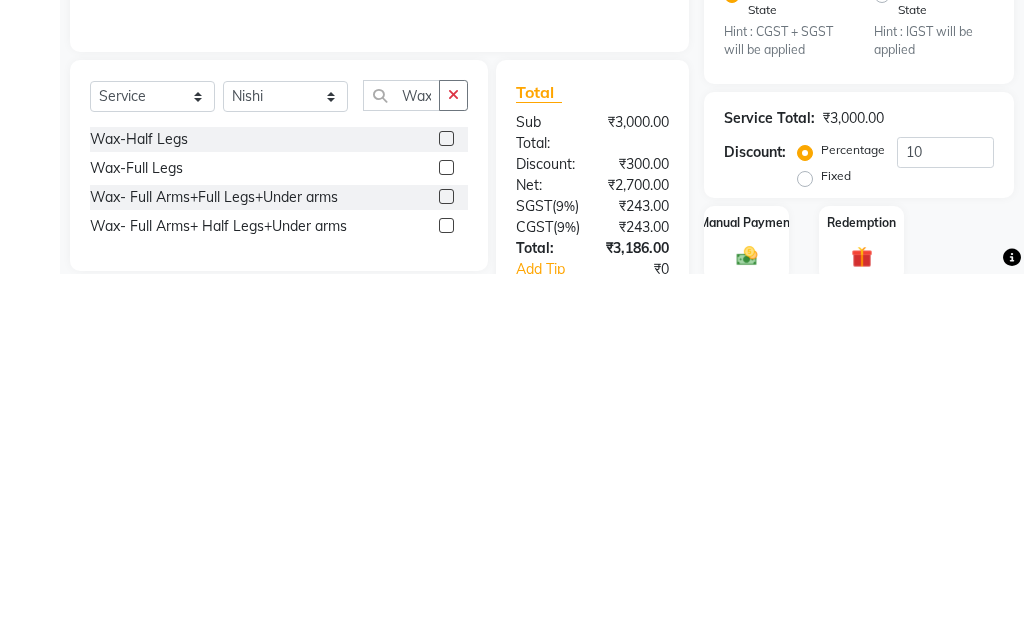 click 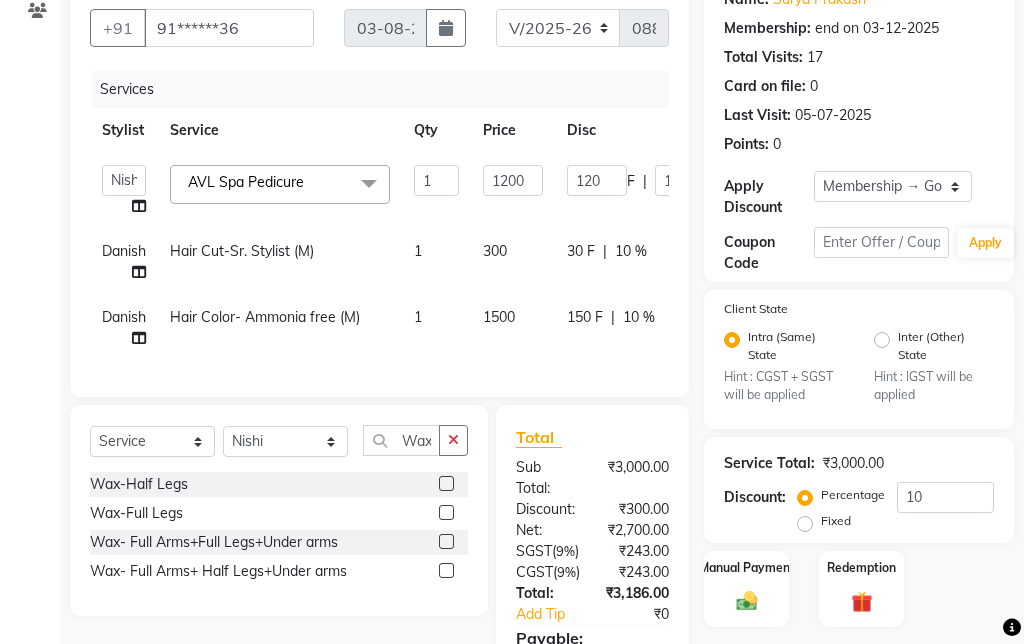 scroll, scrollTop: 206, scrollLeft: 0, axis: vertical 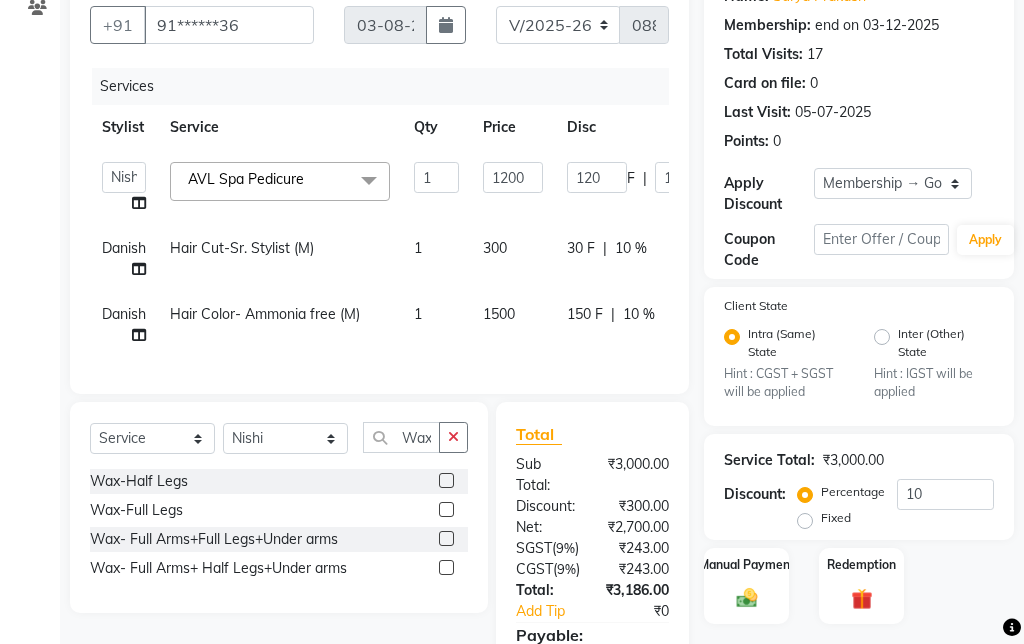 click 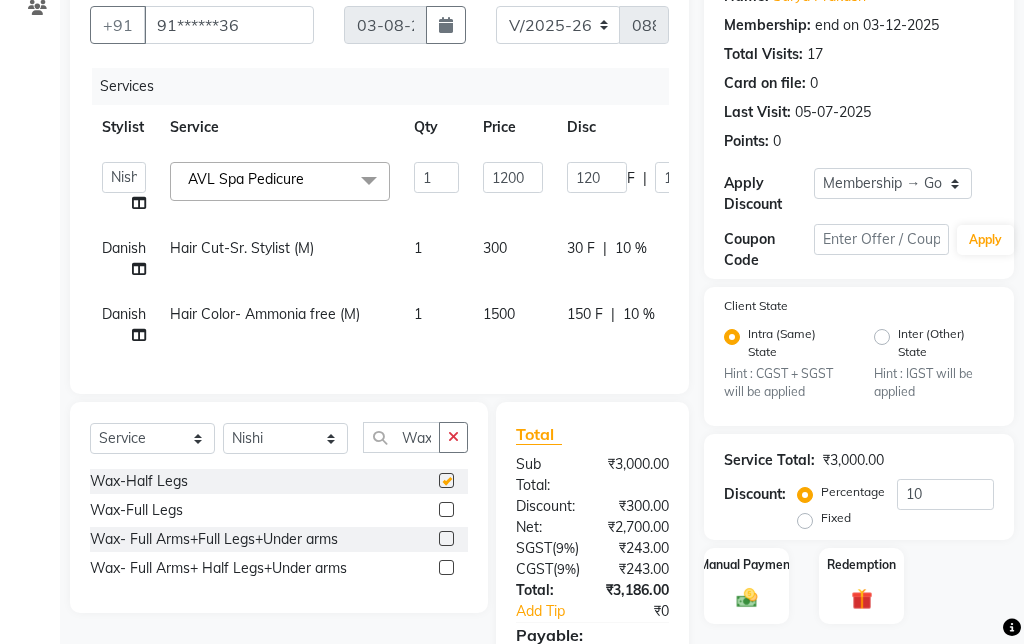 scroll, scrollTop: 207, scrollLeft: 0, axis: vertical 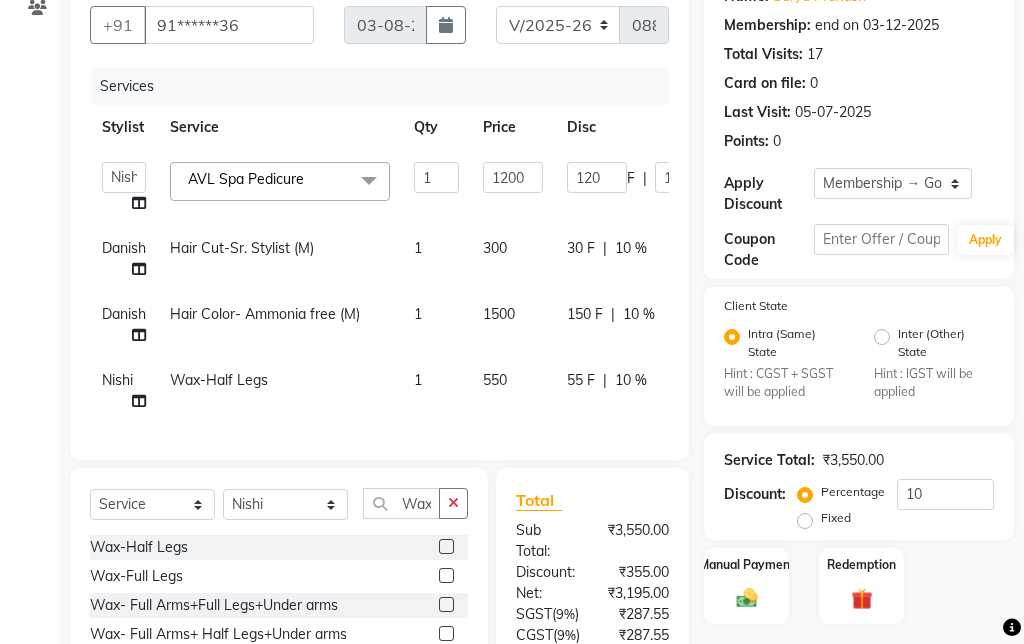 checkbox on "false" 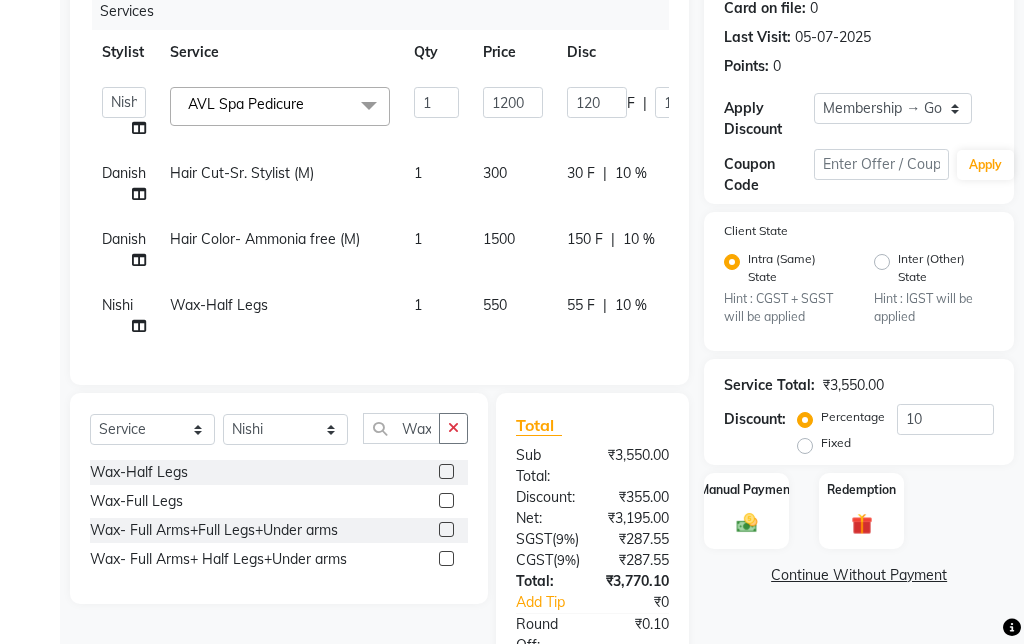 scroll, scrollTop: 423, scrollLeft: 0, axis: vertical 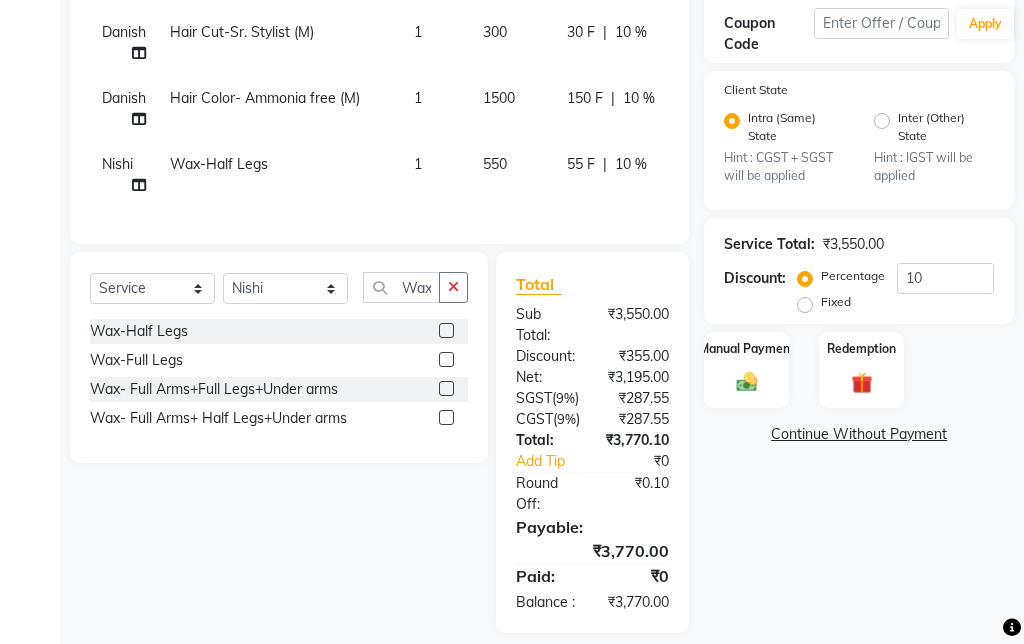 click 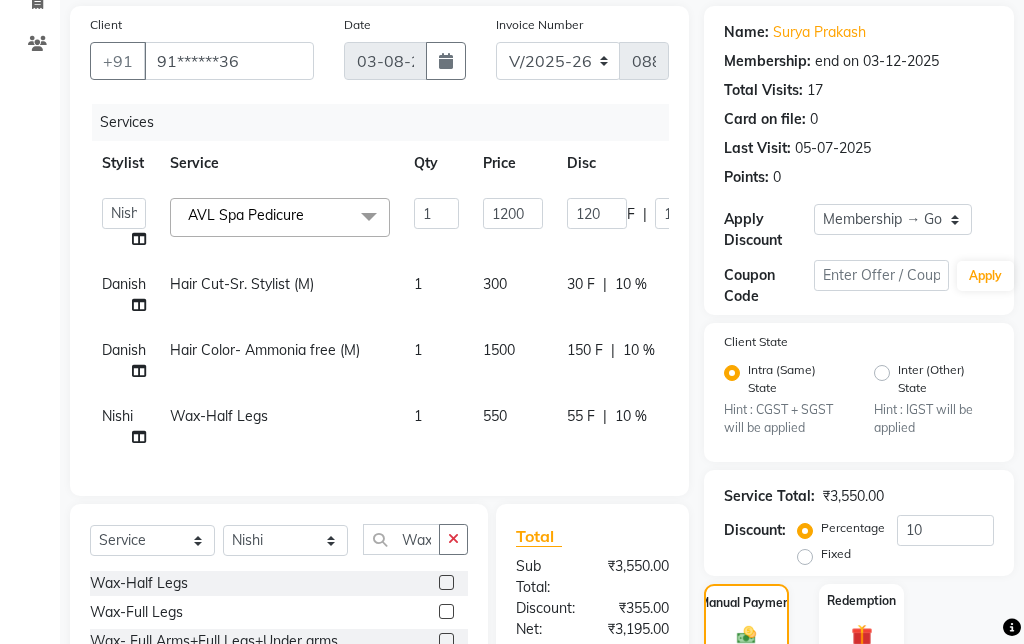 scroll, scrollTop: 169, scrollLeft: 0, axis: vertical 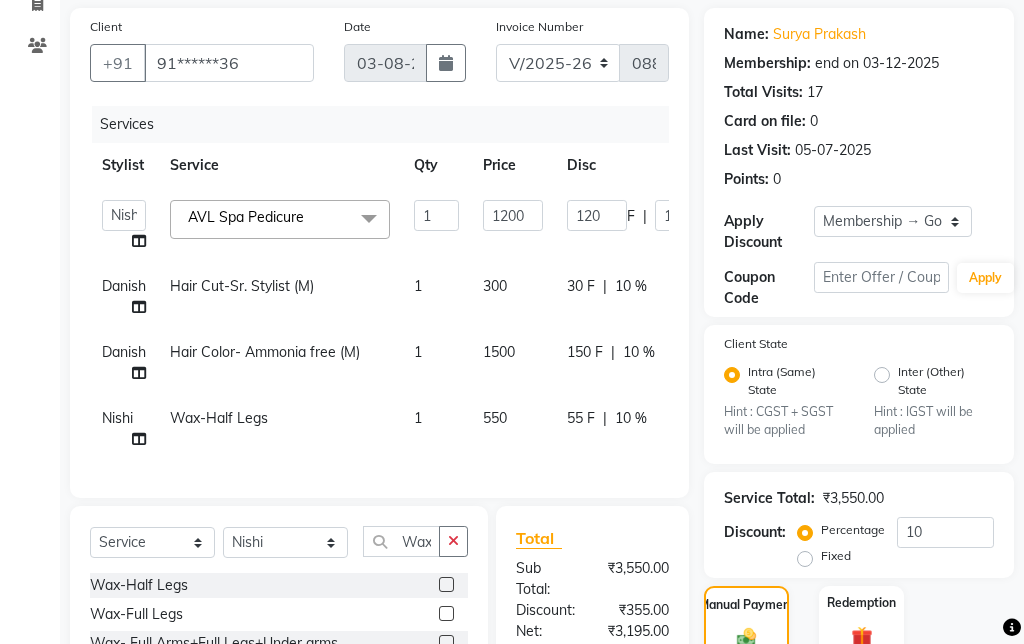 click on "AVL Spa Pedicure" 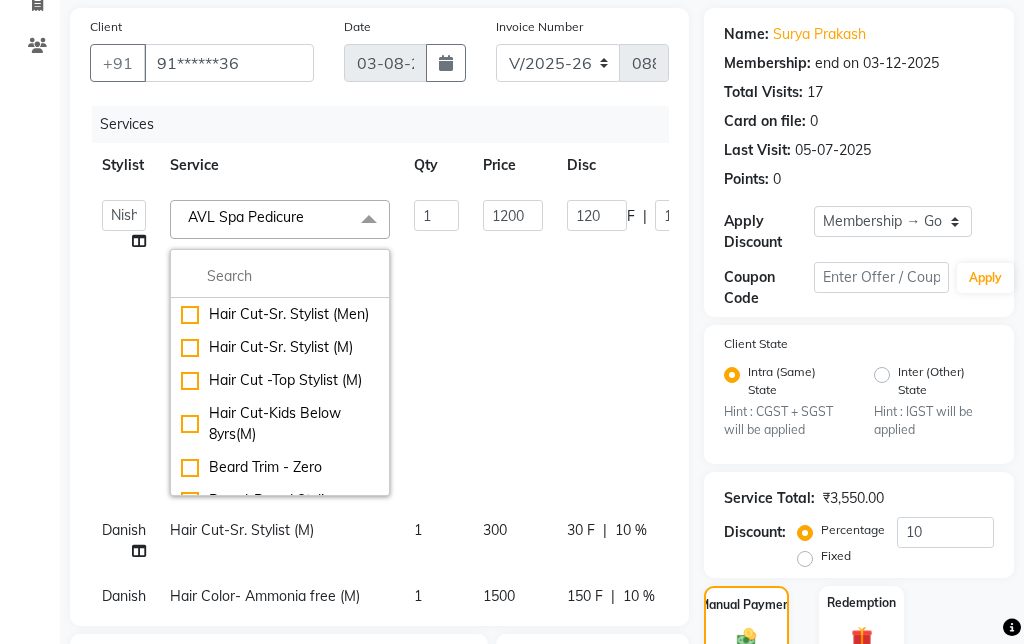 click on "AVL Spa Pedicure" 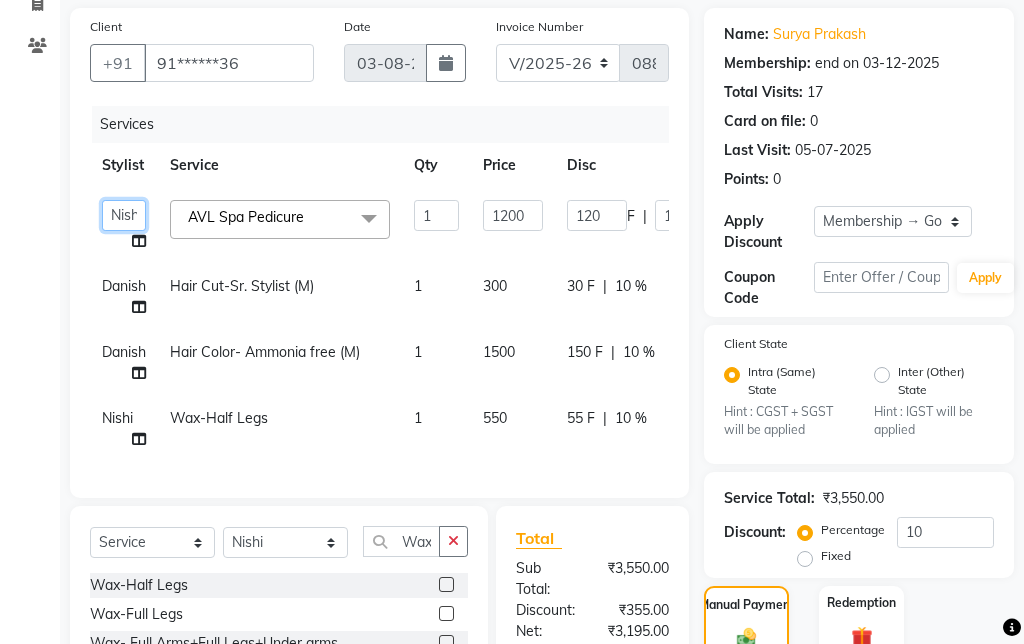click on "Admin   Amit   Danish   Dr, Rajani   Jitendra   K T Ramarao   Lalitha   Lokesh   Madhu   Nishi   Satish   Srinivas" 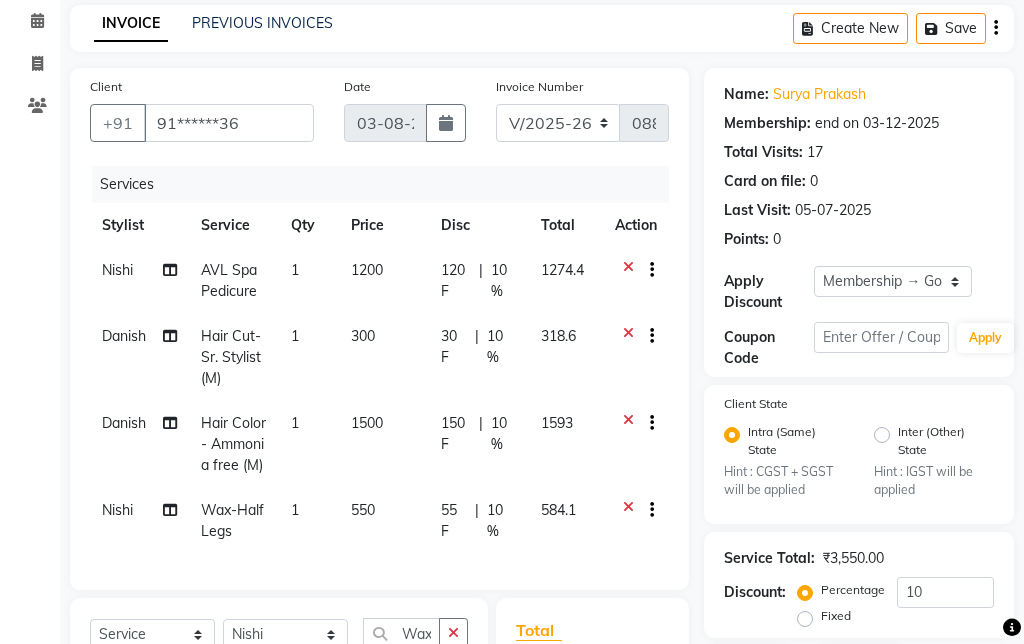 scroll, scrollTop: 92, scrollLeft: 0, axis: vertical 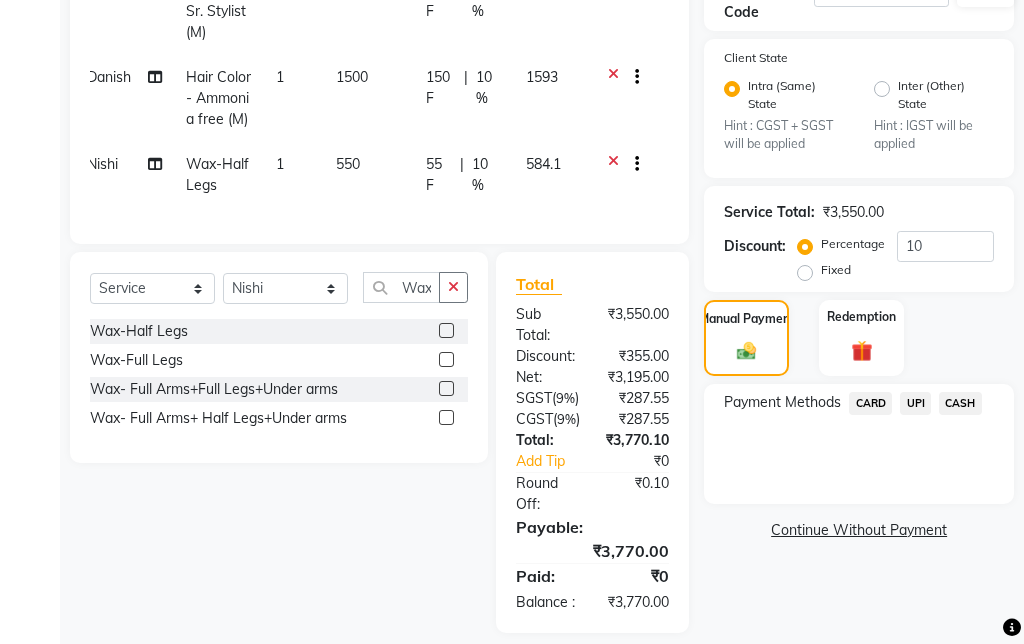 click on "CASH" 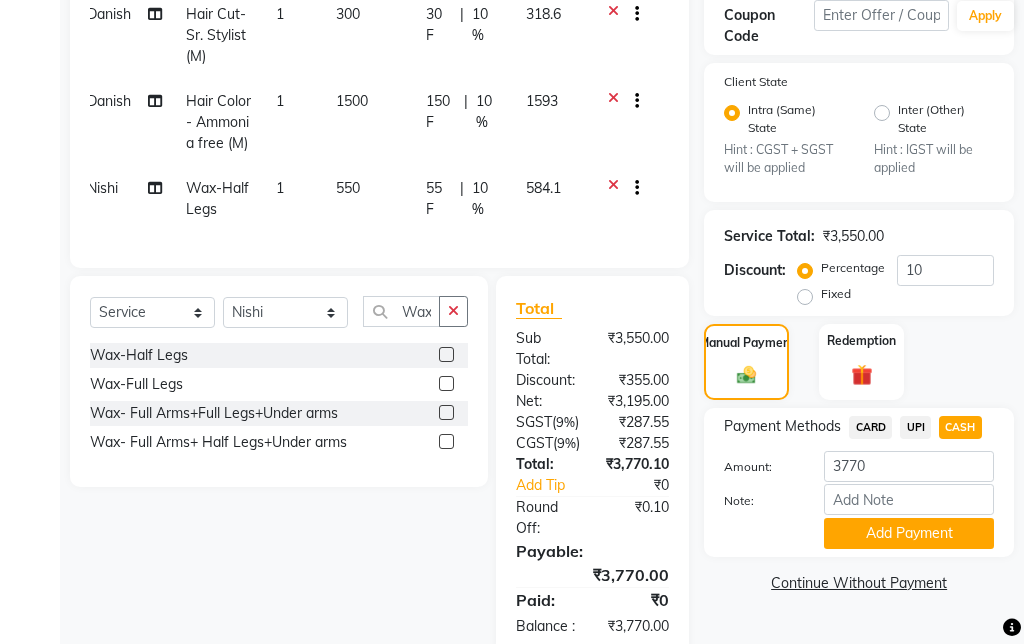 scroll, scrollTop: 431, scrollLeft: 0, axis: vertical 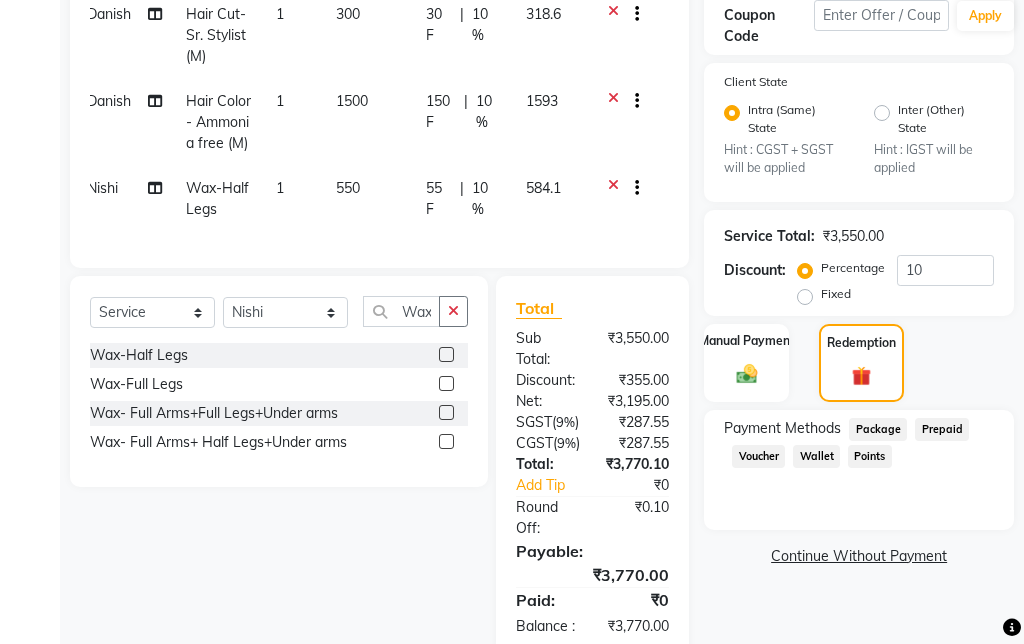 click on "Prepaid" 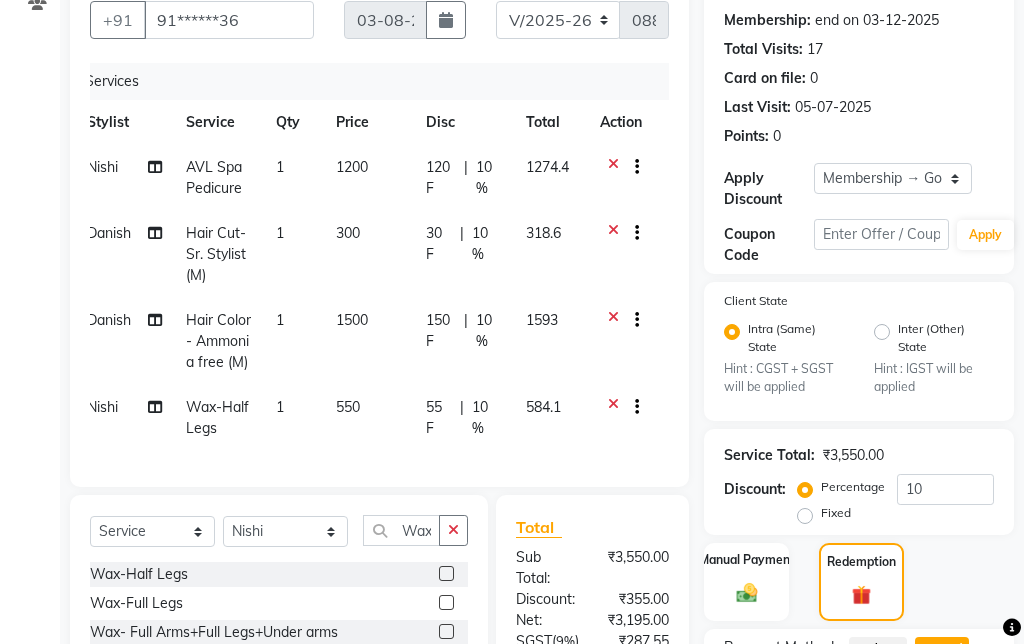 scroll, scrollTop: 0, scrollLeft: 0, axis: both 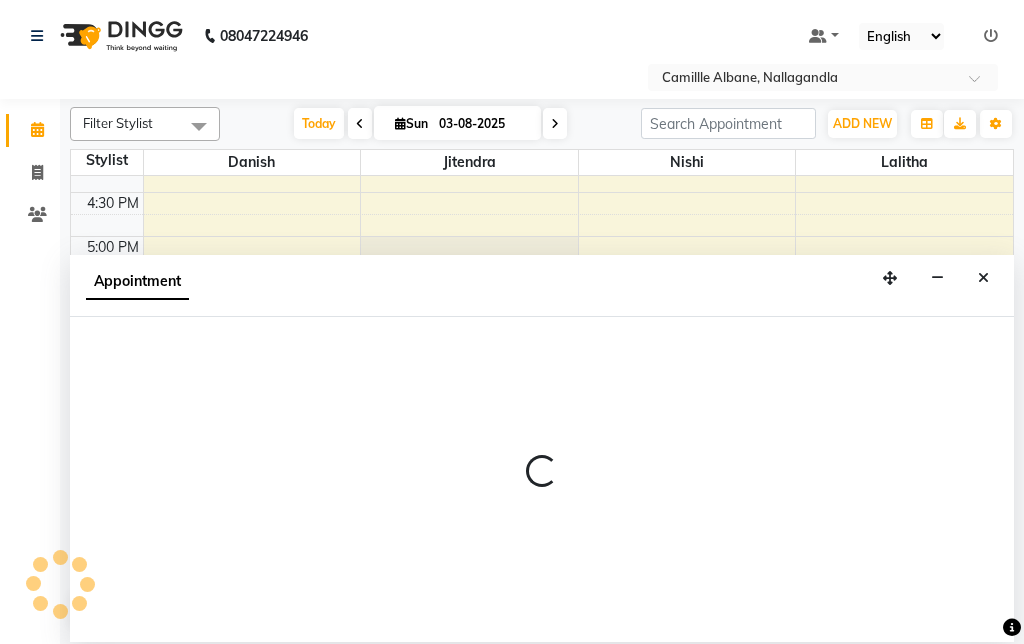 select on "57806" 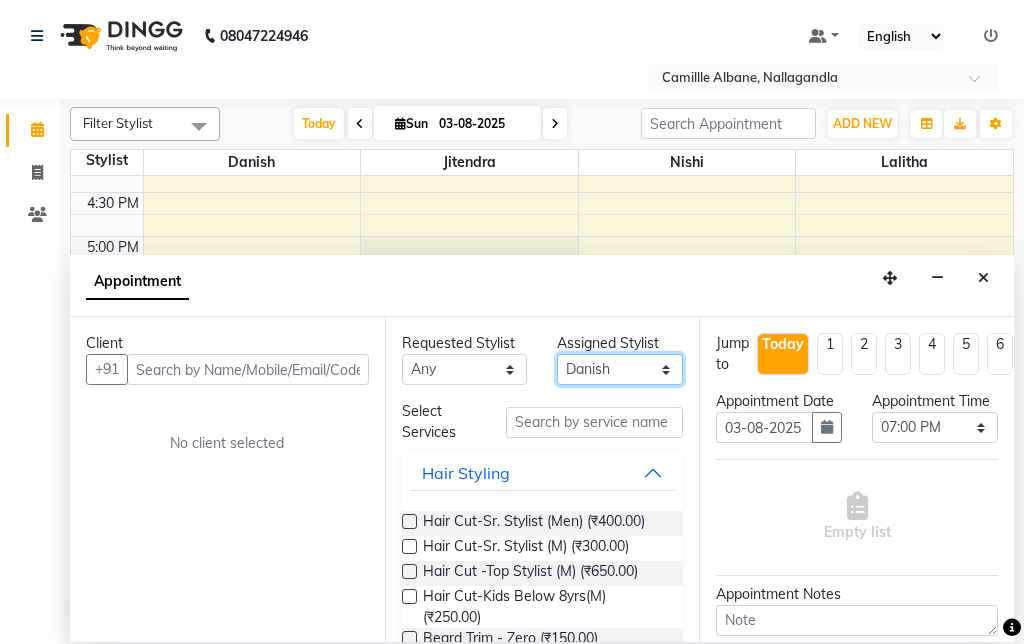 click on "Select Danish Jitendra Lalitha Nishi" at bounding box center (620, 369) 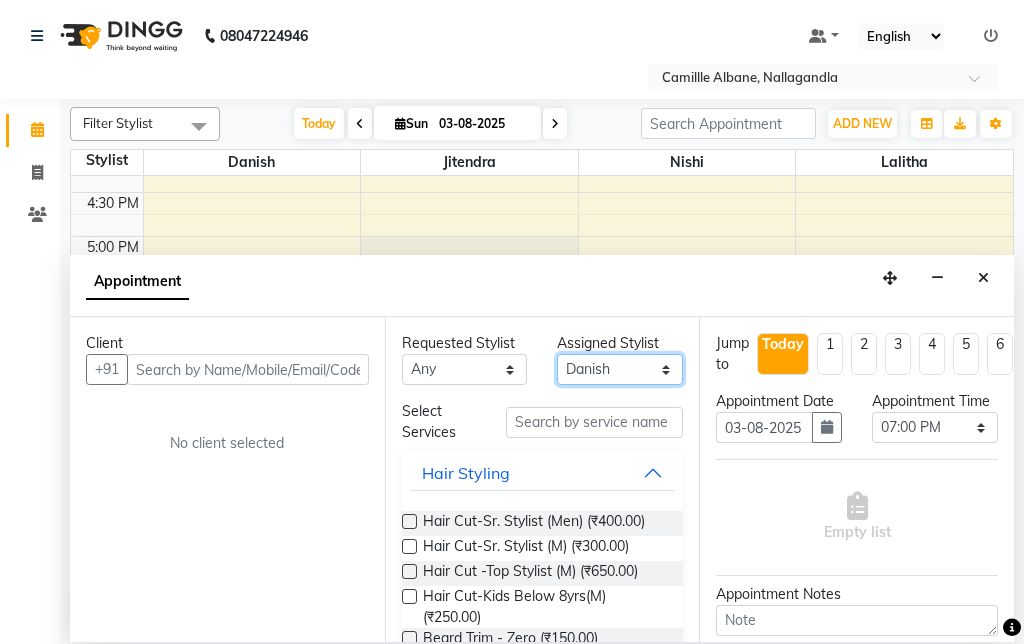 select on "57811" 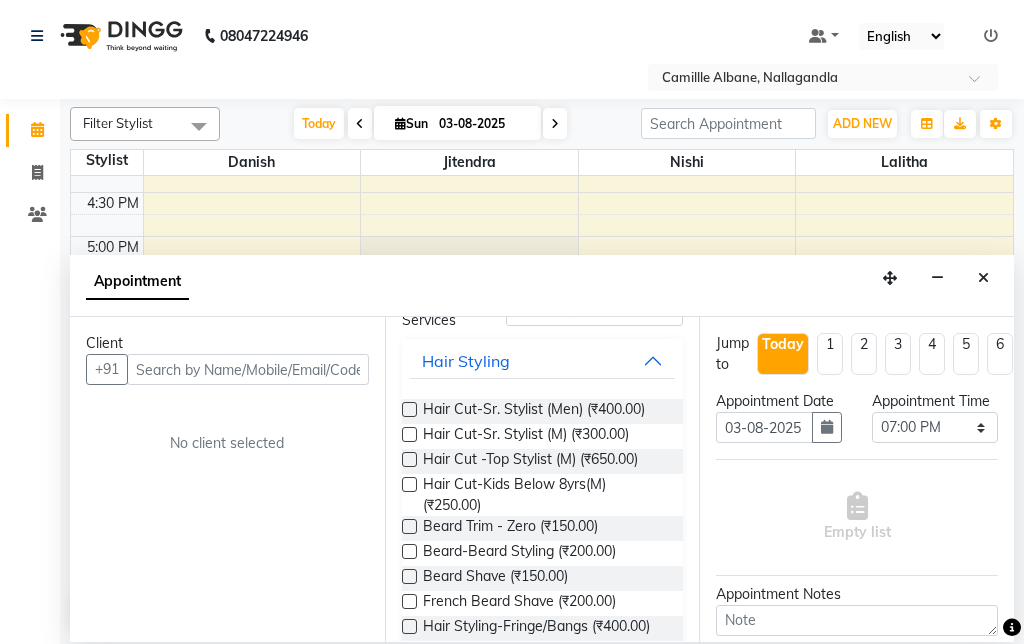 scroll, scrollTop: 116, scrollLeft: 0, axis: vertical 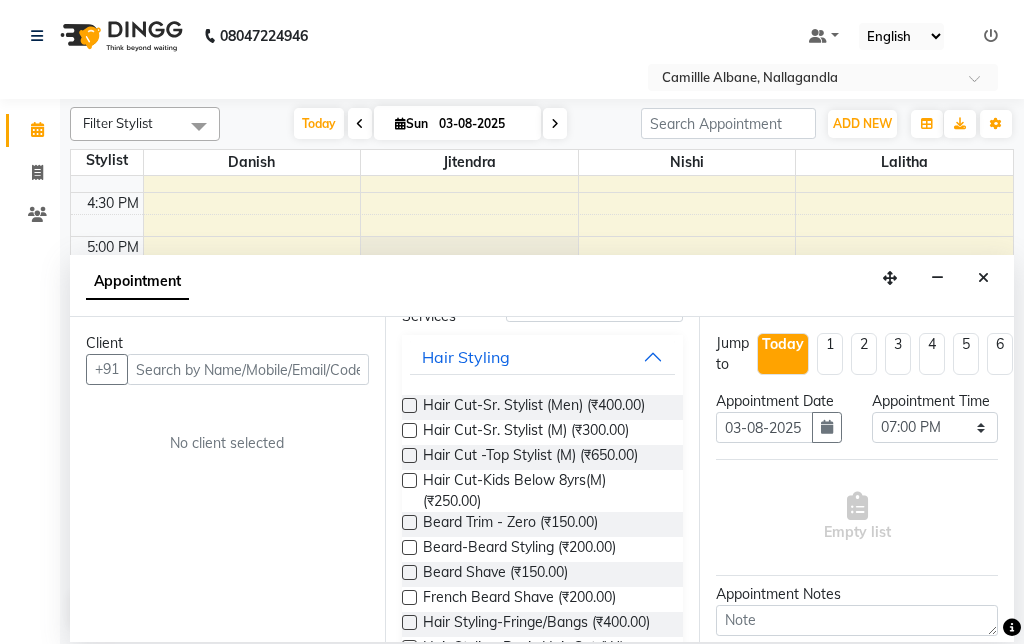 click at bounding box center (409, 572) 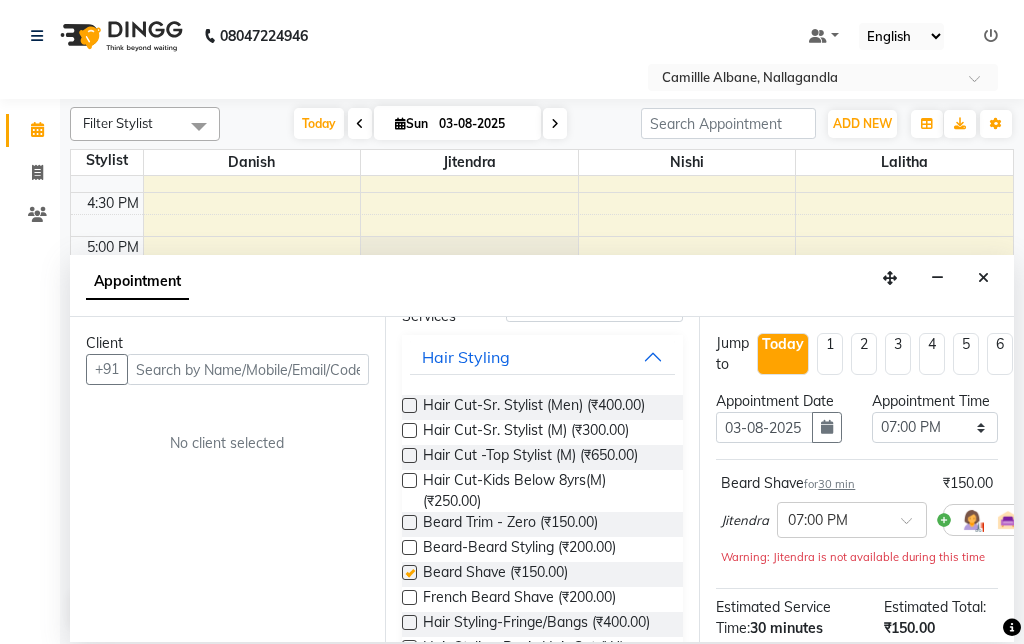 checkbox on "false" 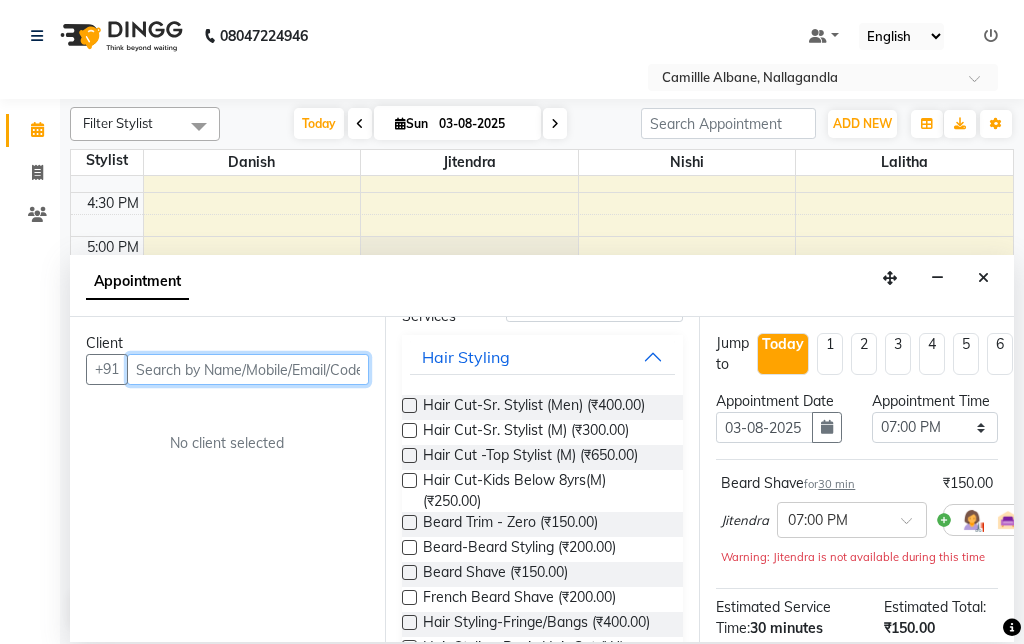click at bounding box center (248, 369) 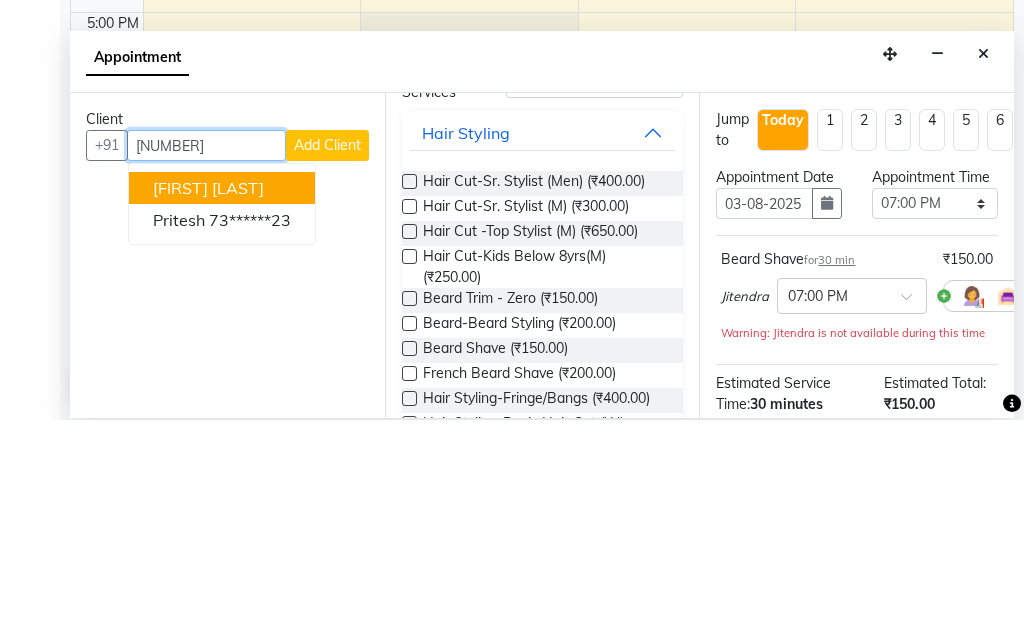 click on "73******23" at bounding box center [250, 444] 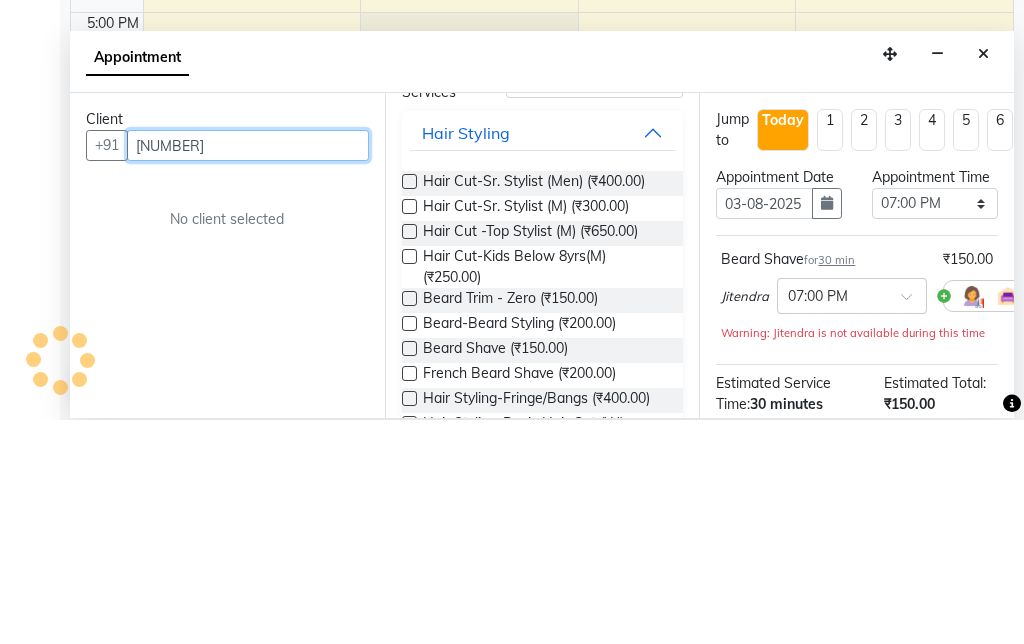 type on "73******23" 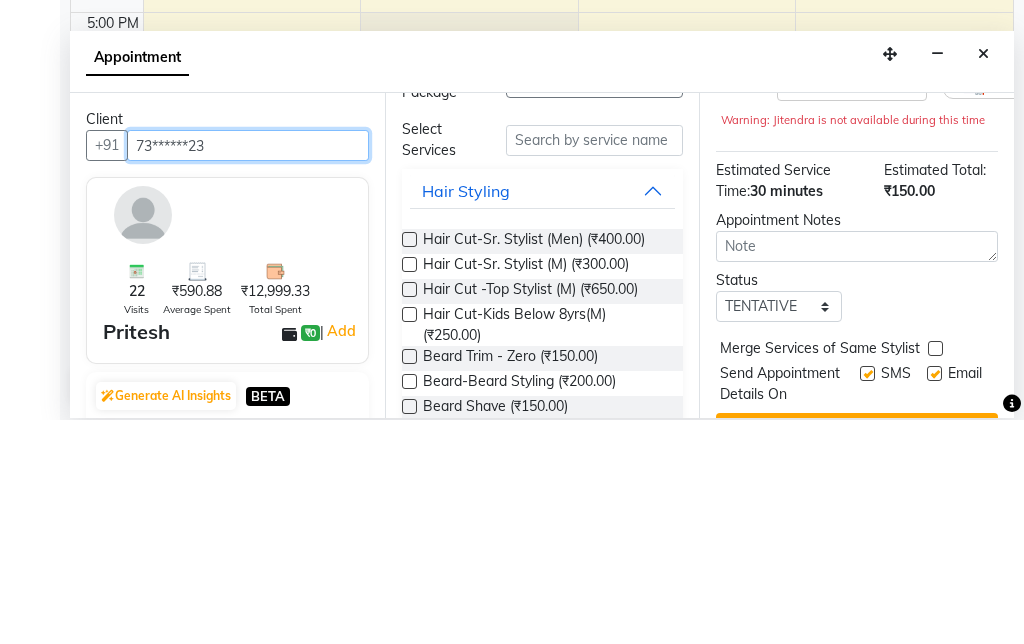scroll, scrollTop: 212, scrollLeft: -2, axis: both 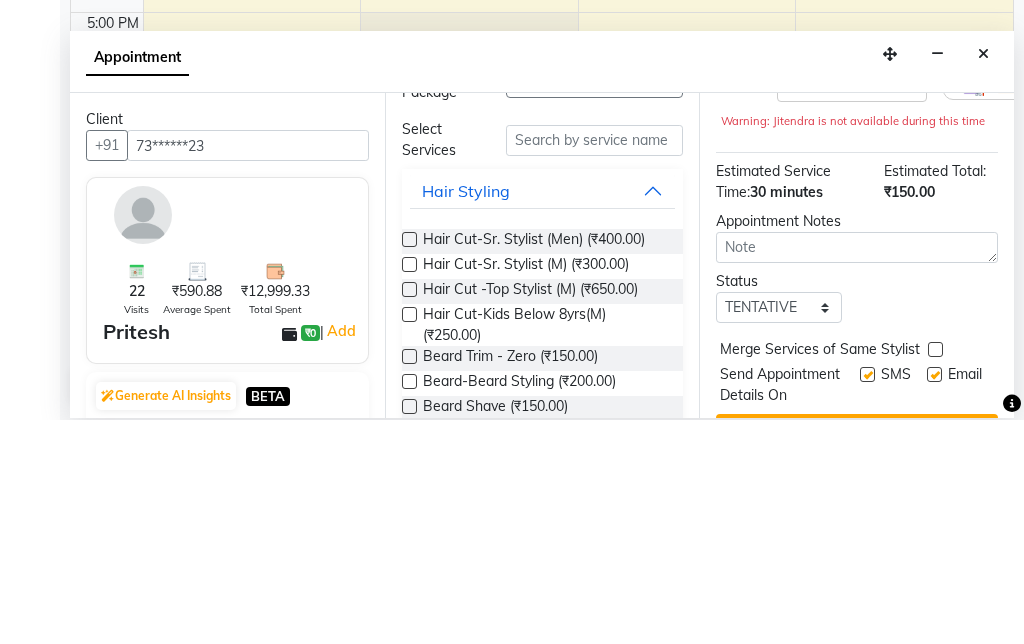 click on "Hair Styling" at bounding box center [543, 415] 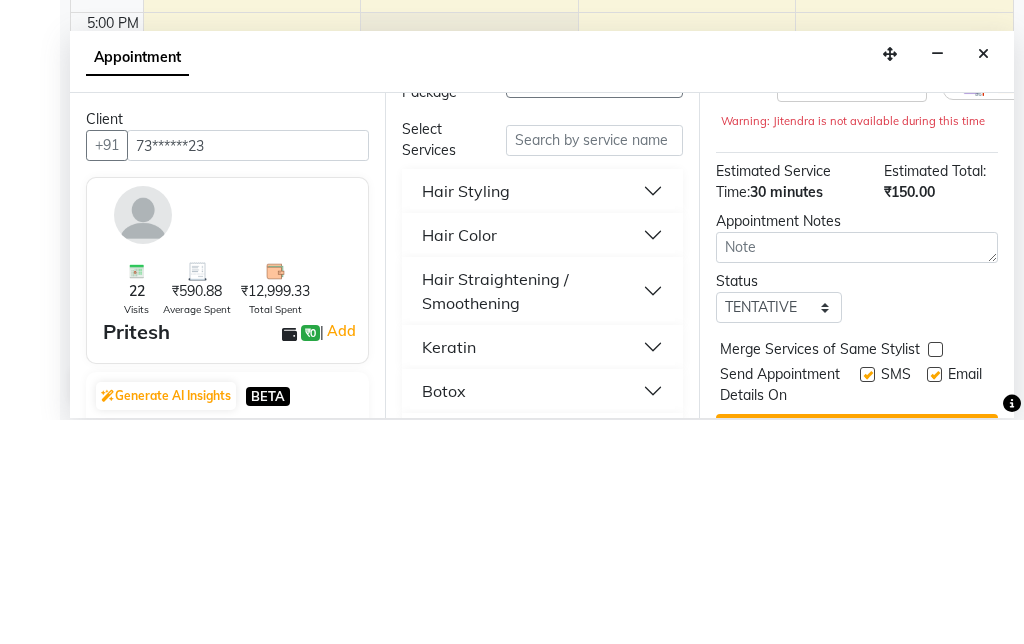 scroll, scrollTop: 211, scrollLeft: 0, axis: vertical 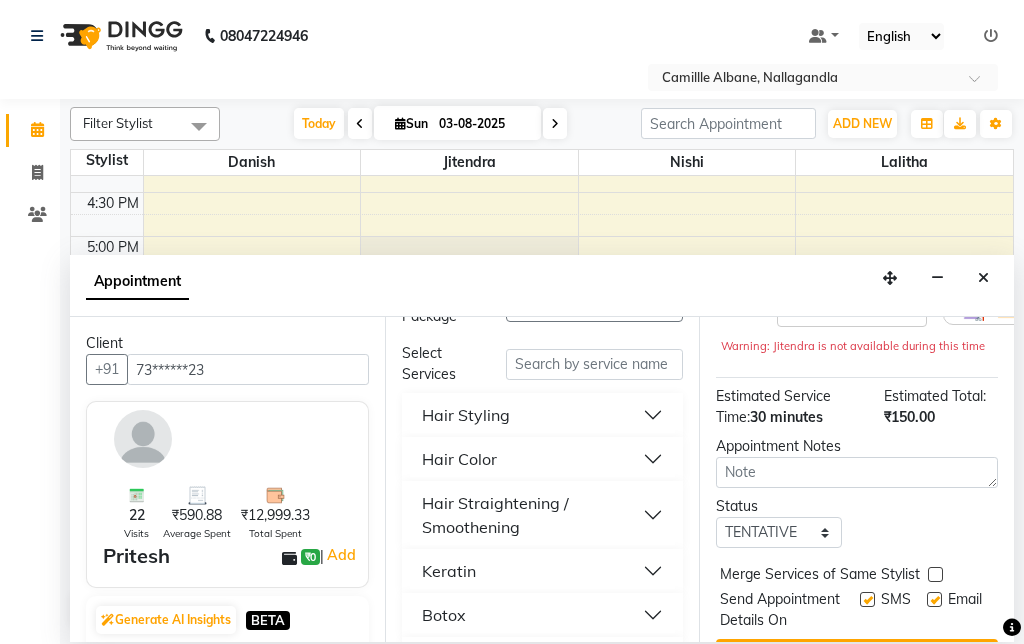 click on "Book" at bounding box center (857, 657) 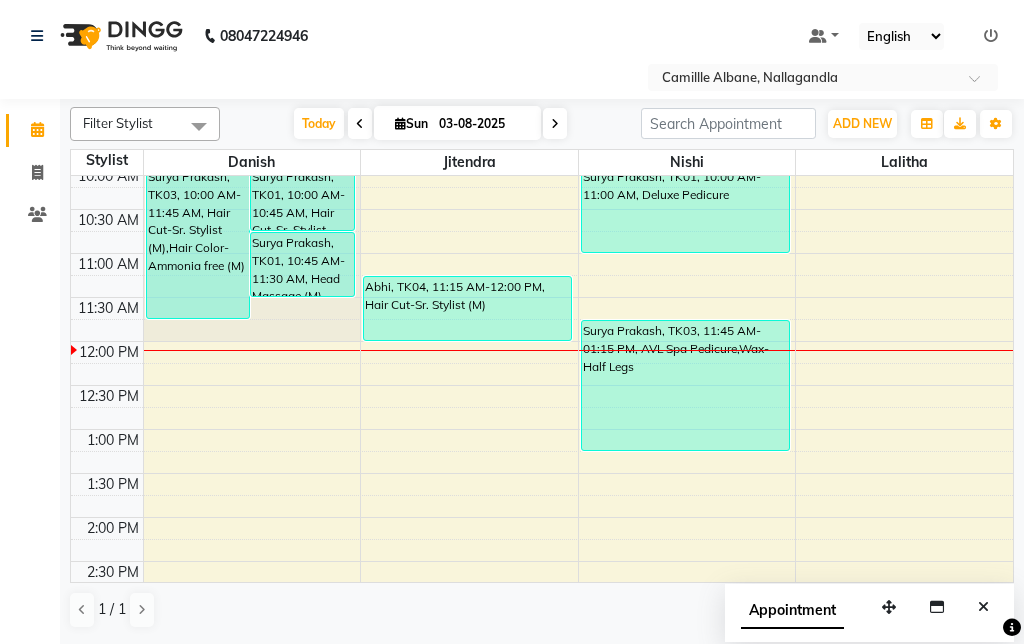 scroll, scrollTop: 223, scrollLeft: 0, axis: vertical 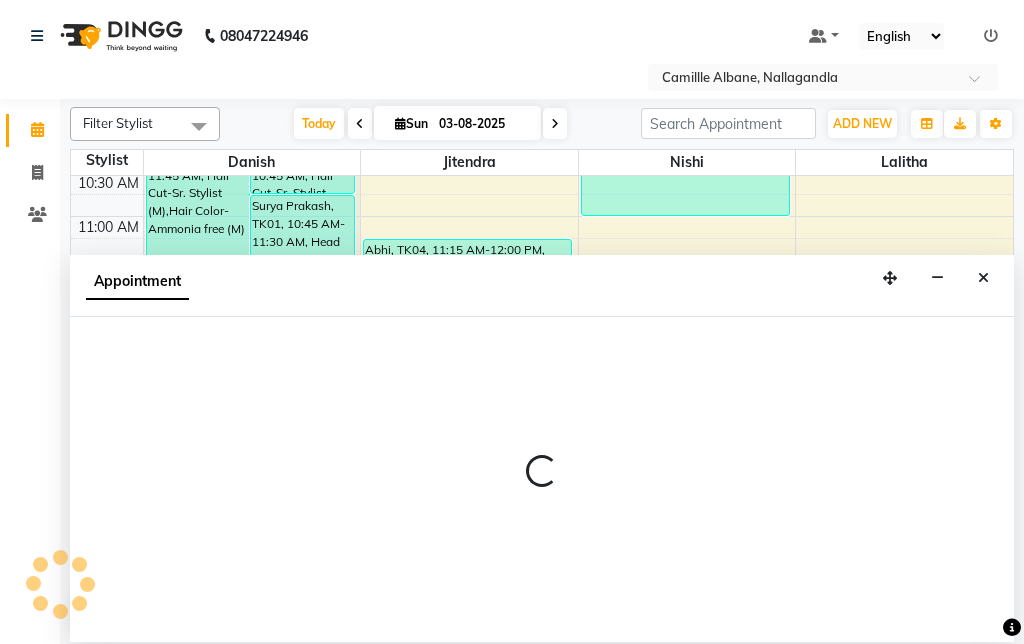 select on "57811" 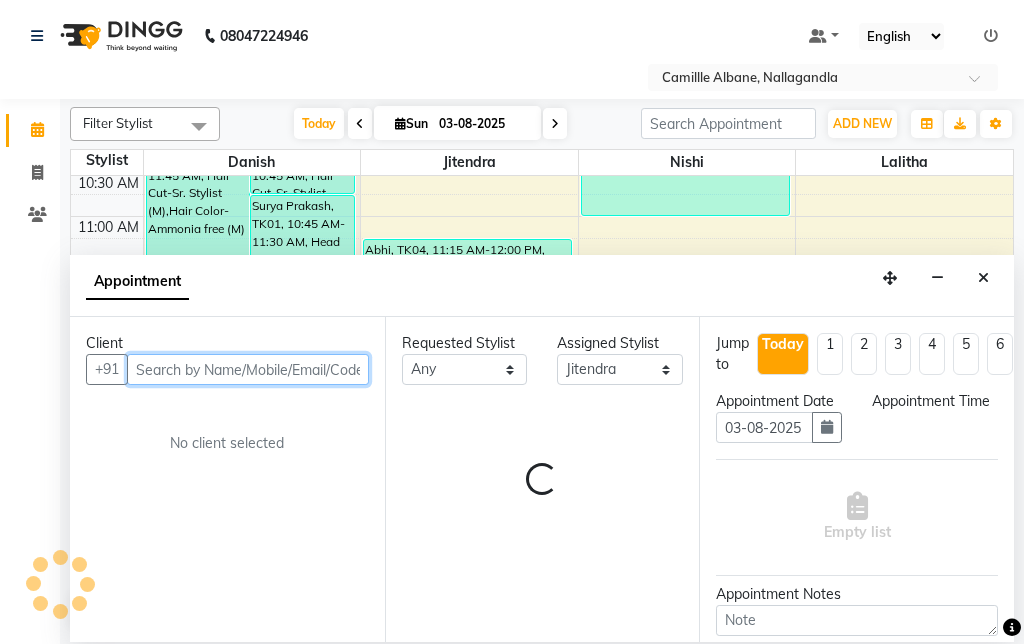 select on "750" 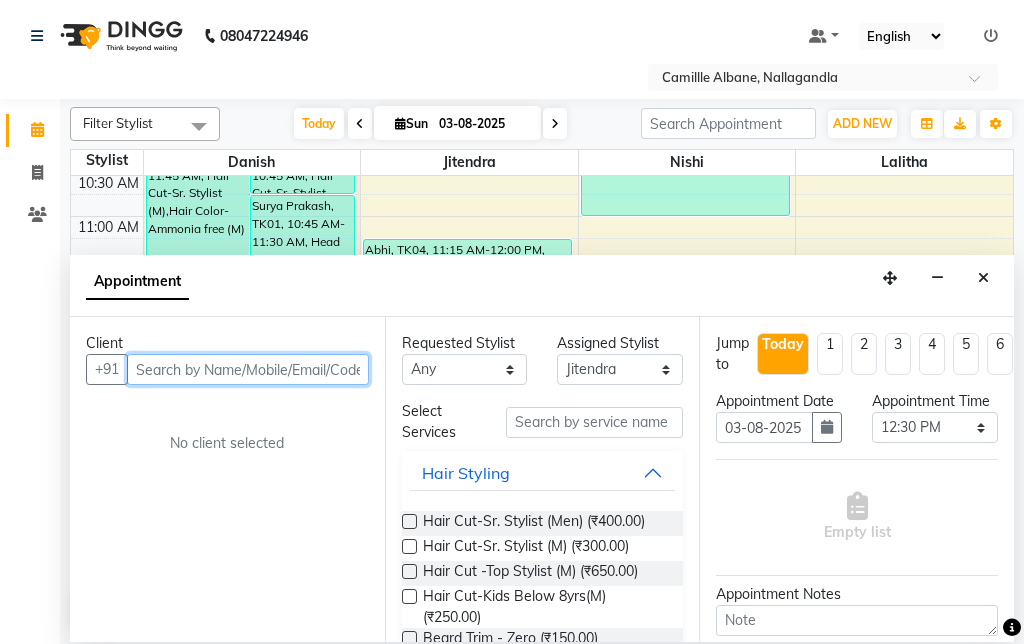 click at bounding box center (248, 369) 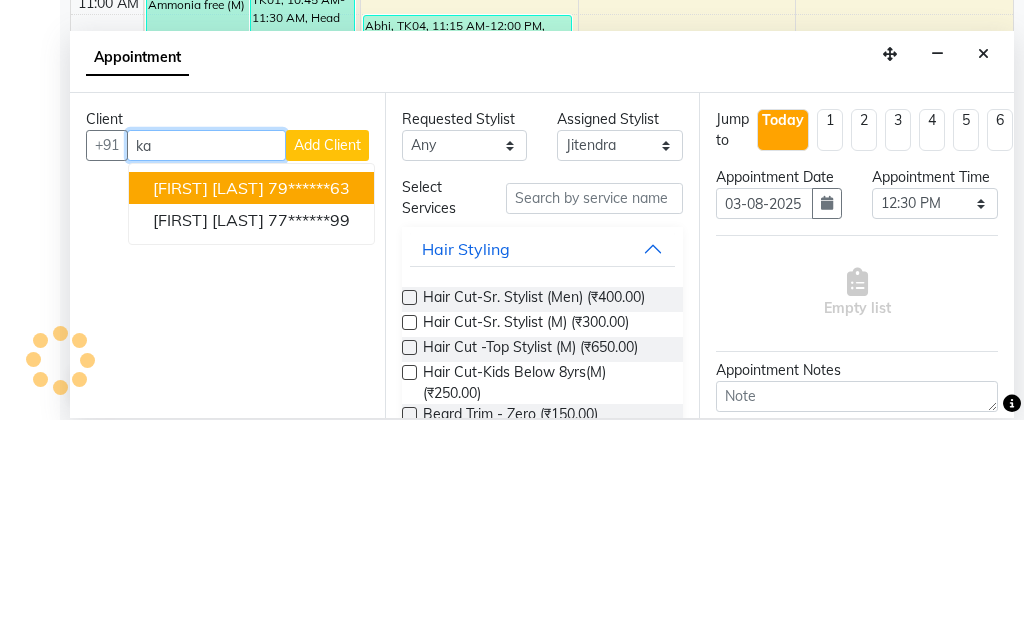 type on "k" 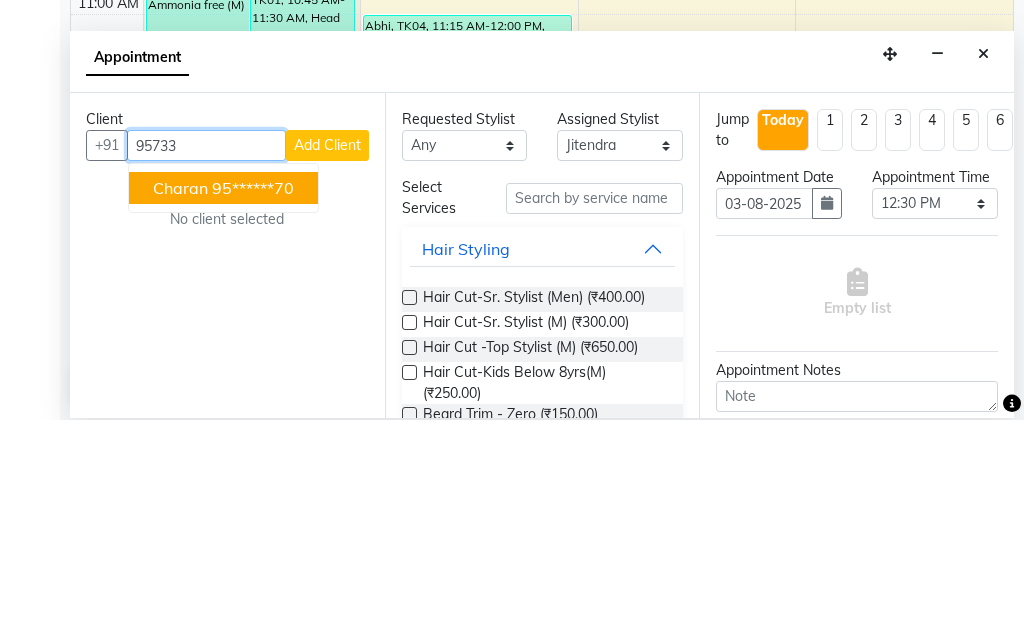 click on "95******70" at bounding box center (253, 412) 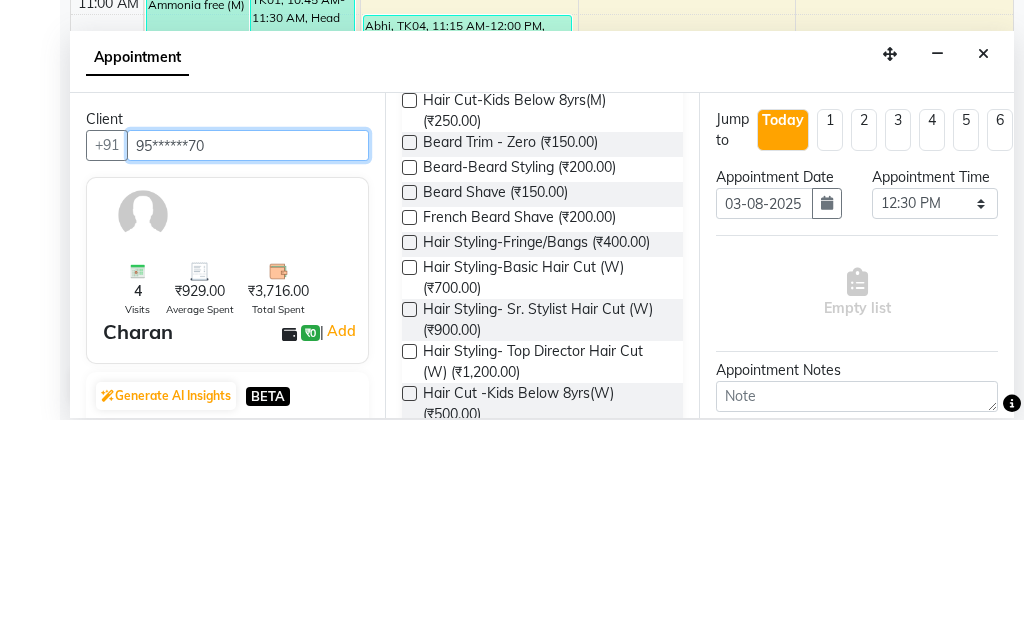 scroll, scrollTop: 274, scrollLeft: 0, axis: vertical 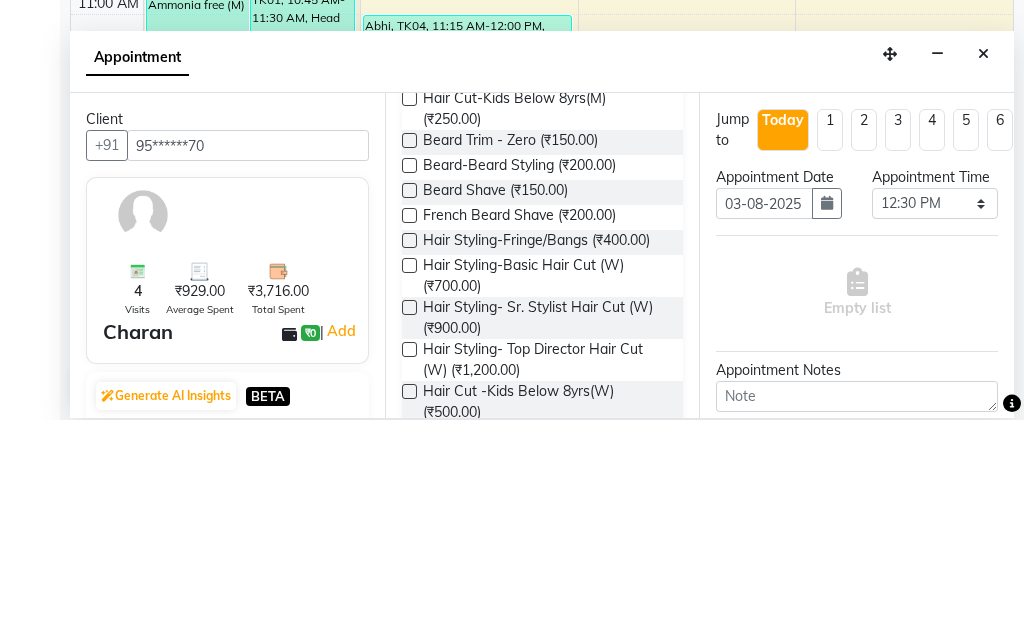 click at bounding box center [408, 393] 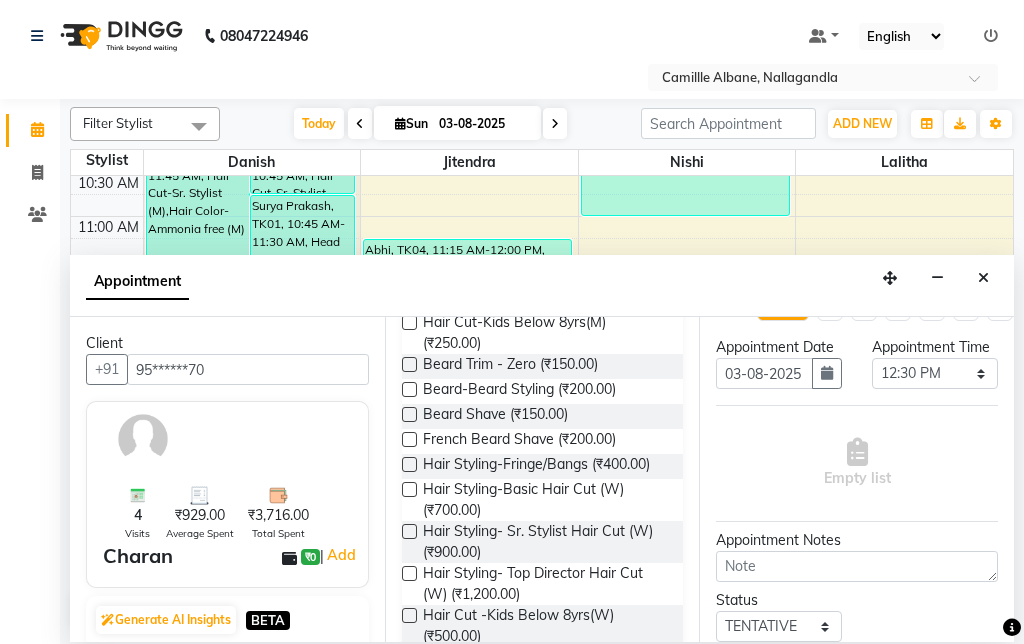 scroll, scrollTop: 55, scrollLeft: 0, axis: vertical 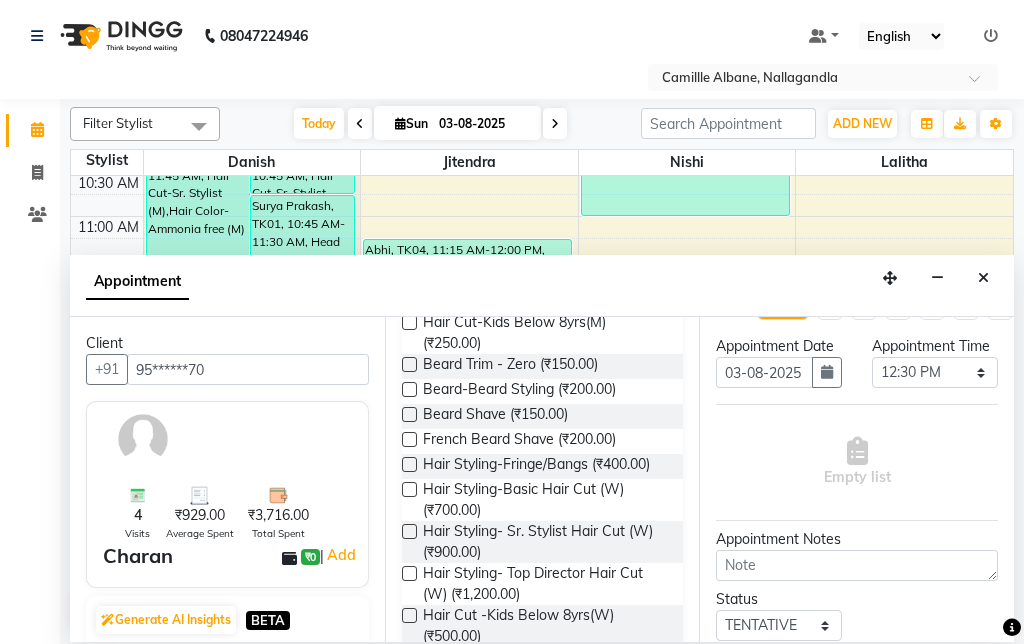 click at bounding box center [409, 389] 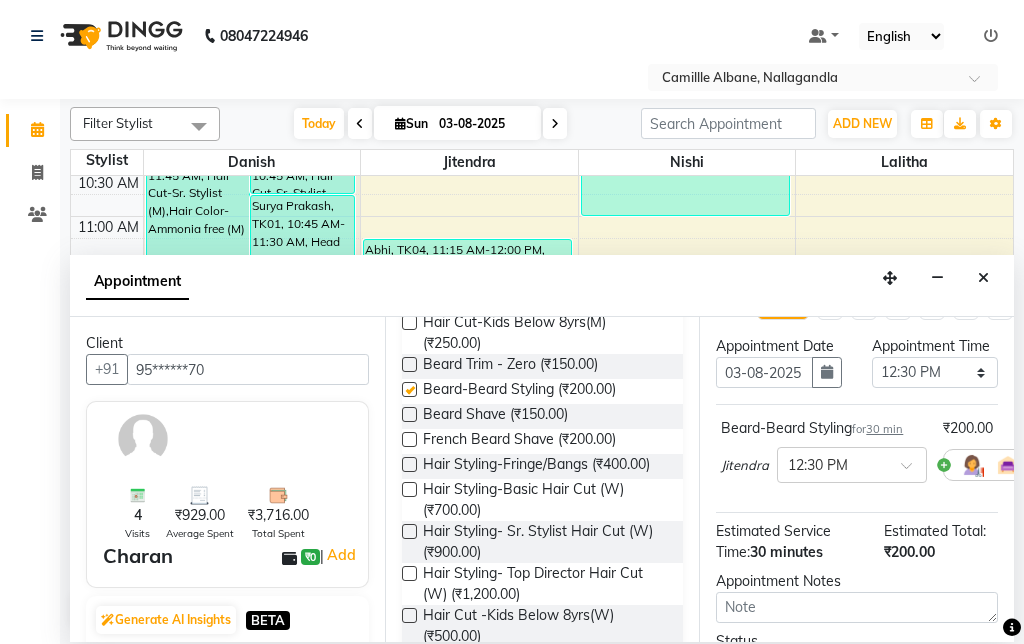 checkbox on "false" 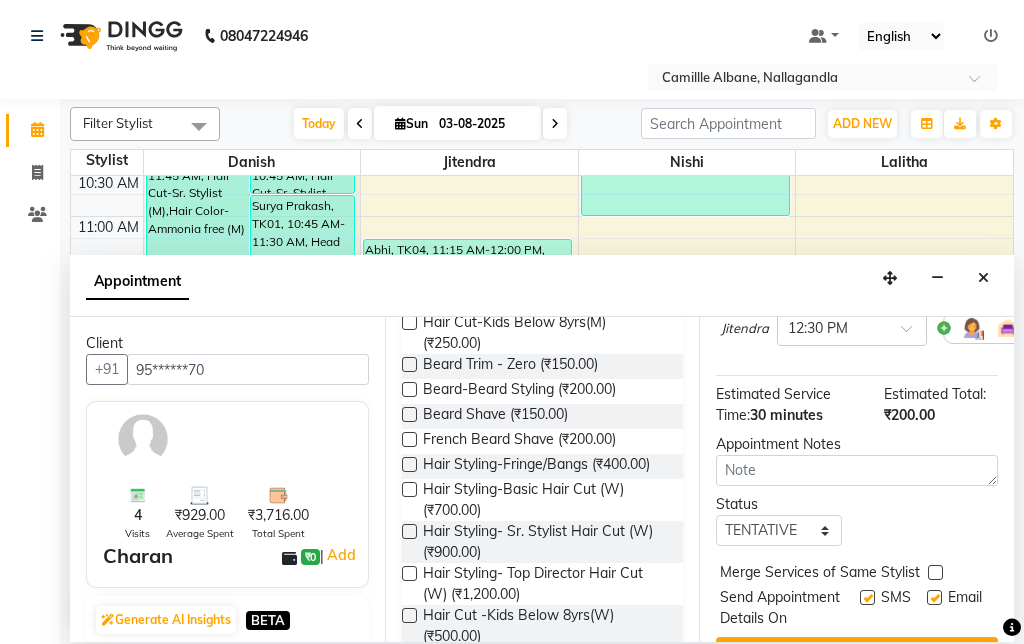 scroll, scrollTop: 190, scrollLeft: 0, axis: vertical 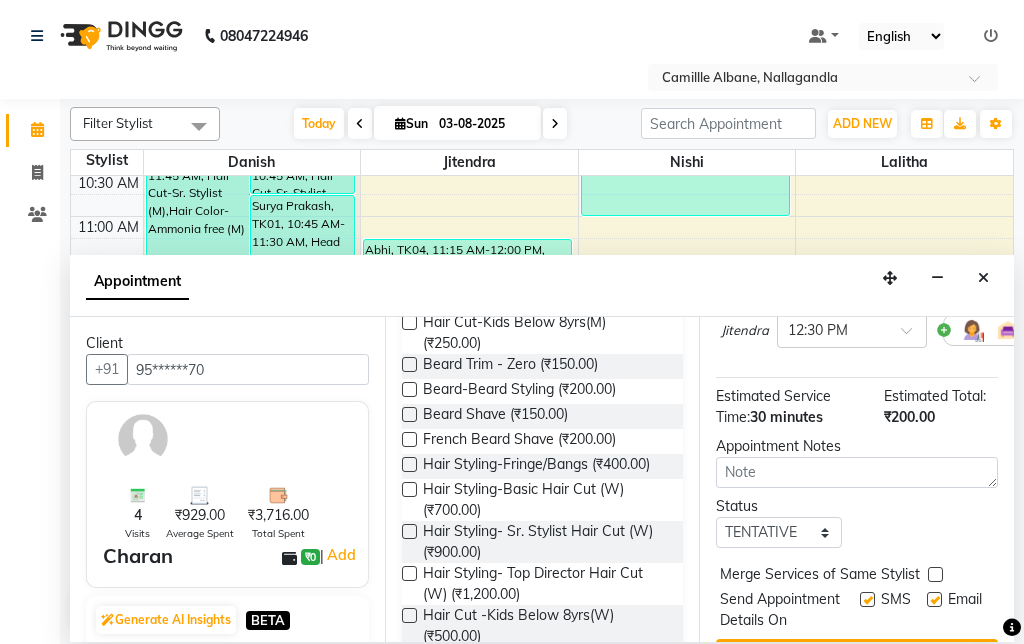 click on "Book" at bounding box center (857, 657) 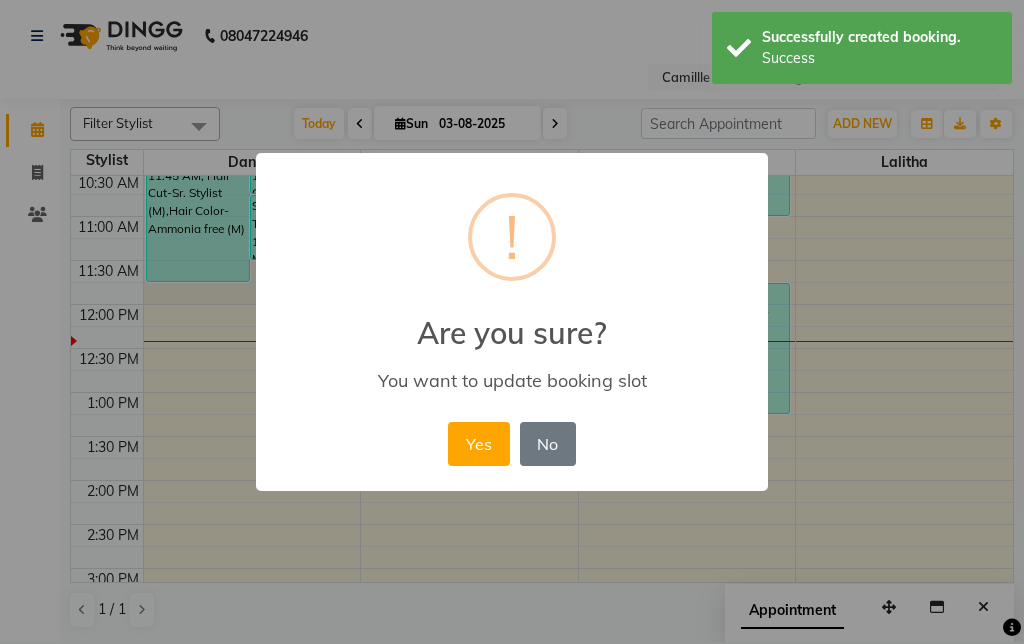 click on "Yes No No" at bounding box center [511, 444] 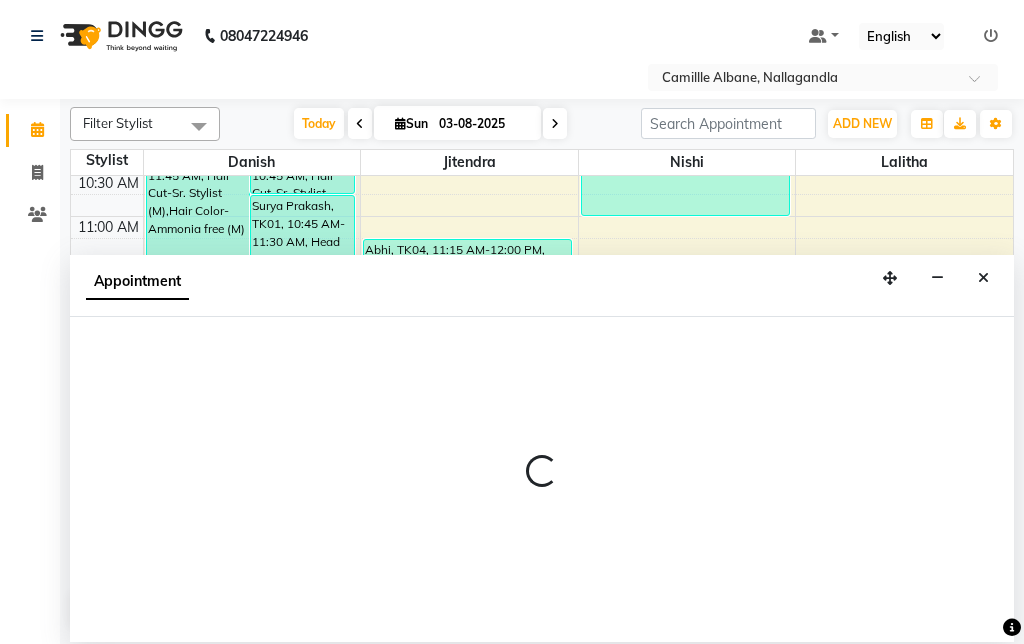 select on "57814" 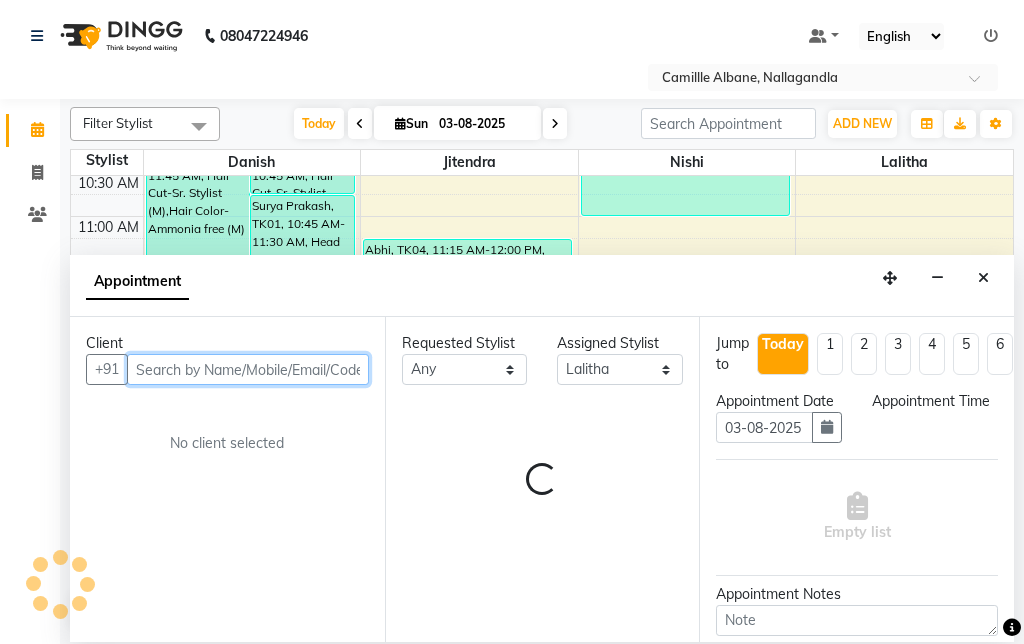 select on "840" 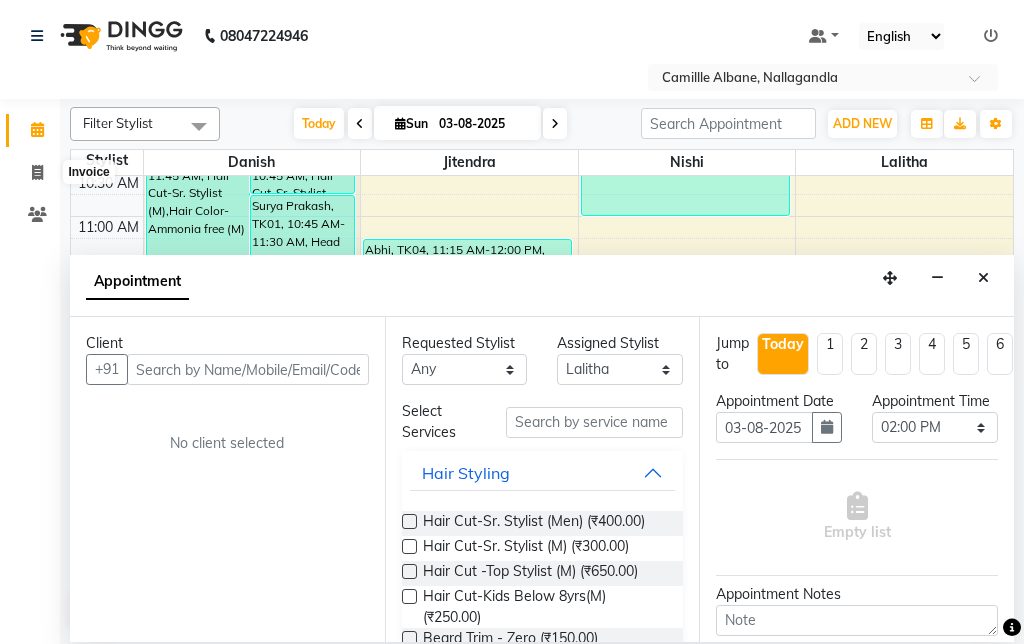 click 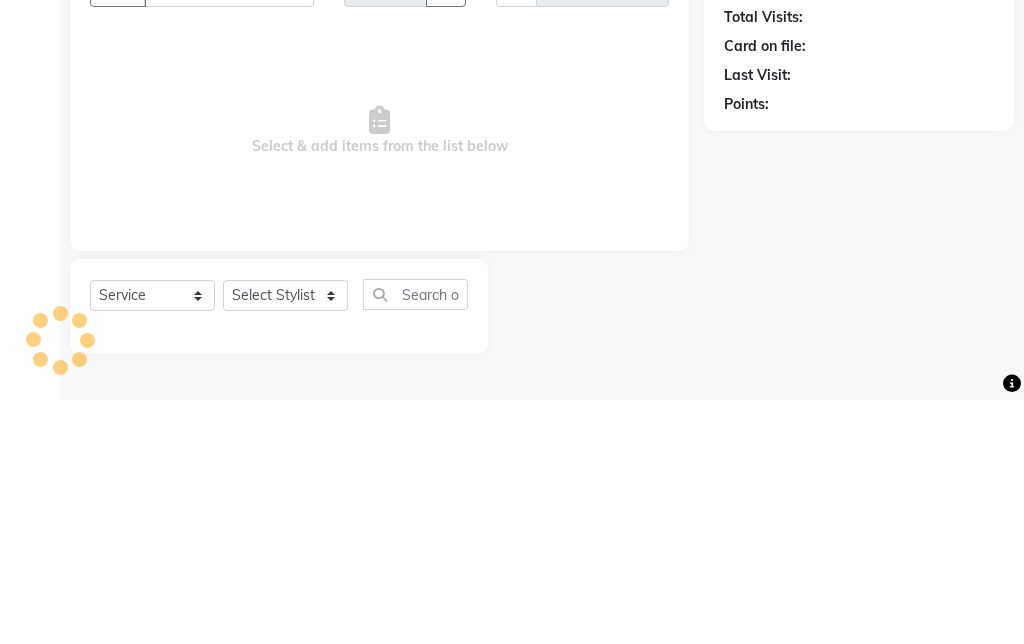 type on "0884" 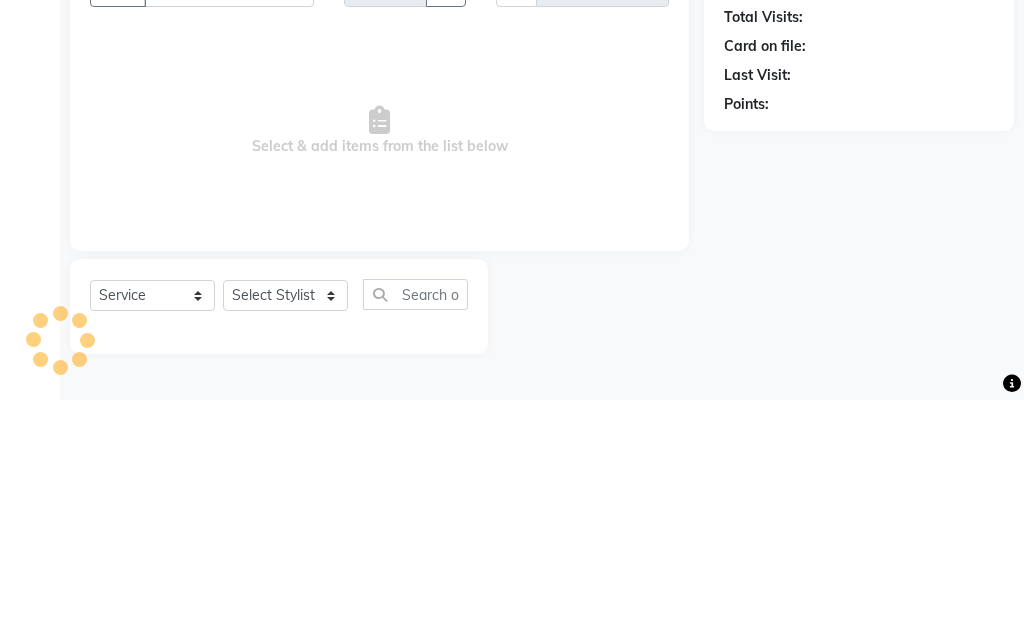 select on "7025" 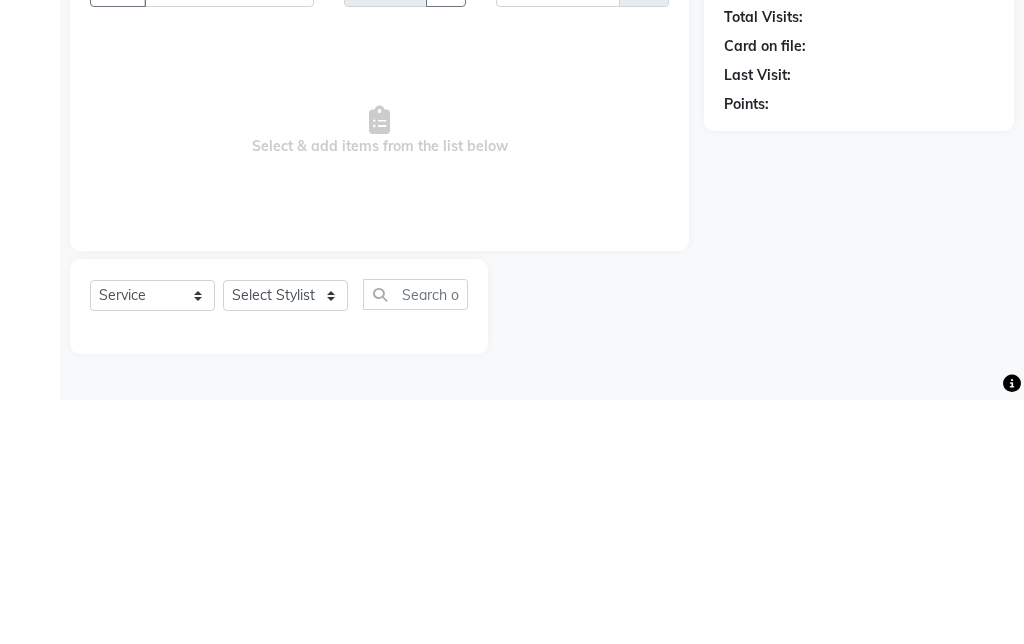 click on "Name: Membership: Total Visits: Card on file: Last Visit:  Points:" 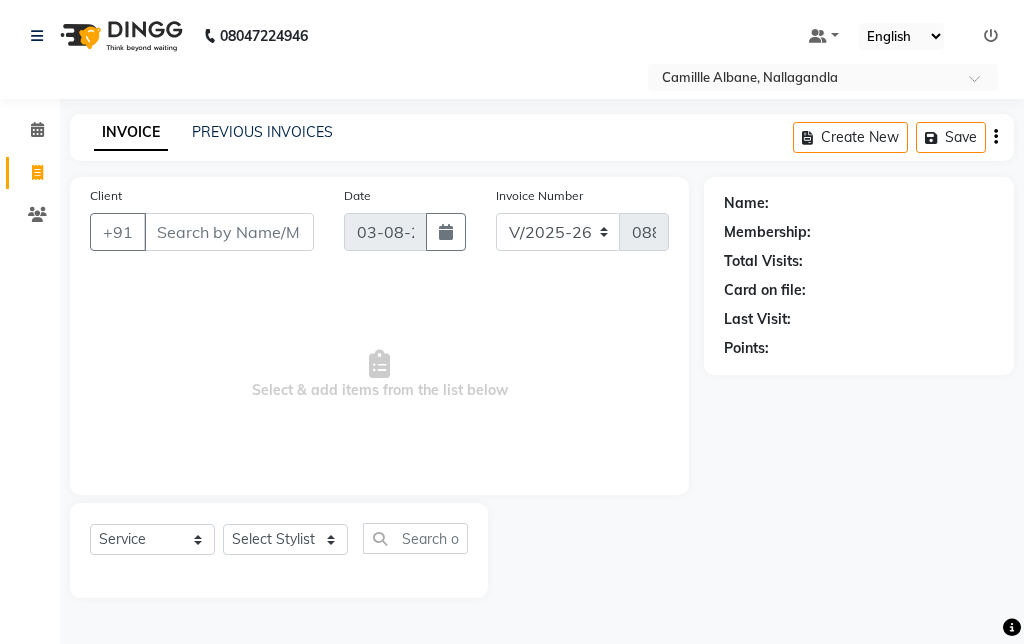 click on "PREVIOUS INVOICES" 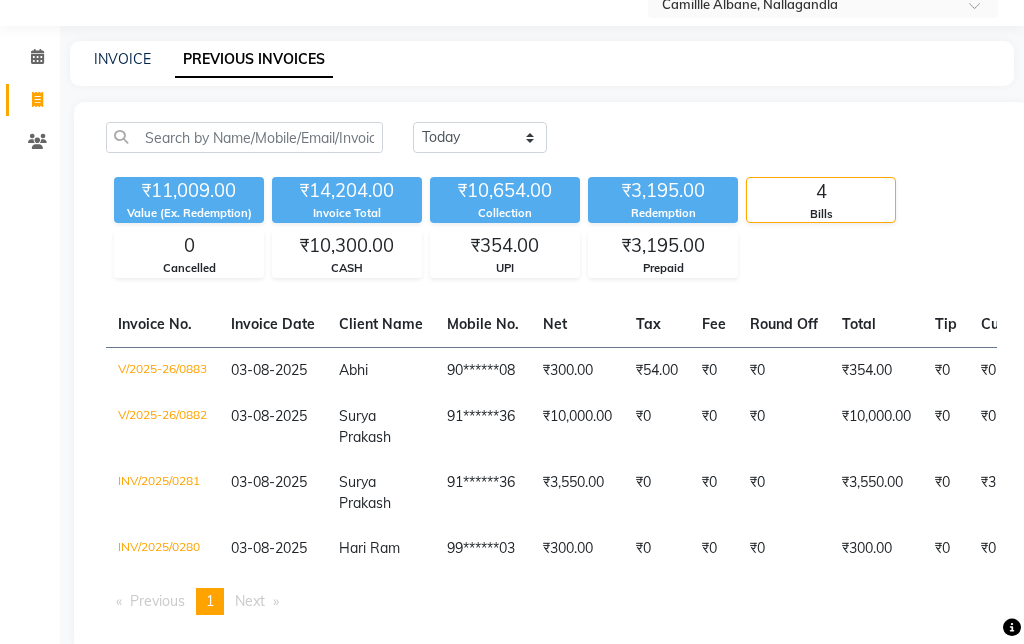 scroll, scrollTop: 72, scrollLeft: 0, axis: vertical 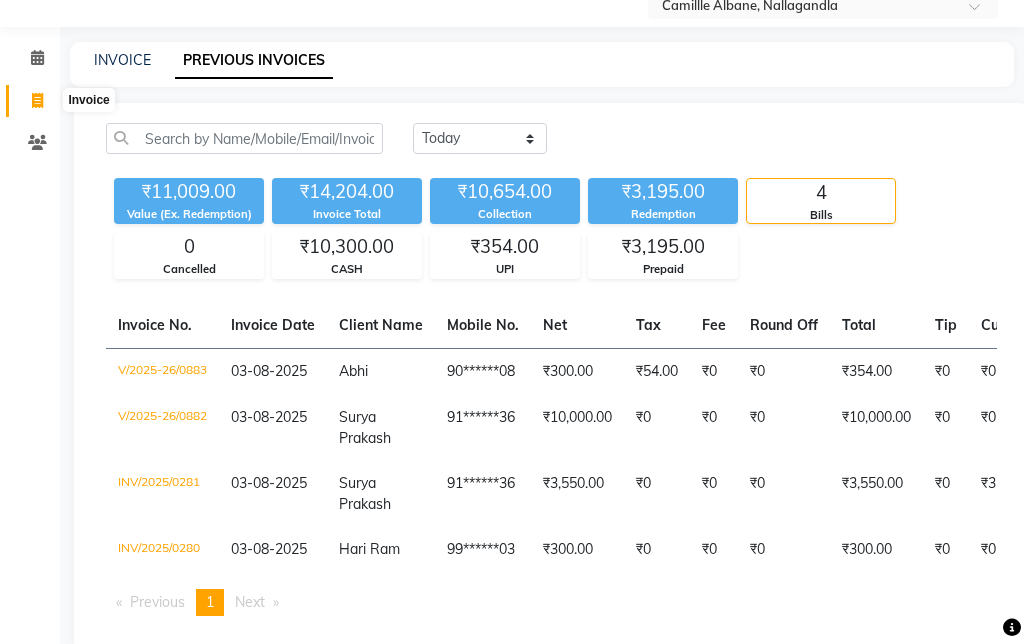 click 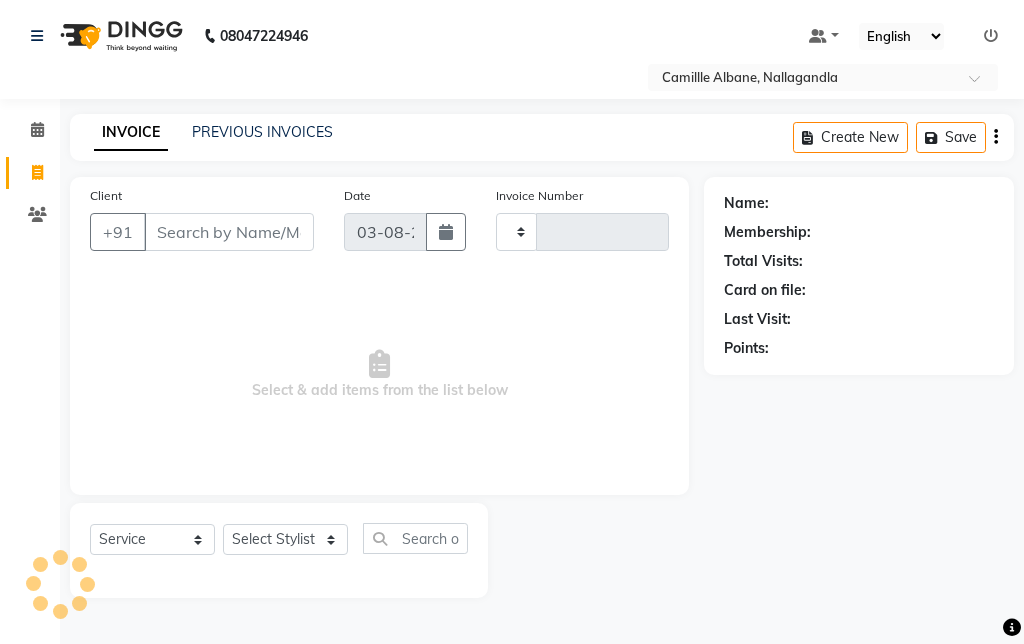 scroll, scrollTop: 0, scrollLeft: 0, axis: both 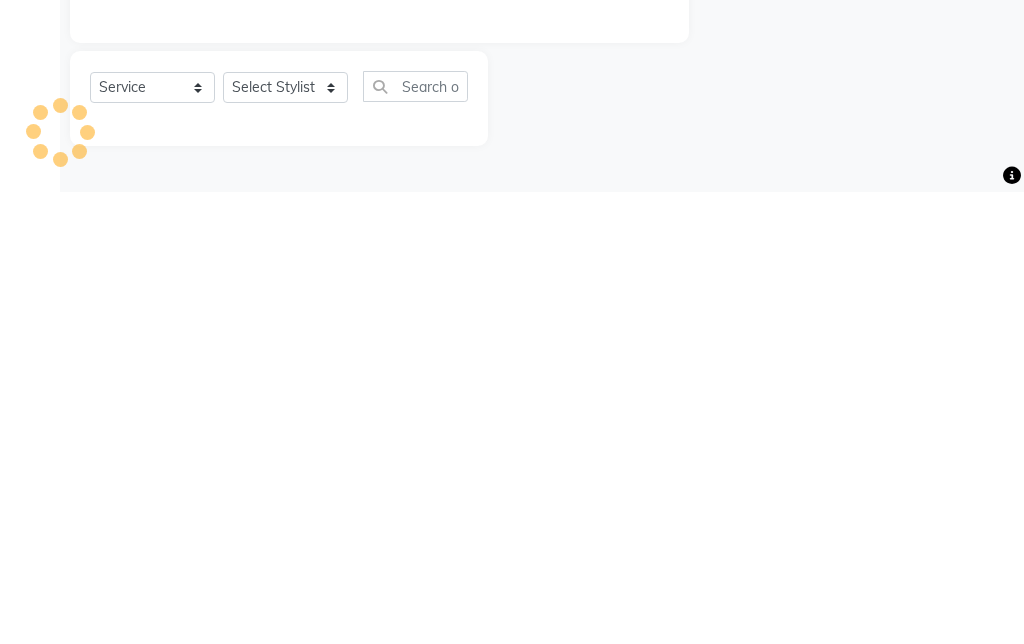 type on "0884" 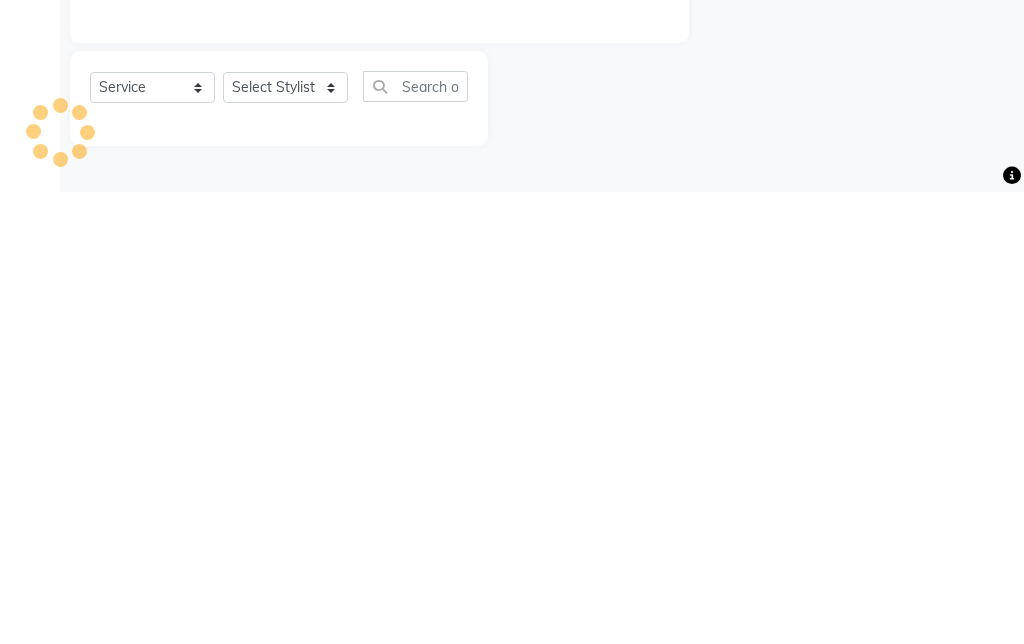 select on "7025" 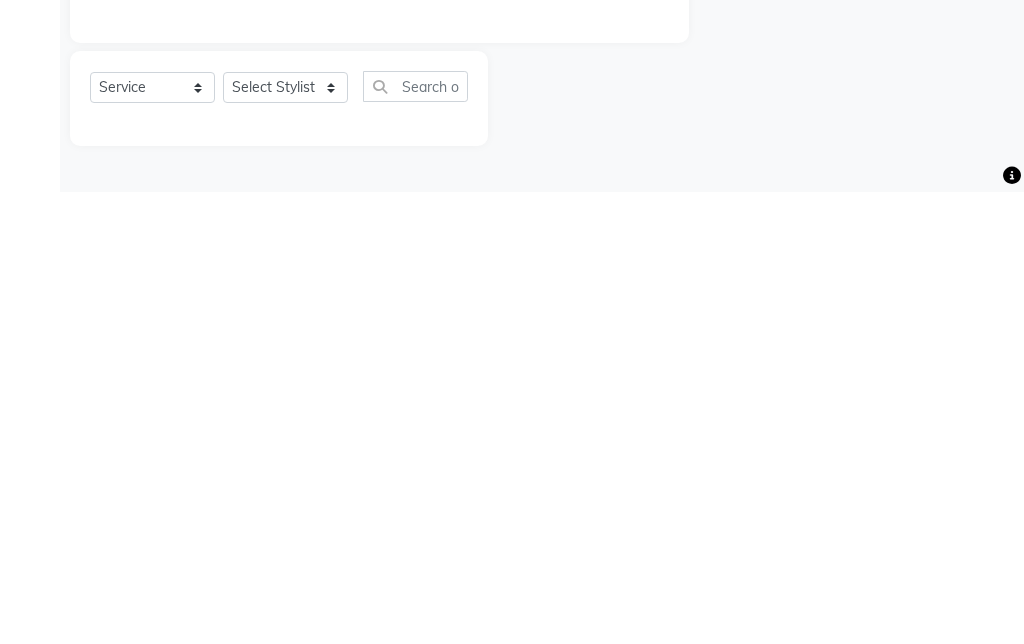 click on "Name: Membership: Total Visits: Card on file: Last Visit:  Points:" 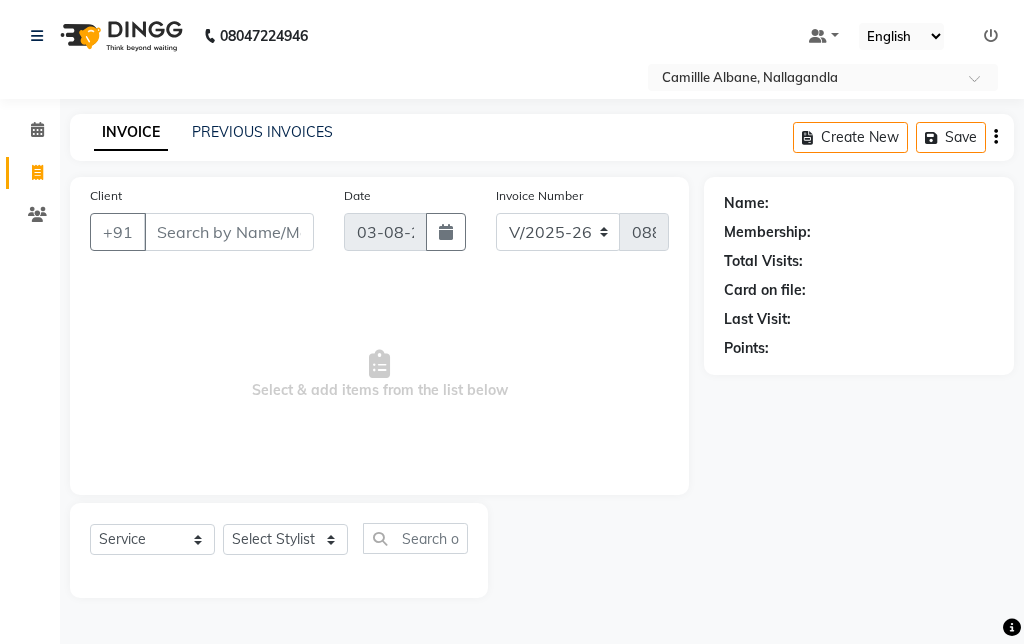 click on "Select & add items from the list below" at bounding box center [379, 375] 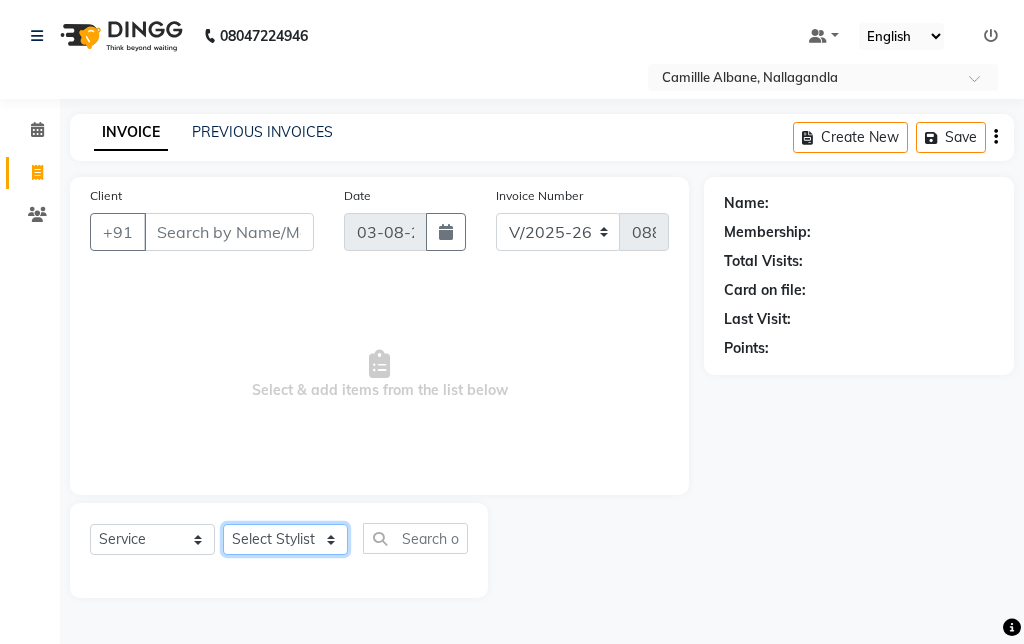 click on "Select Stylist Admin Amit Danish Dr, Rajani Jitendra K T Ramarao Lalitha Lokesh Madhu Nishi Satish Srinivas" 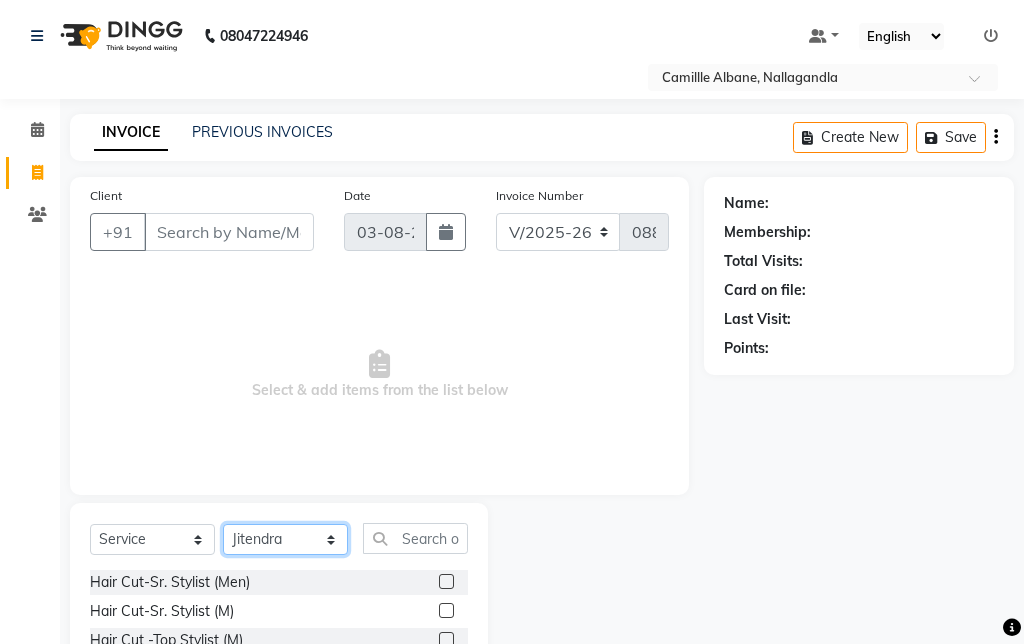 click on "Select Stylist Admin Amit Danish Dr, Rajani Jitendra K T Ramarao Lalitha Lokesh Madhu Nishi Satish Srinivas" 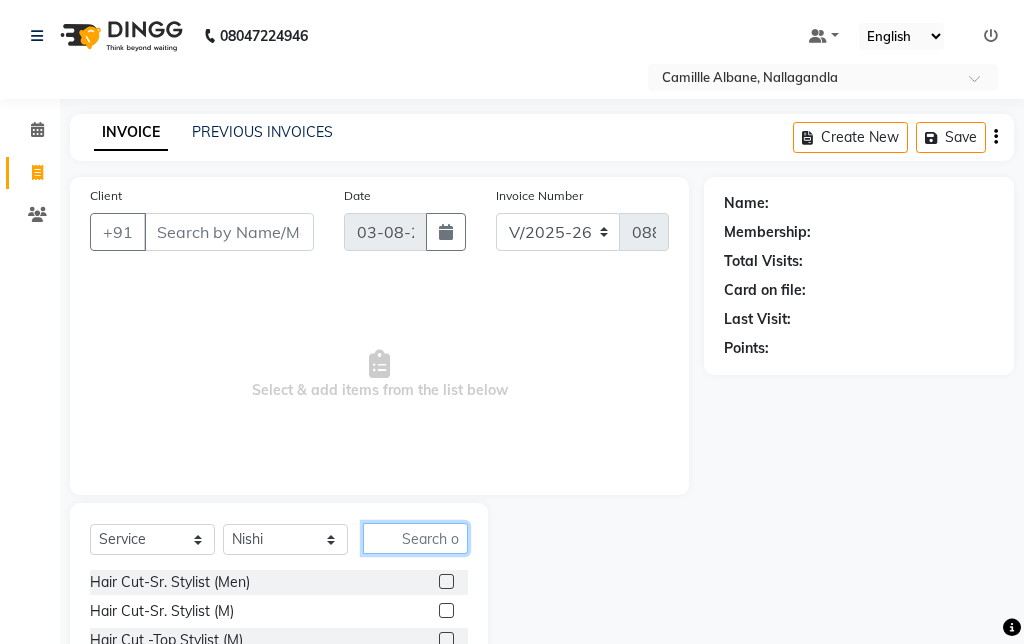 click 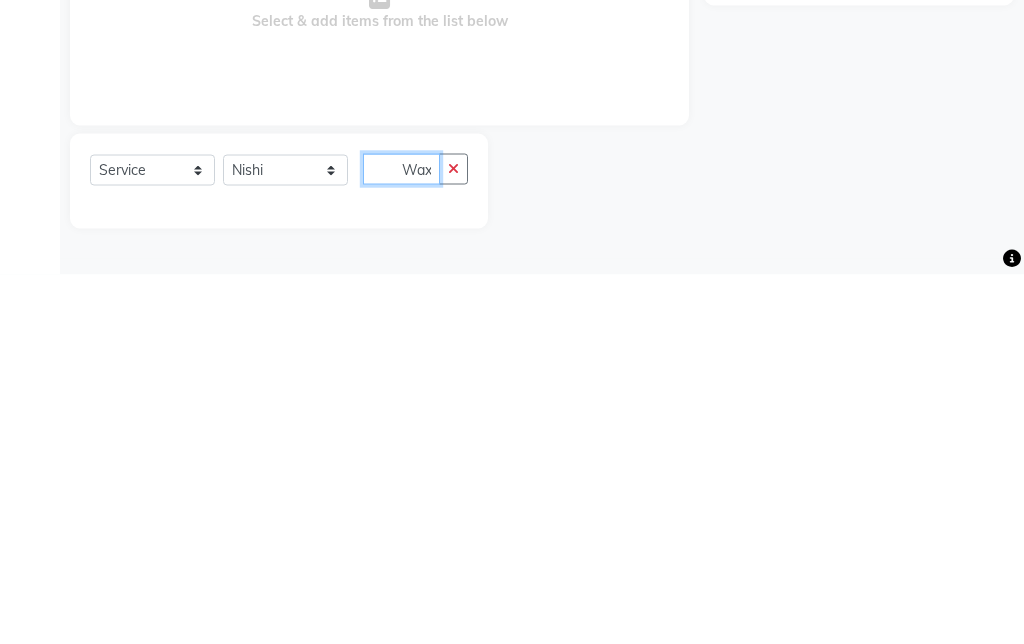 scroll, scrollTop: 0, scrollLeft: 0, axis: both 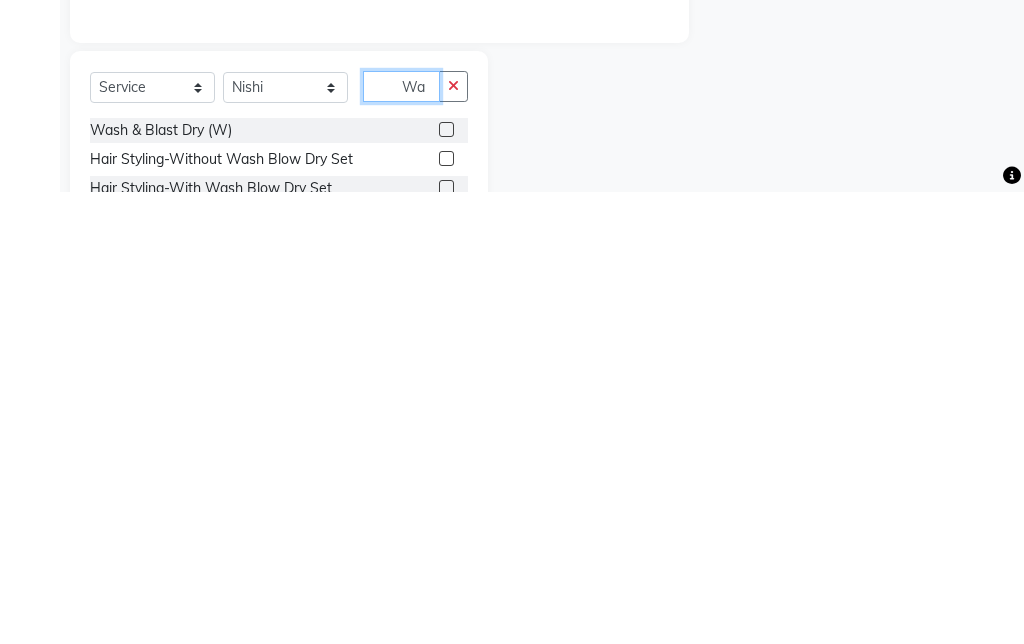 type on "W" 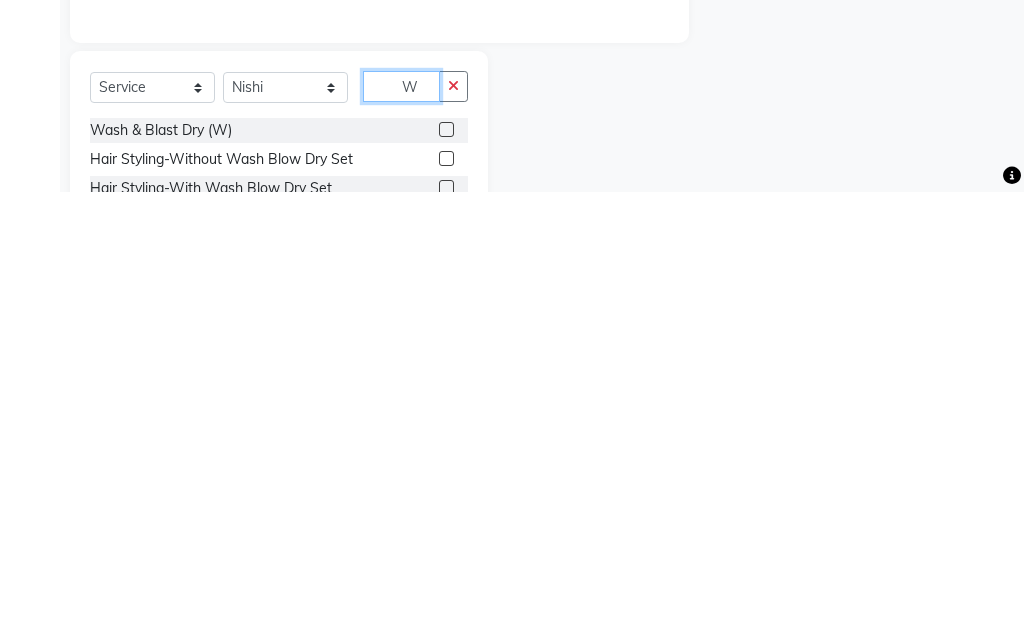type 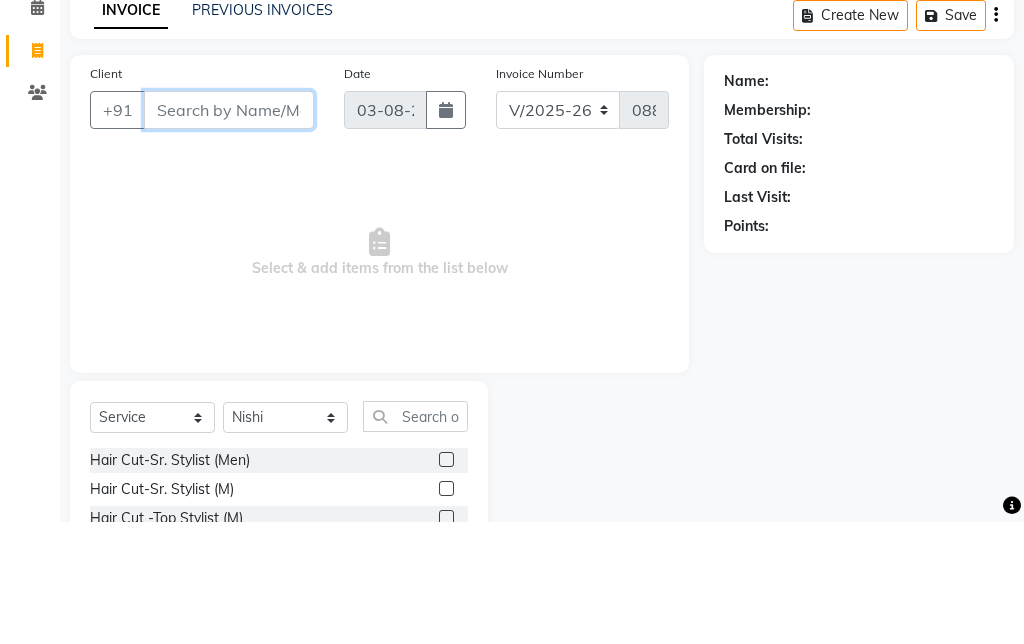 click on "Client" at bounding box center (229, 232) 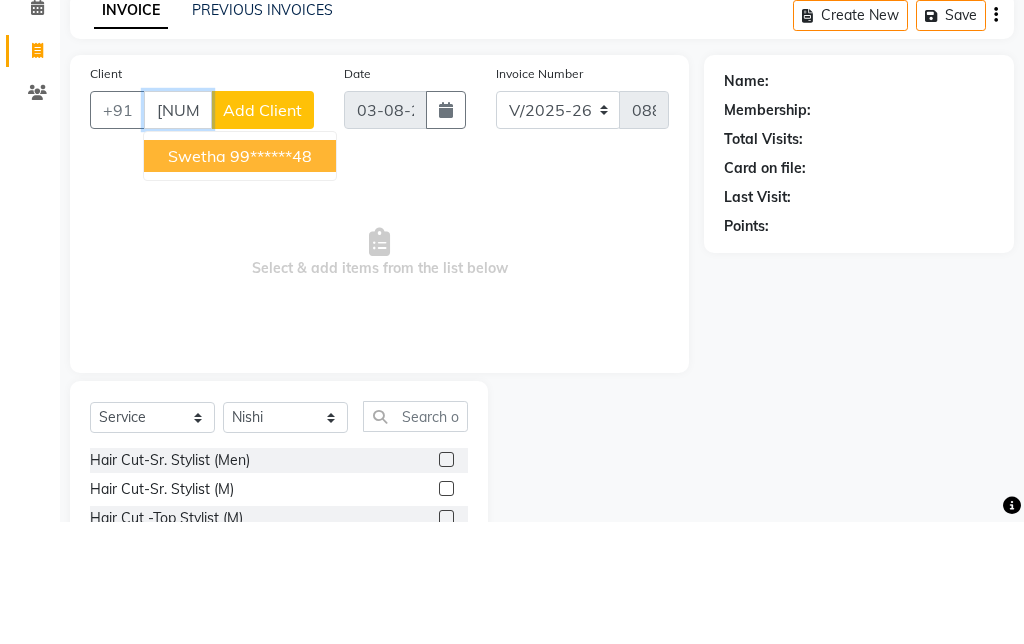 click on "Swetha  99******48" at bounding box center (240, 278) 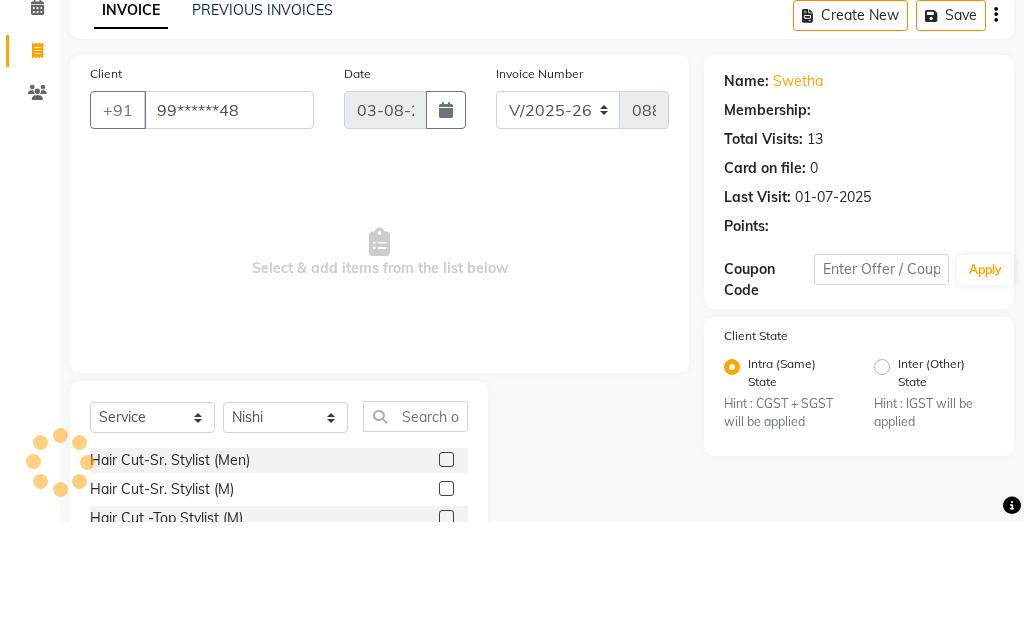 scroll, scrollTop: 122, scrollLeft: 0, axis: vertical 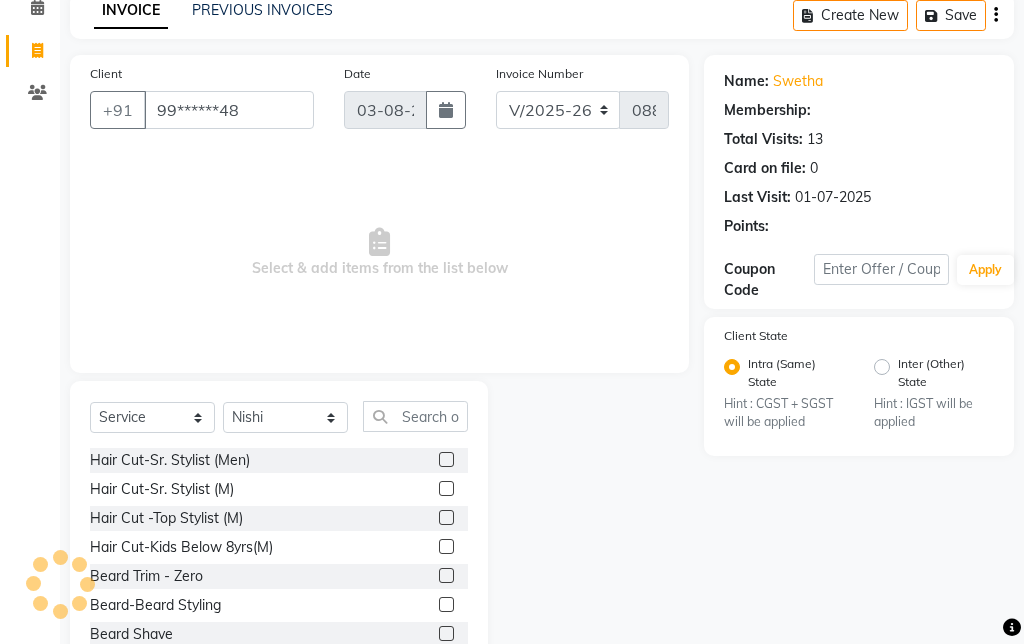 select on "1: Object" 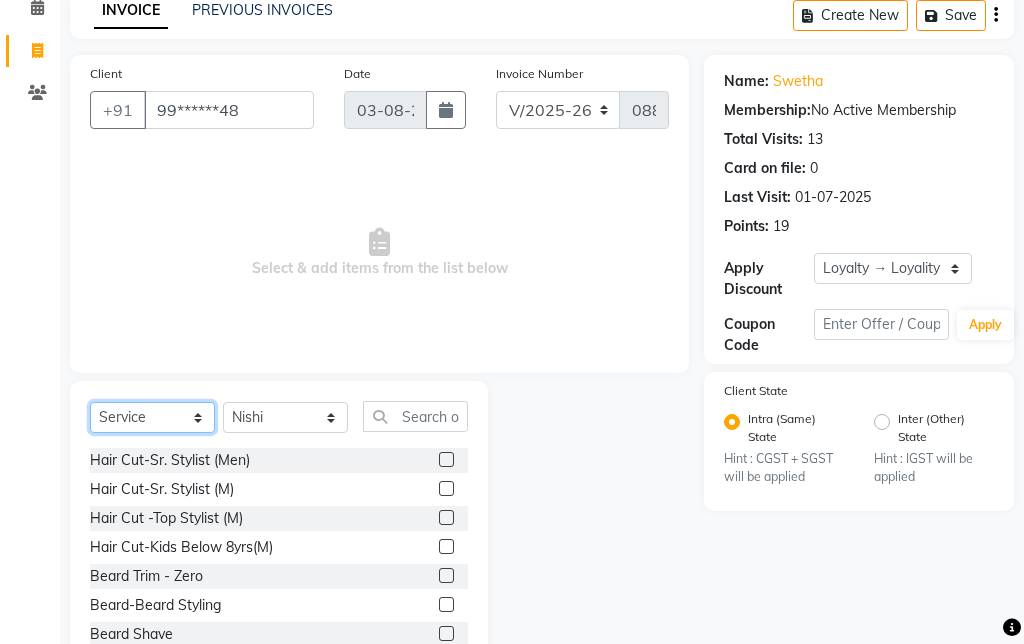 click on "Select  Service  Product  Membership  Package Voucher Prepaid Gift Card" 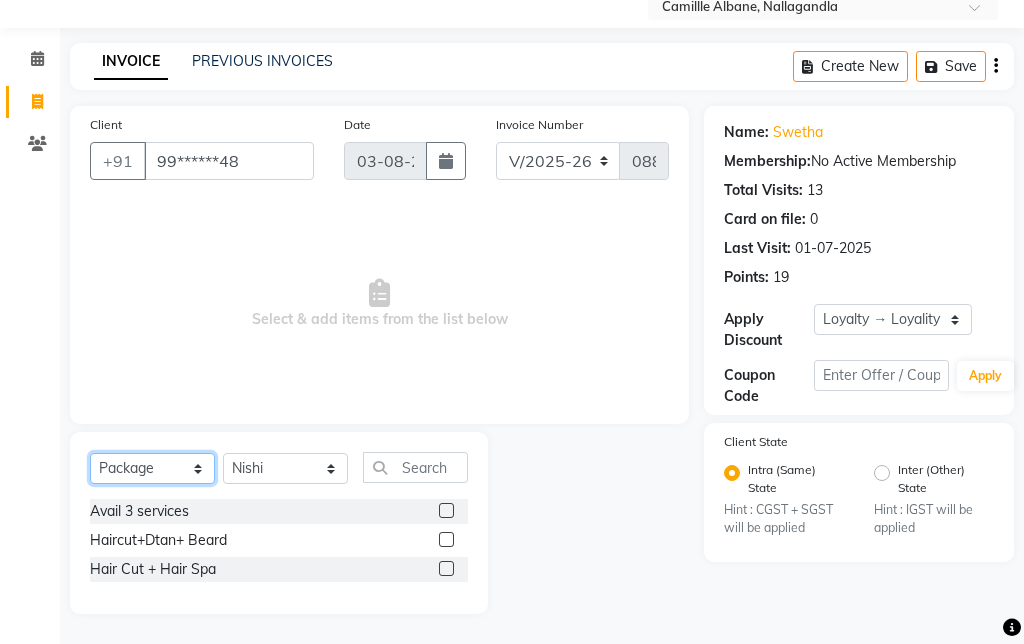 scroll, scrollTop: 71, scrollLeft: 0, axis: vertical 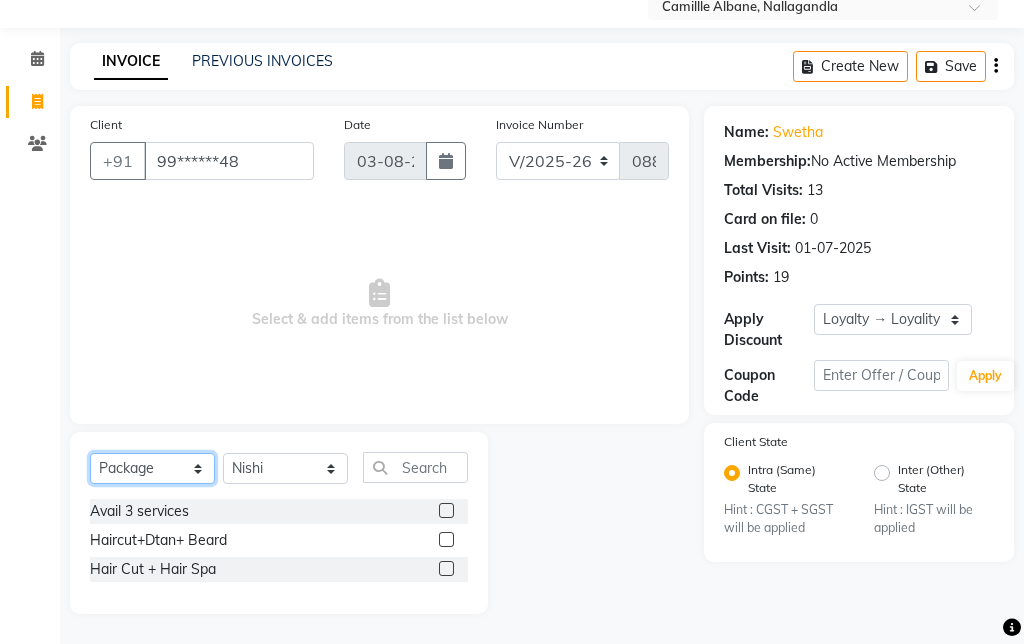 click on "Select  Service  Product  Membership  Package Voucher Prepaid Gift Card" 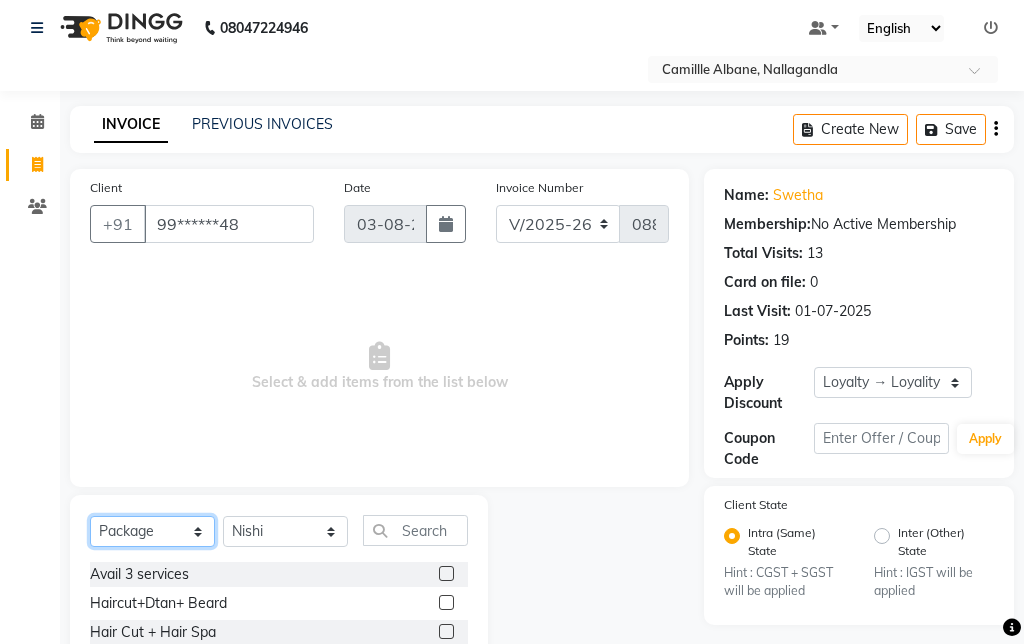 scroll, scrollTop: 0, scrollLeft: 0, axis: both 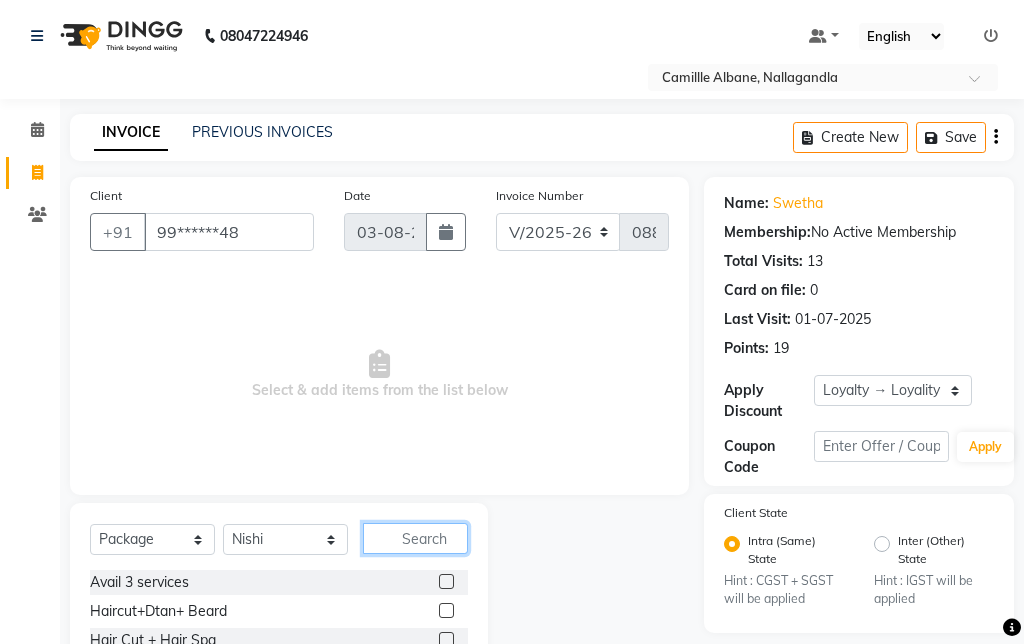click 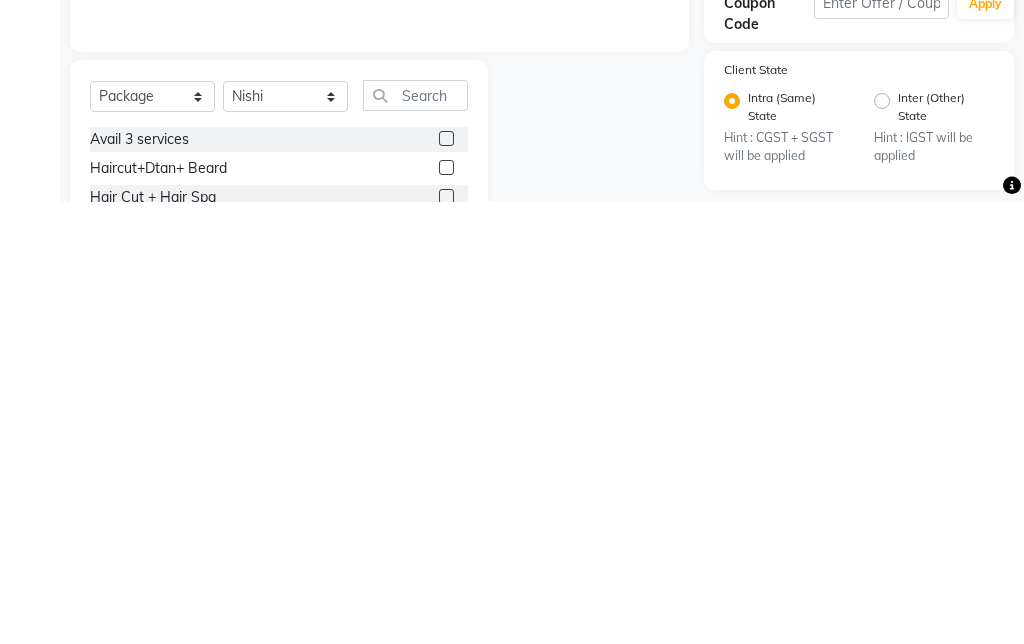 click 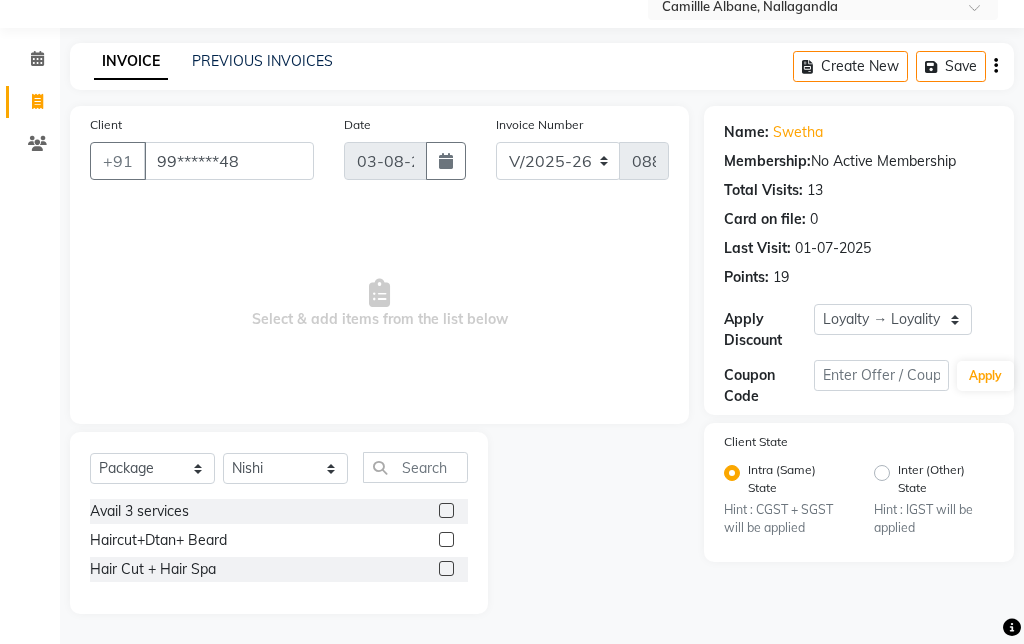 click on "Inter (Other) State" 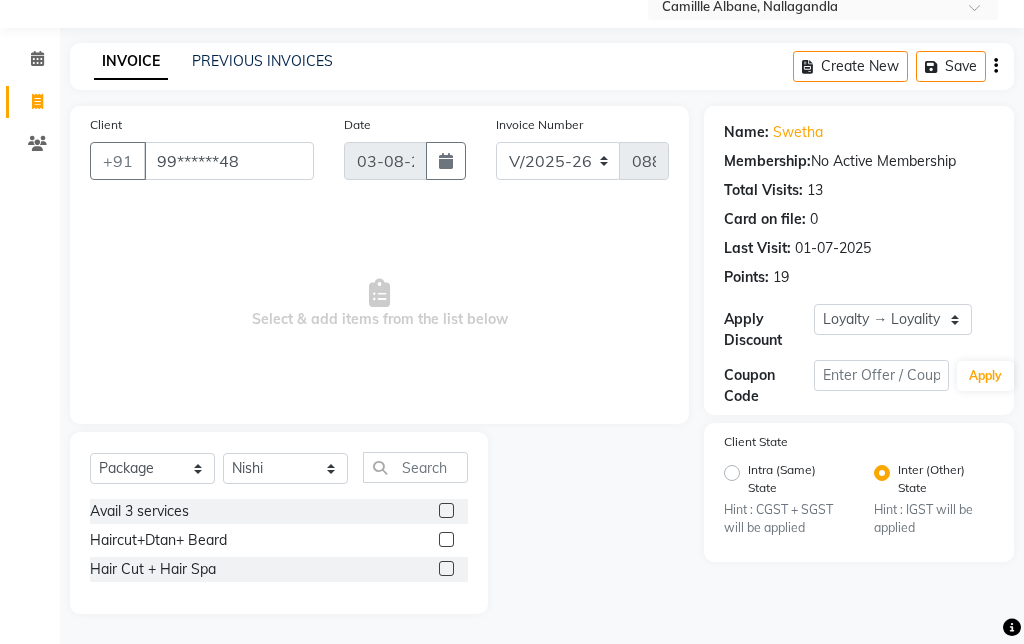 click on "Intra (Same) State" 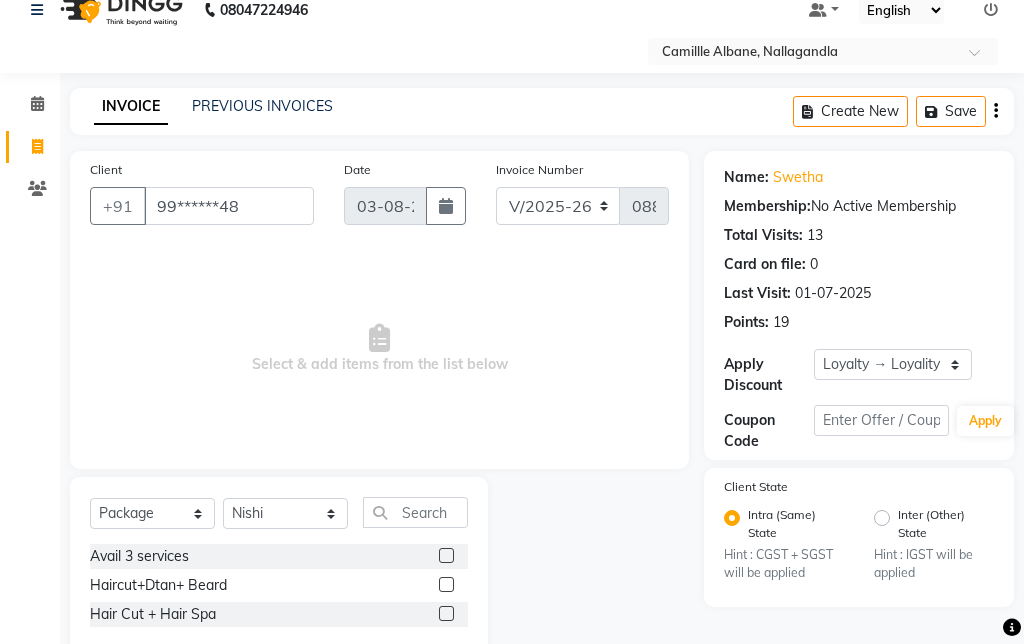 scroll, scrollTop: 71, scrollLeft: 0, axis: vertical 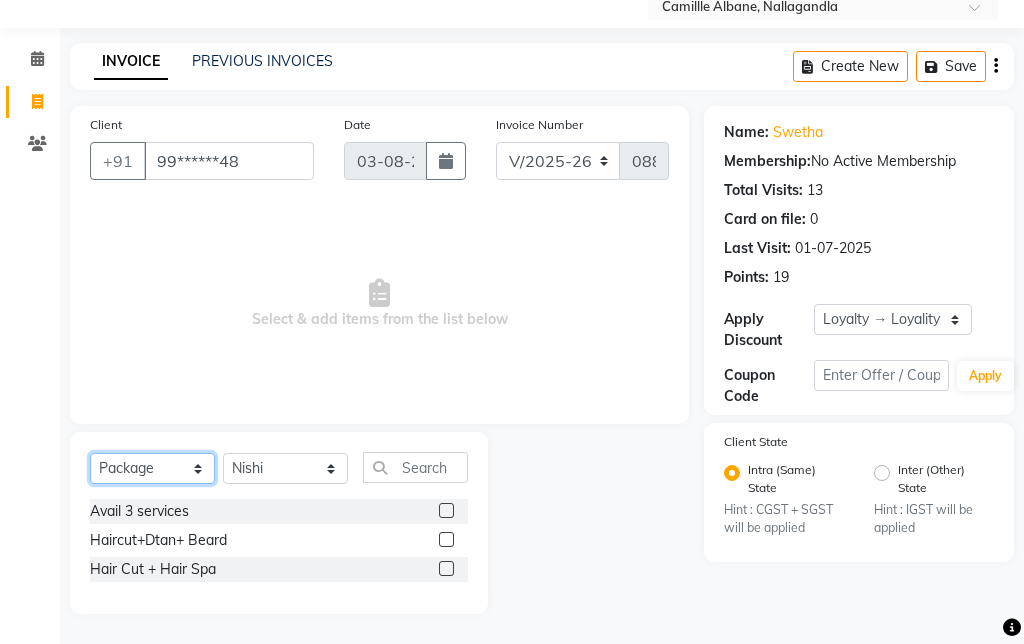 click on "Select  Service  Product  Membership  Package Voucher Prepaid Gift Card" 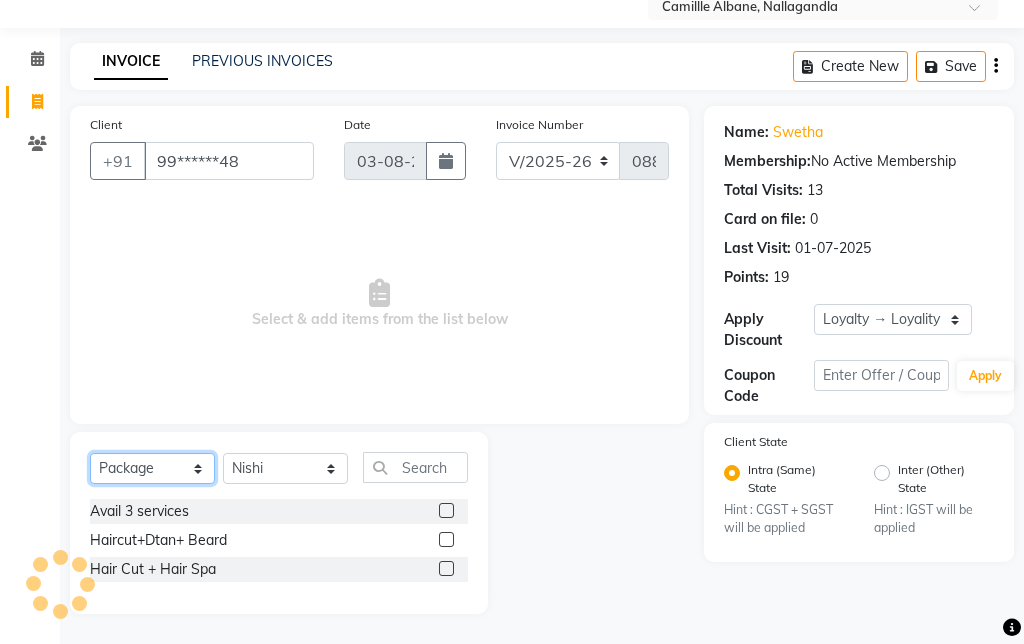 select on "P" 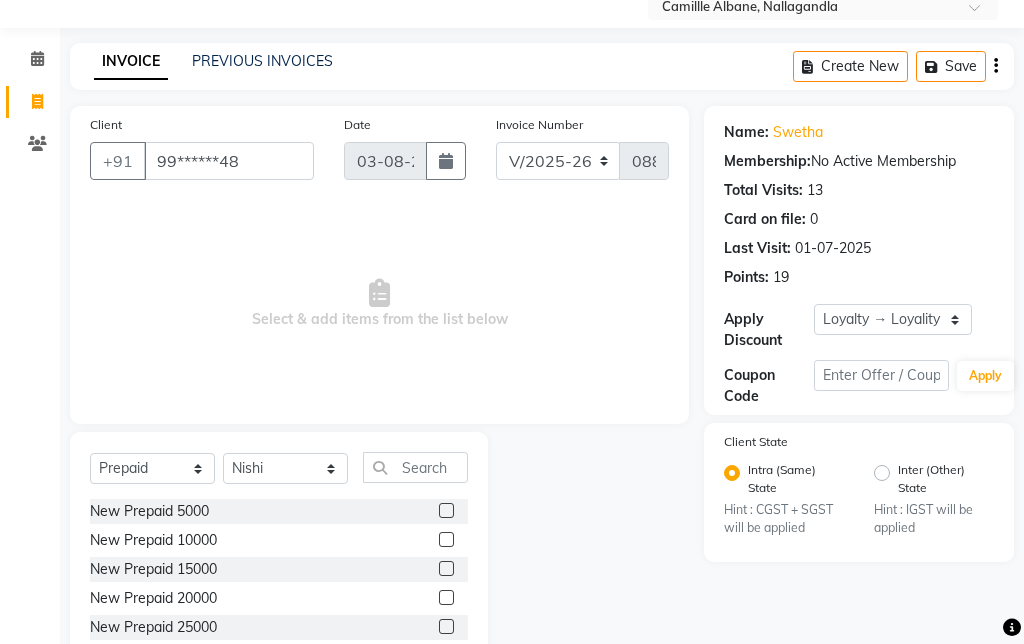 click 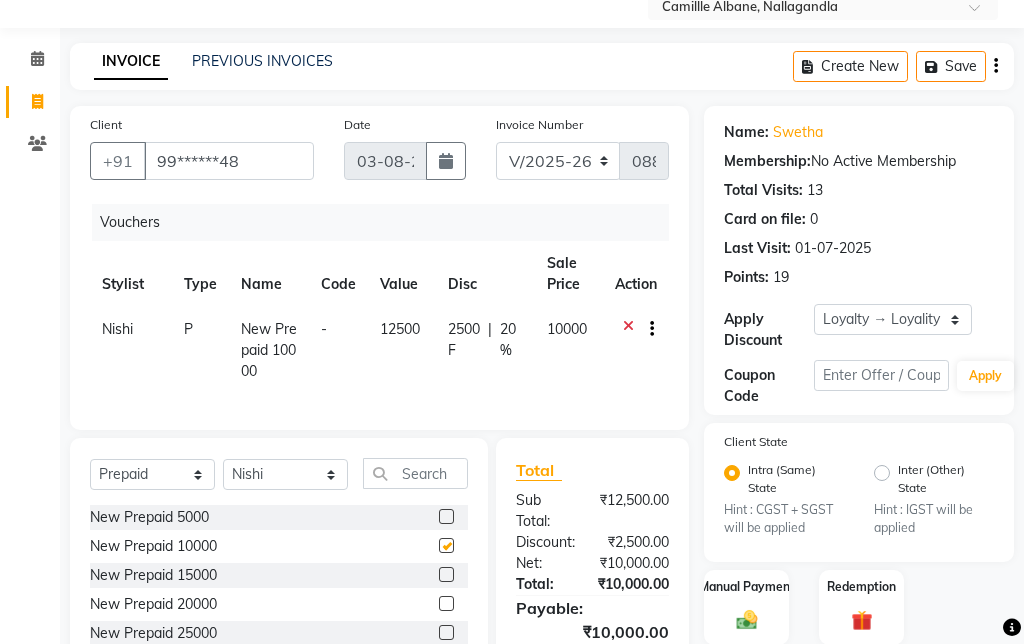 checkbox on "false" 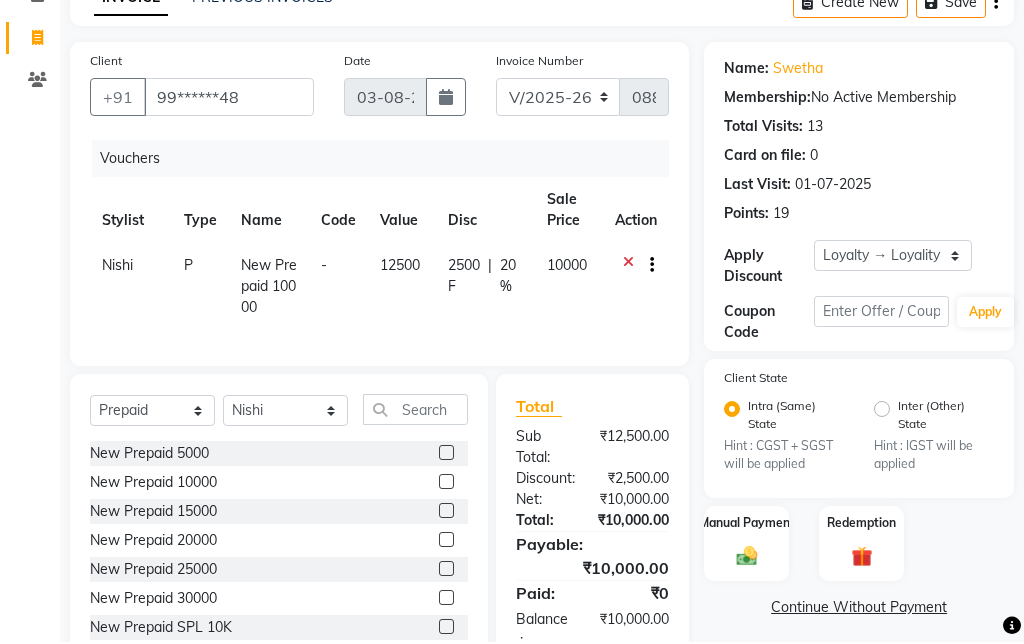 scroll, scrollTop: 131, scrollLeft: 0, axis: vertical 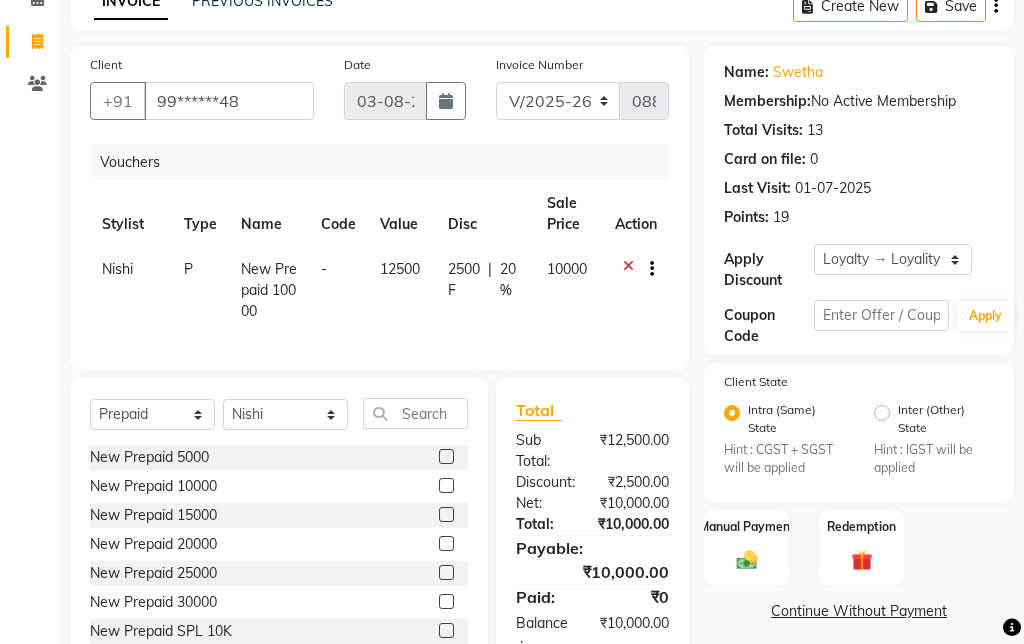 click 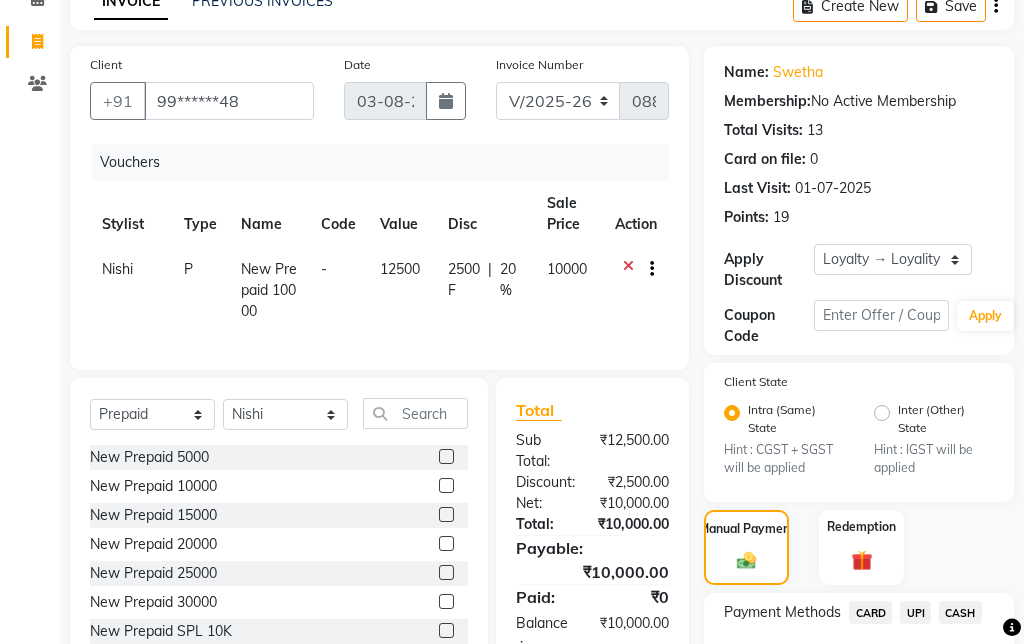 click on "CASH" 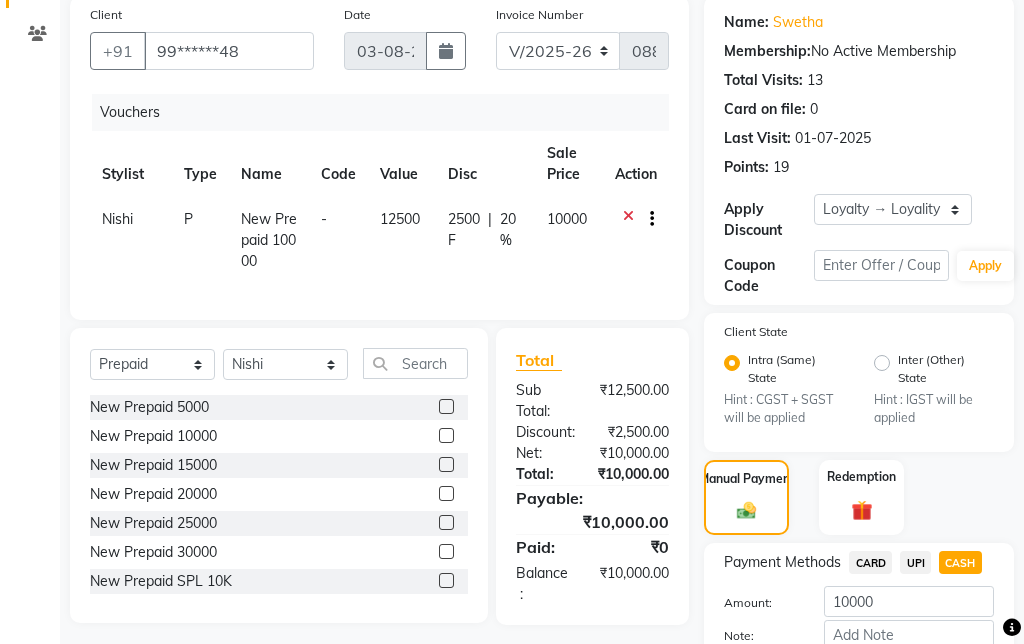 scroll, scrollTop: 226, scrollLeft: 0, axis: vertical 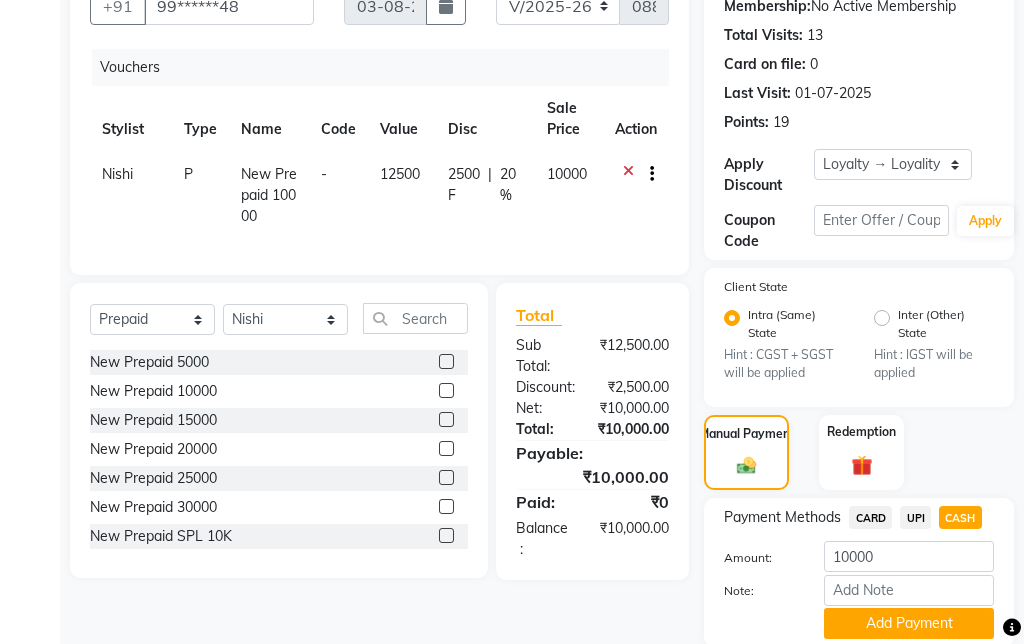 click on "Add Payment" 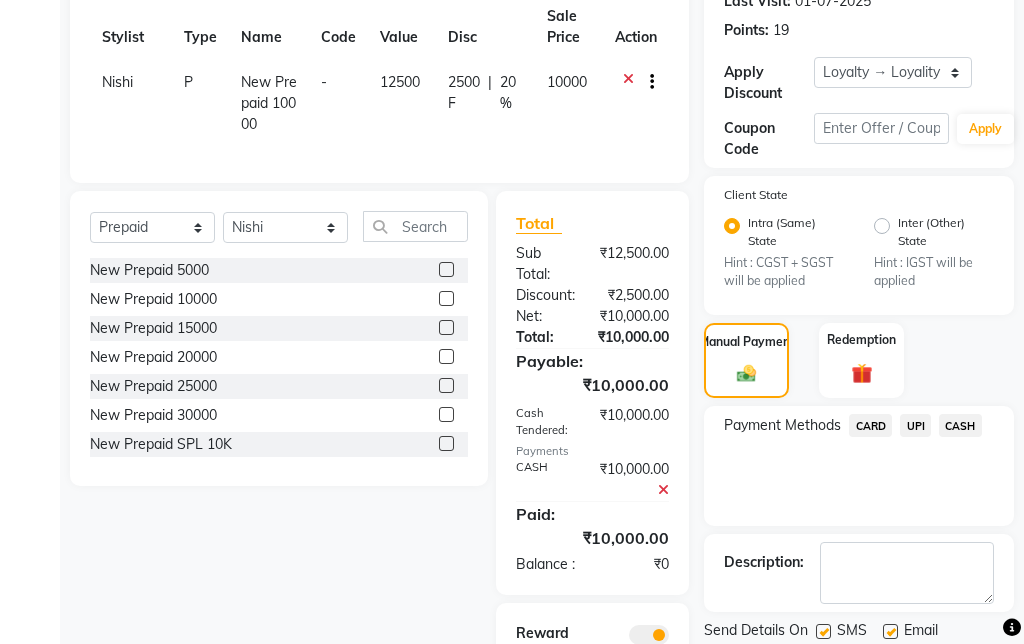 scroll, scrollTop: 378, scrollLeft: 0, axis: vertical 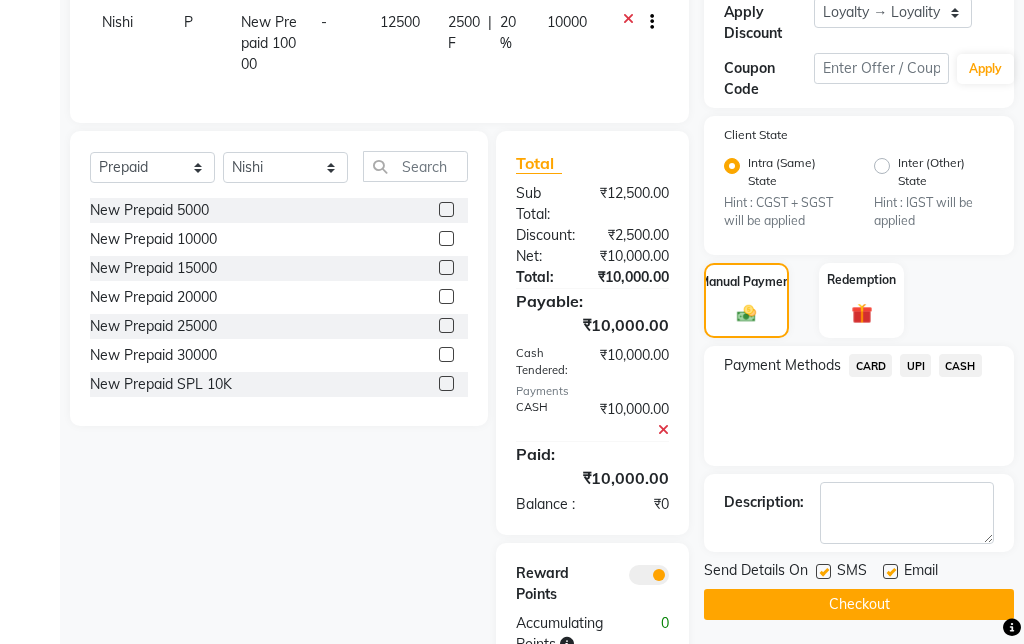 click on "Checkout" 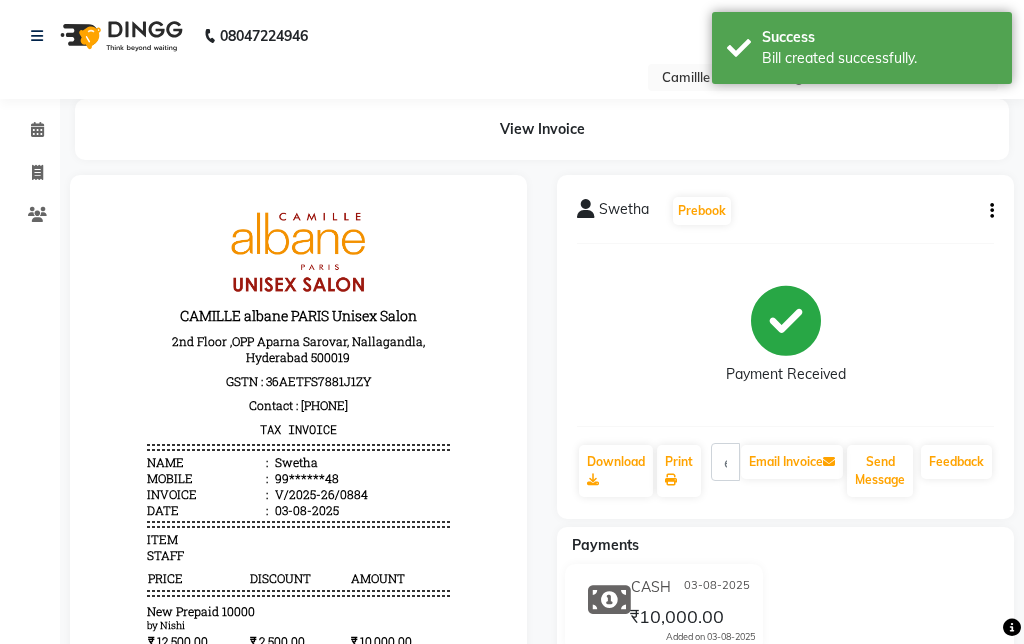 scroll, scrollTop: 0, scrollLeft: 0, axis: both 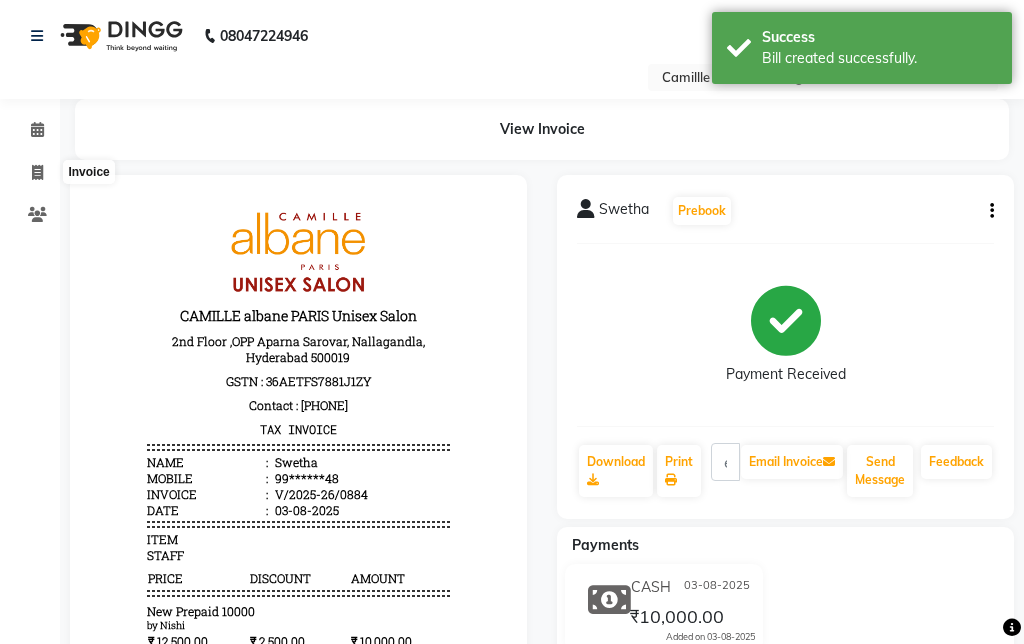 click 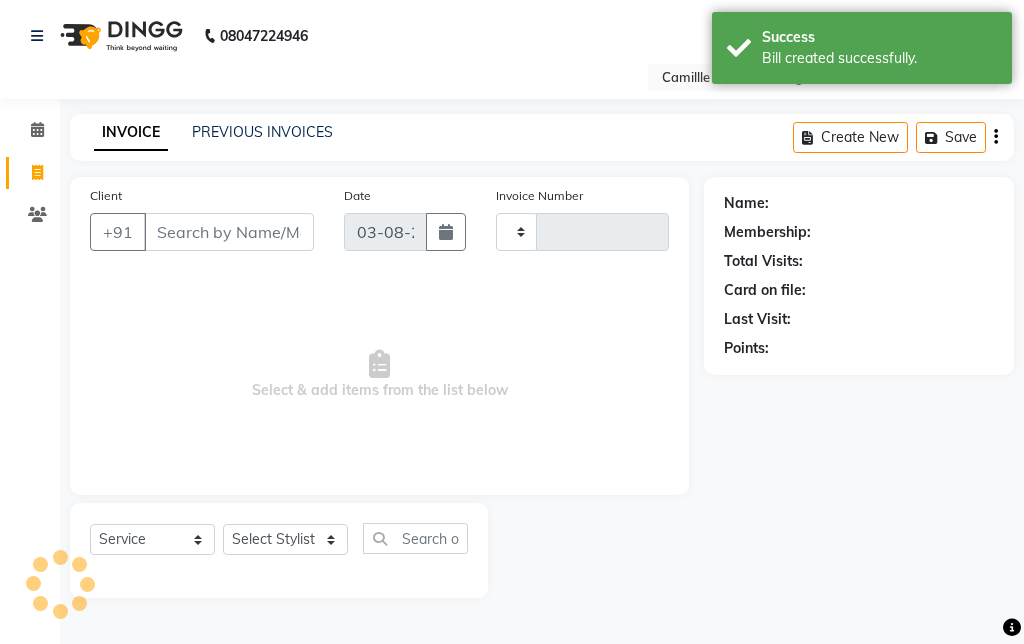 type on "0885" 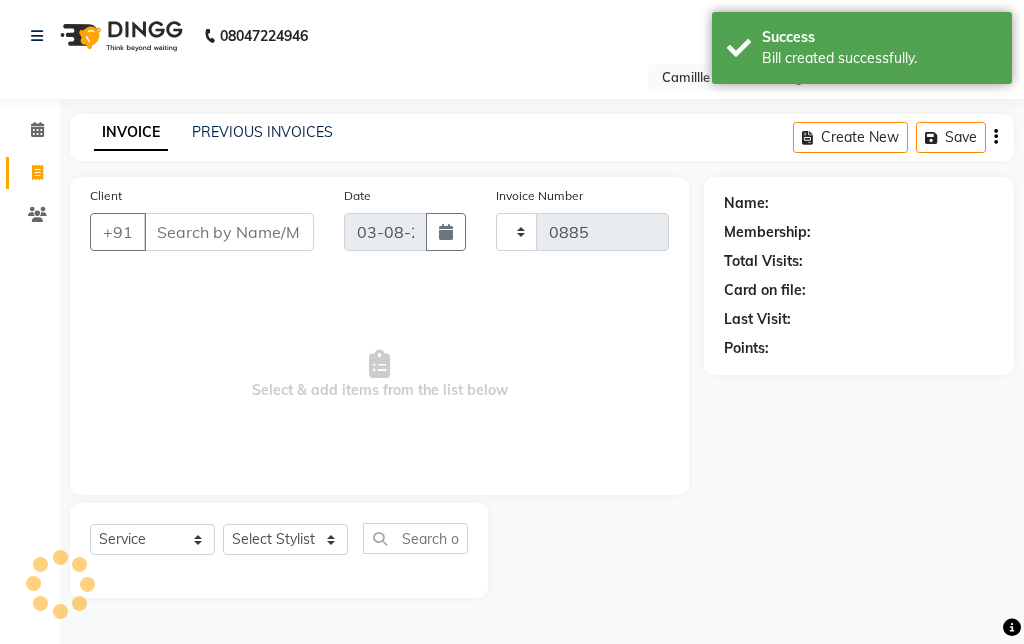 select on "7025" 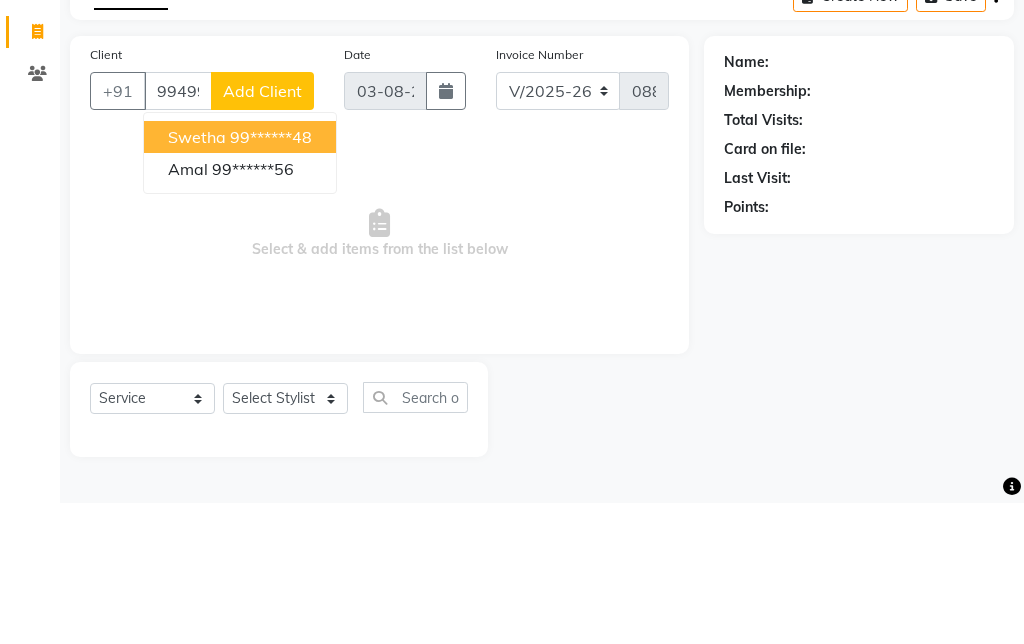 click on "99******48" at bounding box center (271, 278) 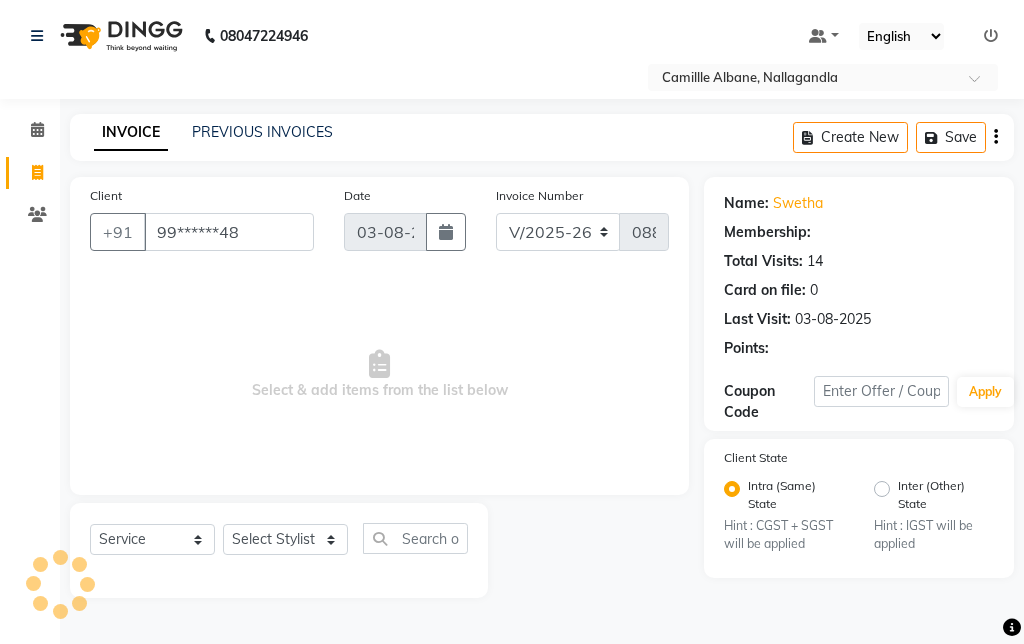 select on "1: Object" 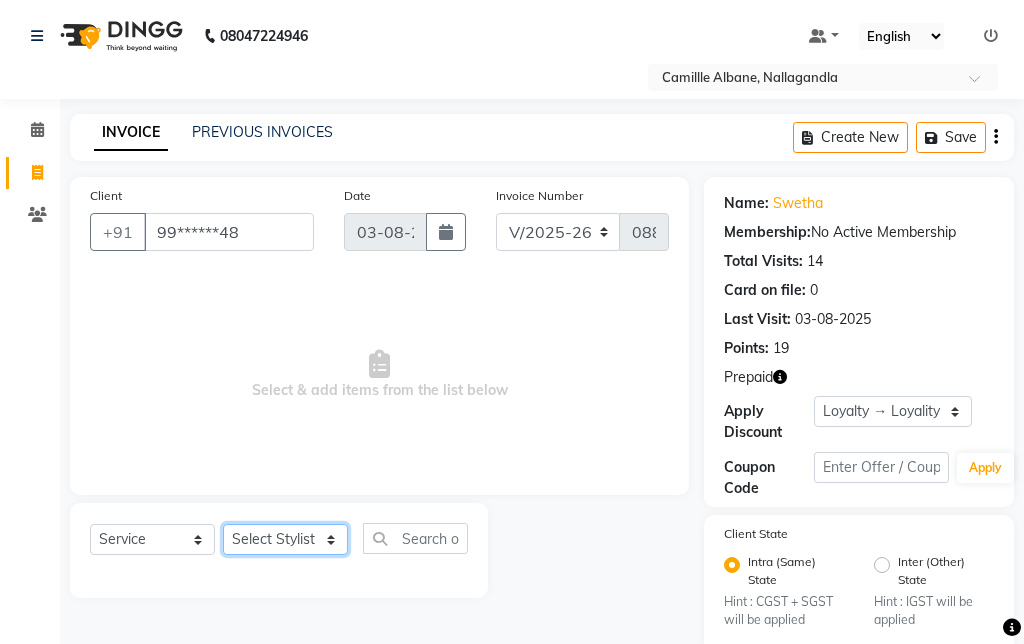 click on "Select Stylist Admin Amit Danish Dr, Rajani Jitendra K T Ramarao Lalitha Lokesh Madhu Nishi Satish Srinivas" 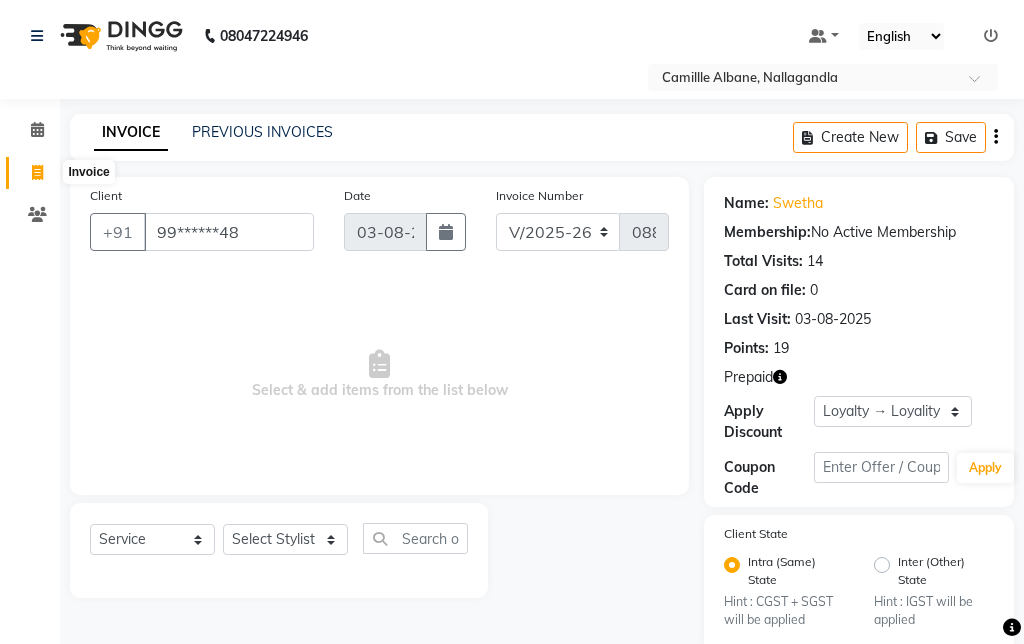 click 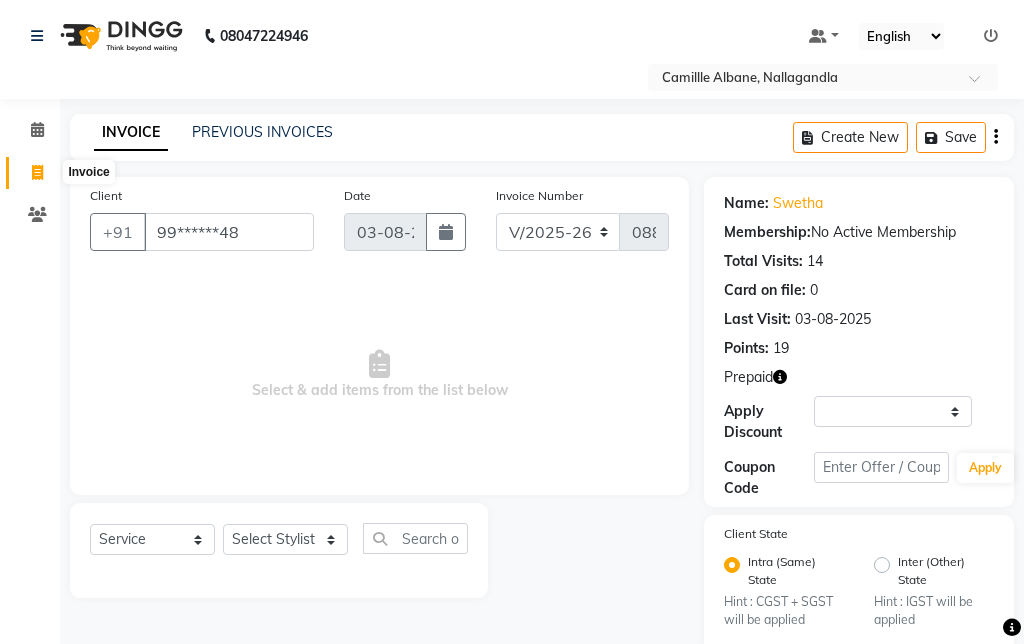 select on "service" 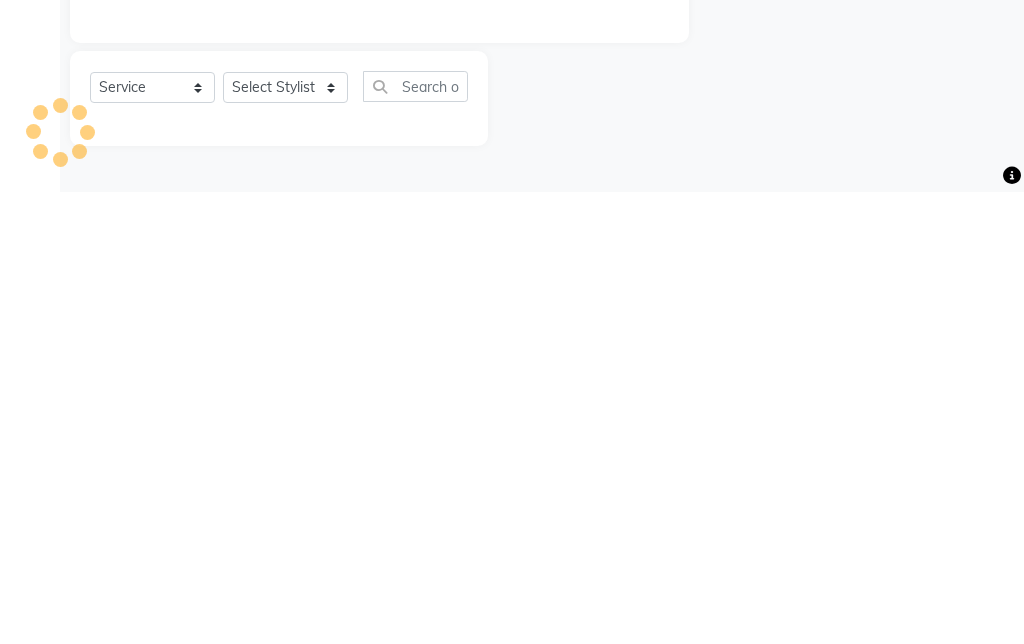 type on "0885" 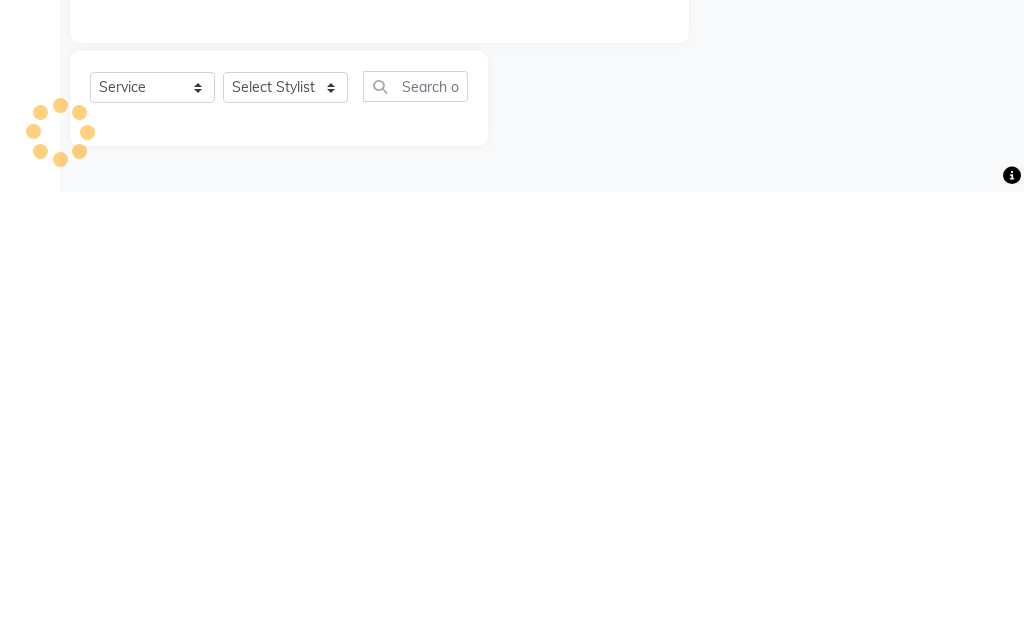 select on "7025" 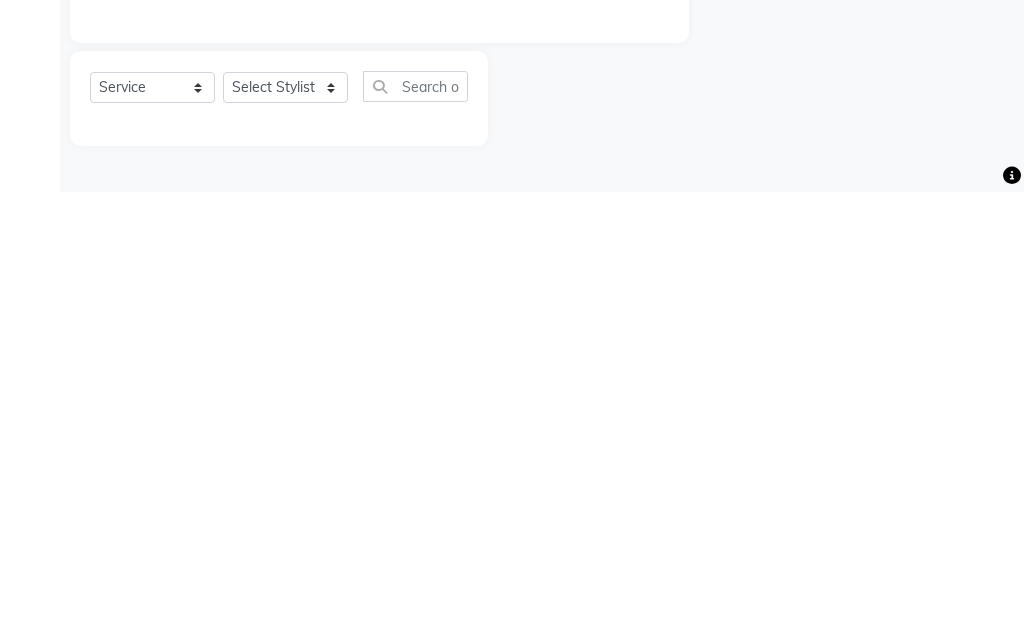 click on "Name: Membership: Total Visits: Card on file: Last Visit:  Points:" 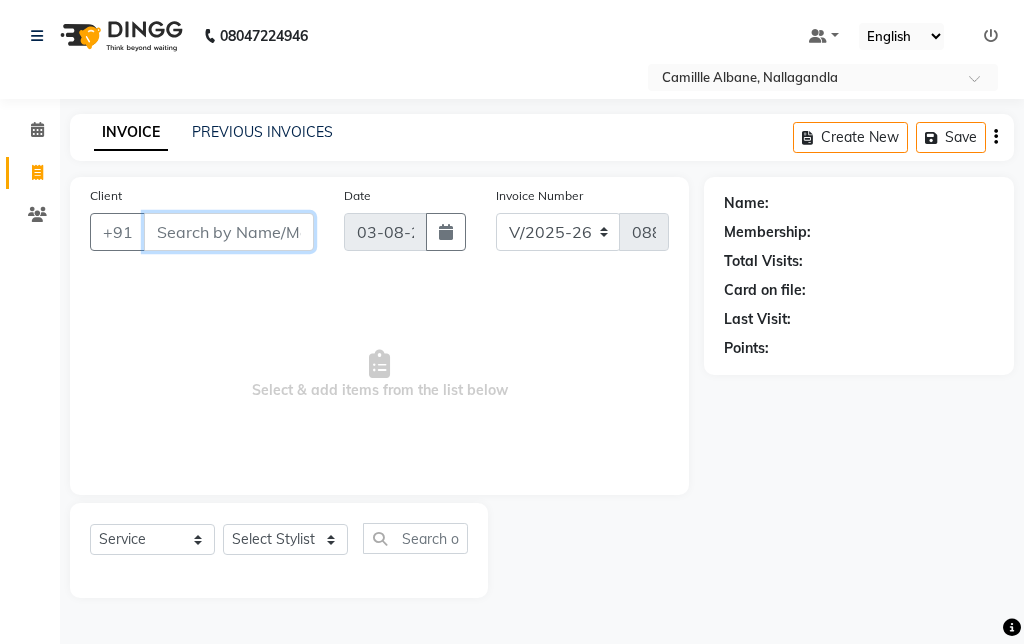 click on "Client" at bounding box center (229, 232) 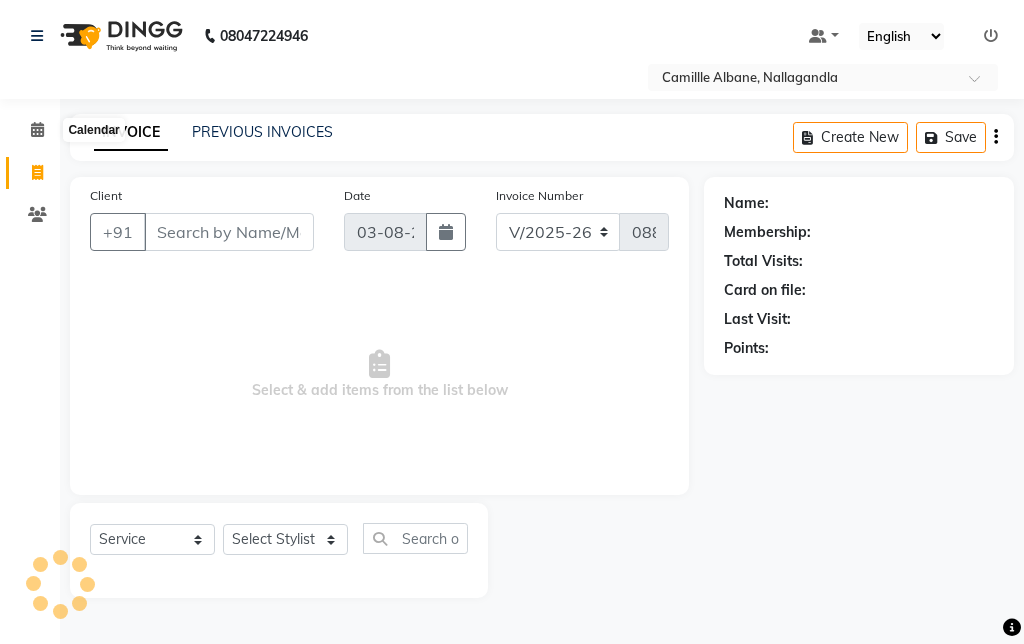 click 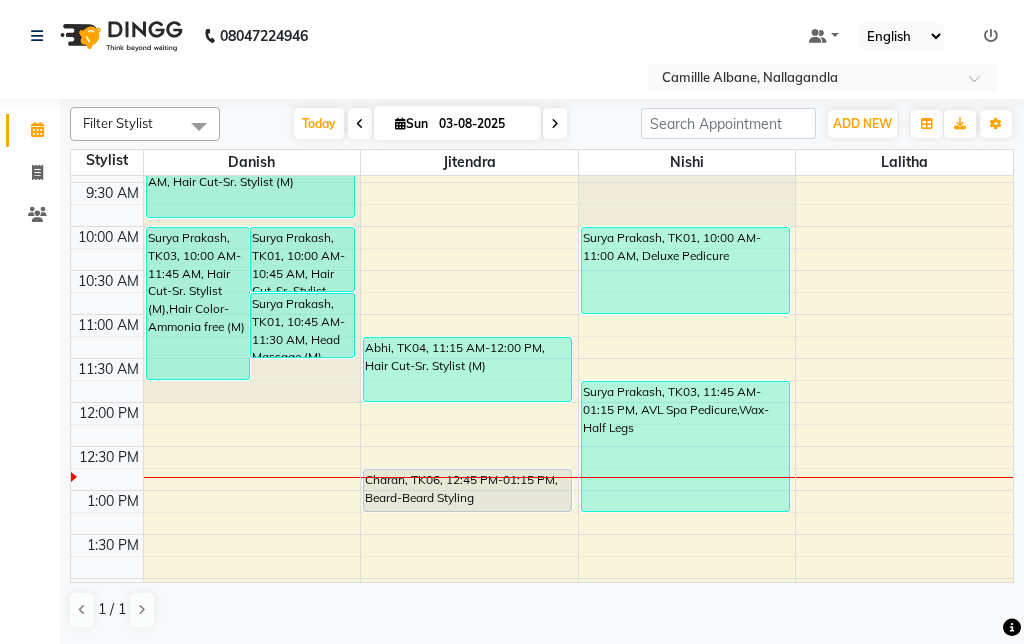 scroll, scrollTop: 144, scrollLeft: 0, axis: vertical 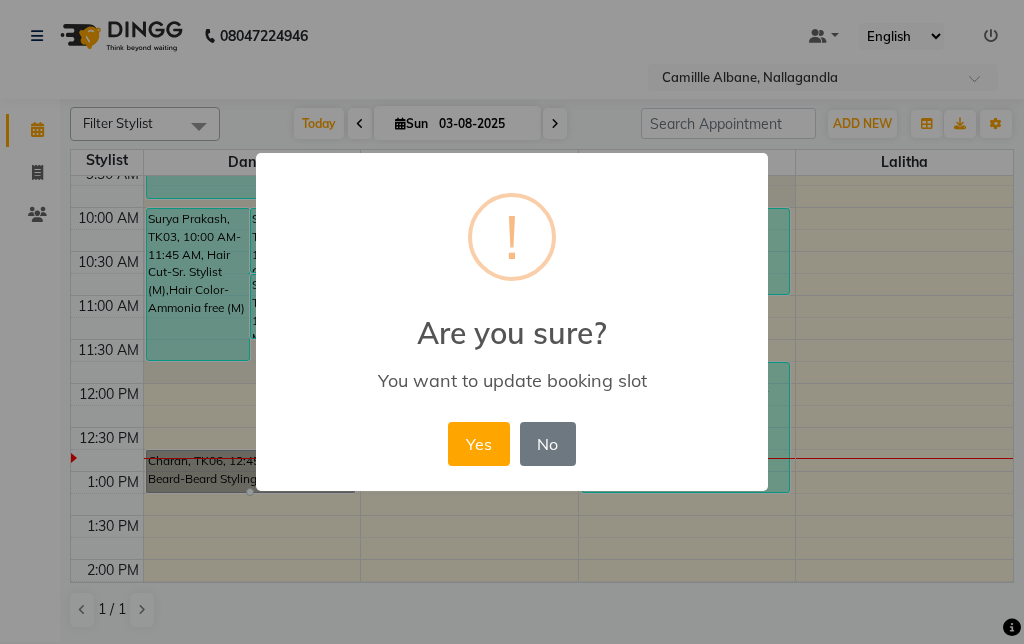 click on "Yes" at bounding box center (478, 444) 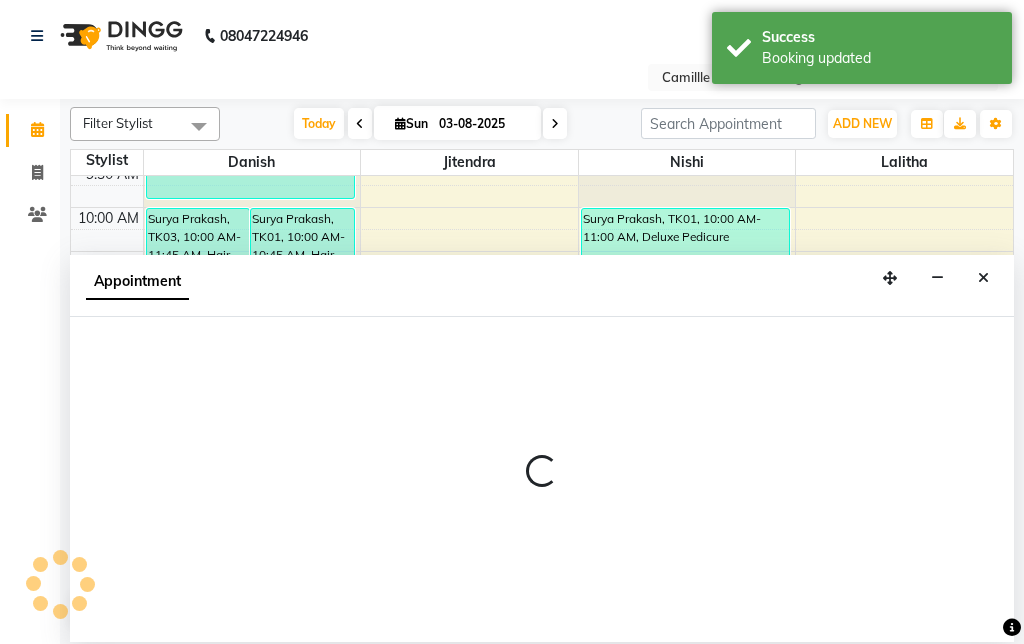 select on "57806" 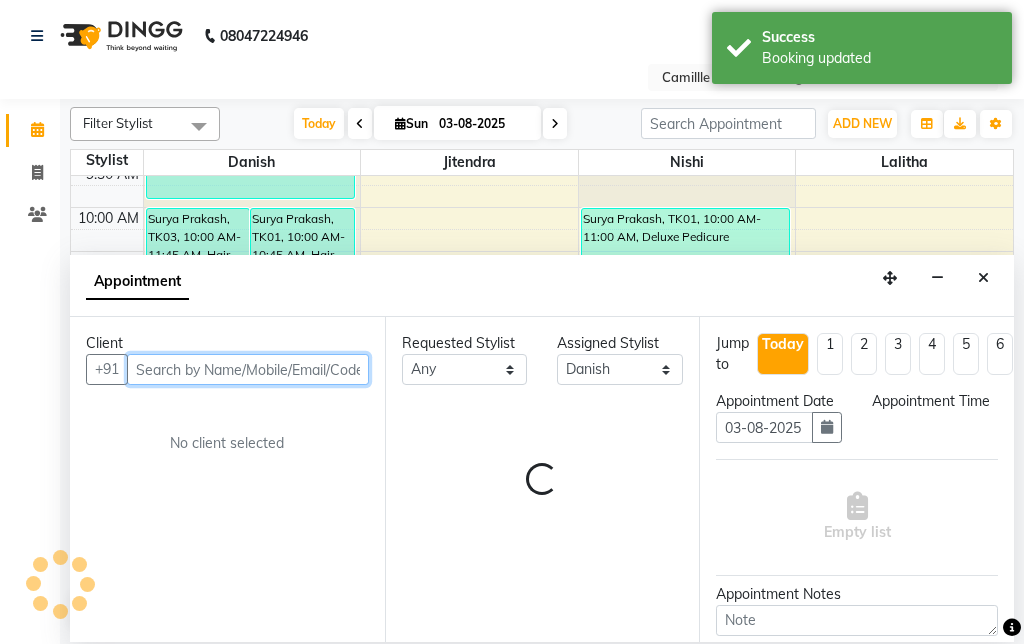 select on "765" 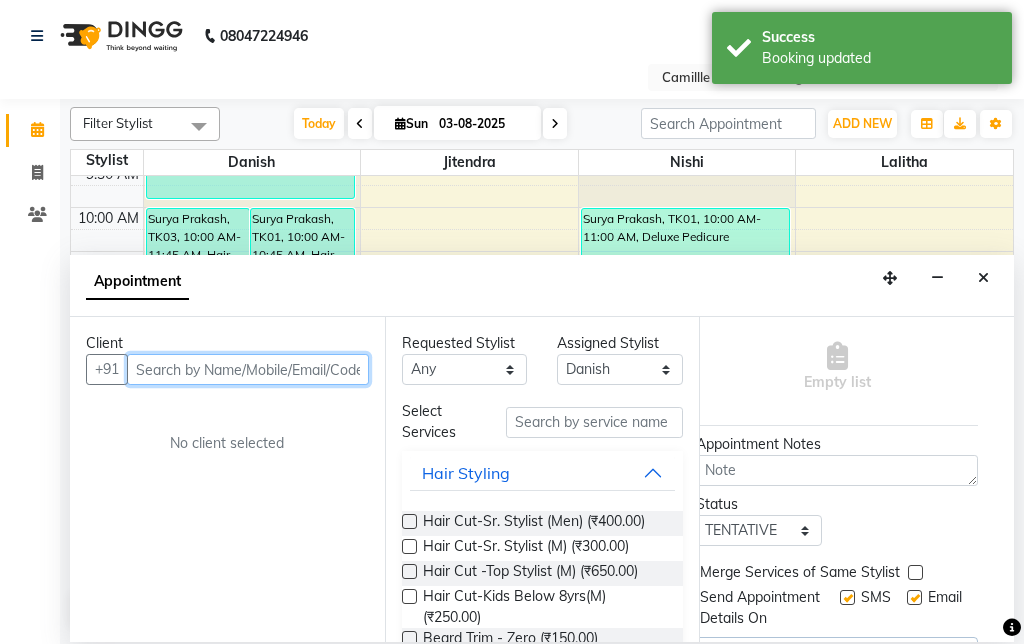 scroll, scrollTop: 149, scrollLeft: 20, axis: both 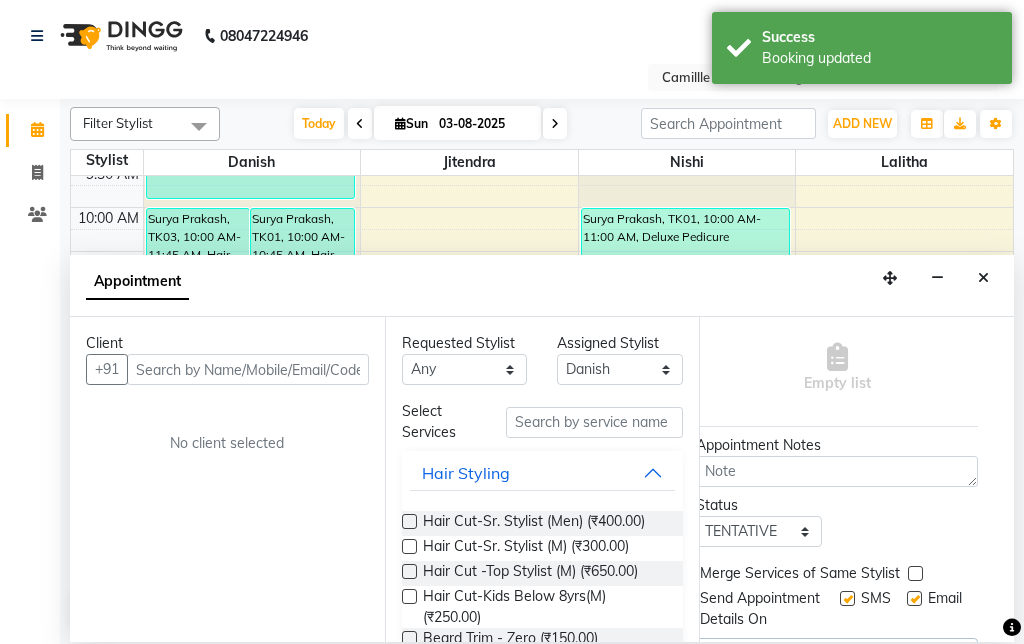 click at bounding box center (983, 278) 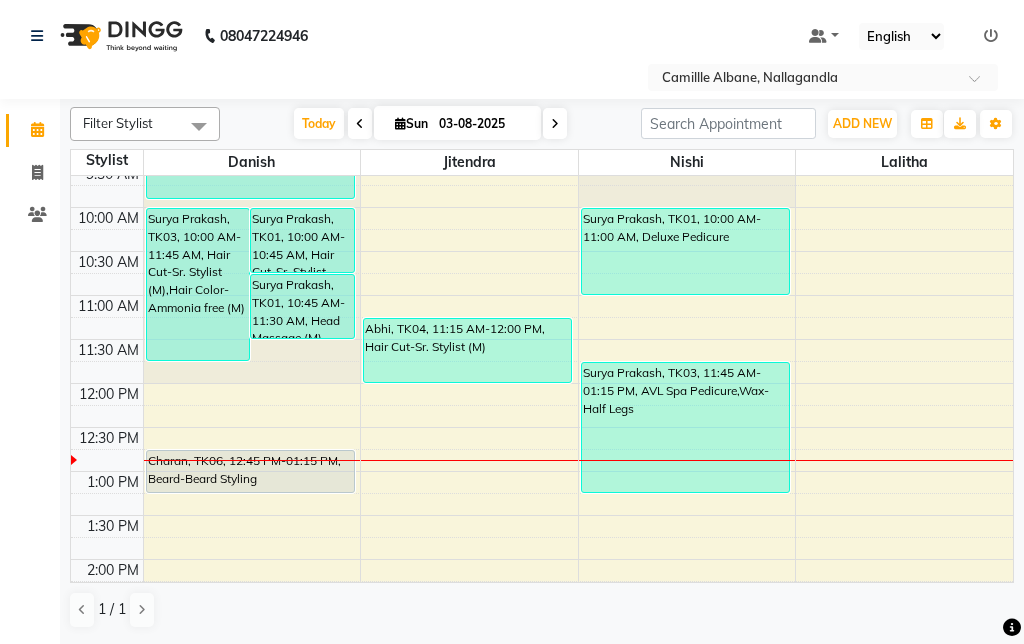 click on "Charan, TK06, 12:45 PM-01:15 PM, Beard-Beard Styling" at bounding box center (250, 471) 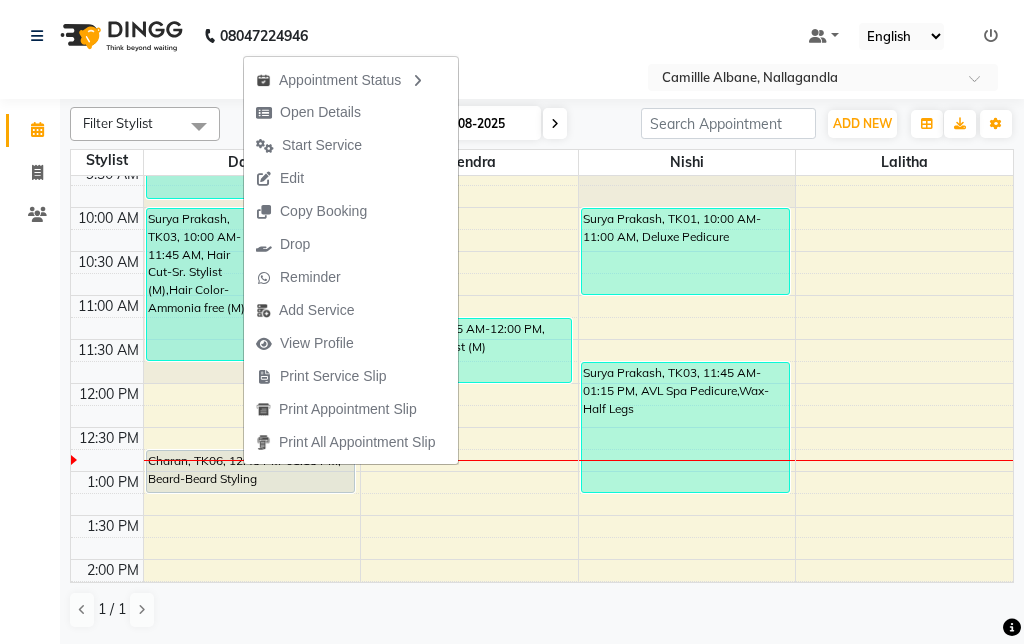 click on "Open Details" at bounding box center [320, 112] 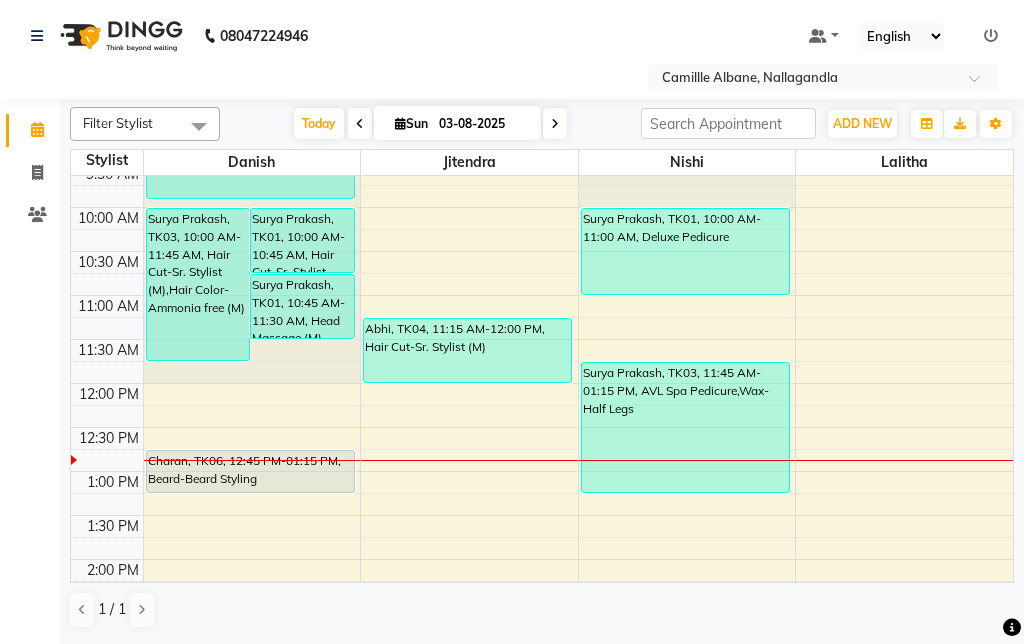 click on "Charan, TK06, 12:45 PM-01:15 PM, Beard-Beard Styling" at bounding box center (250, 471) 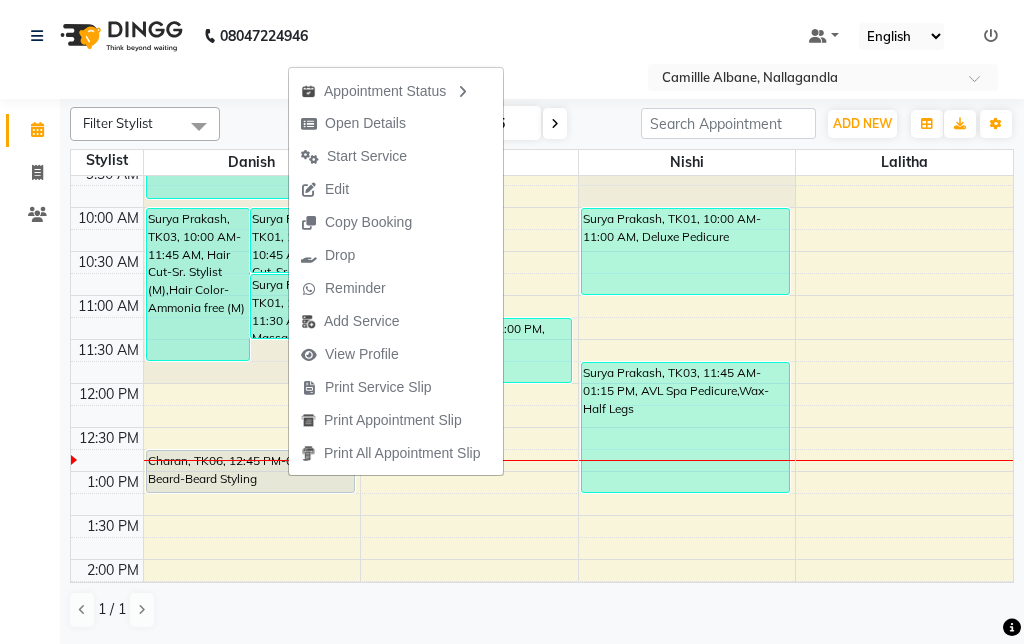 click on "Open Details" at bounding box center (365, 123) 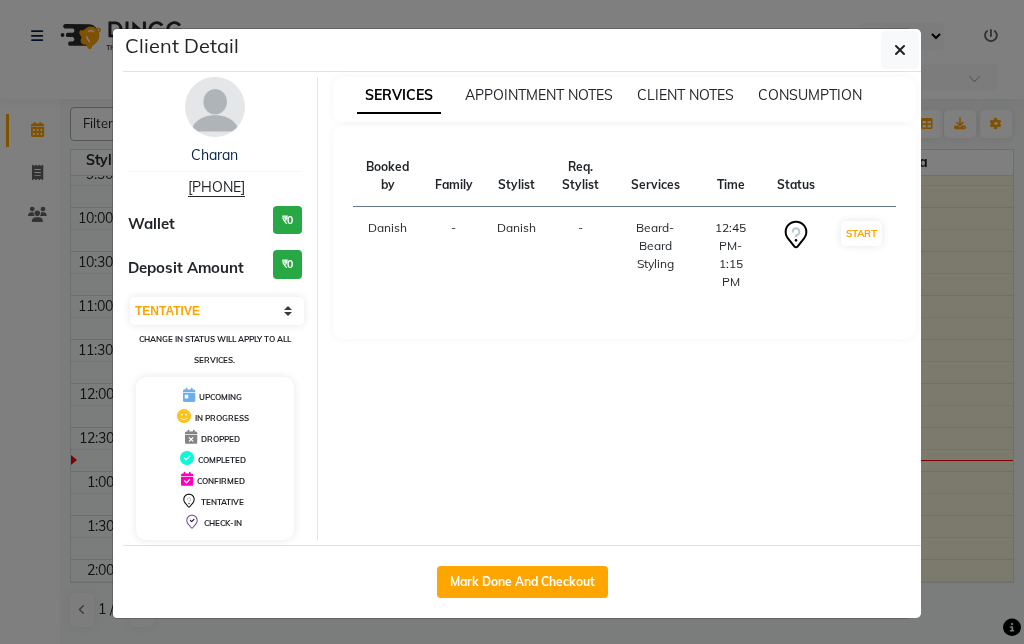 click on "Mark Done And Checkout" 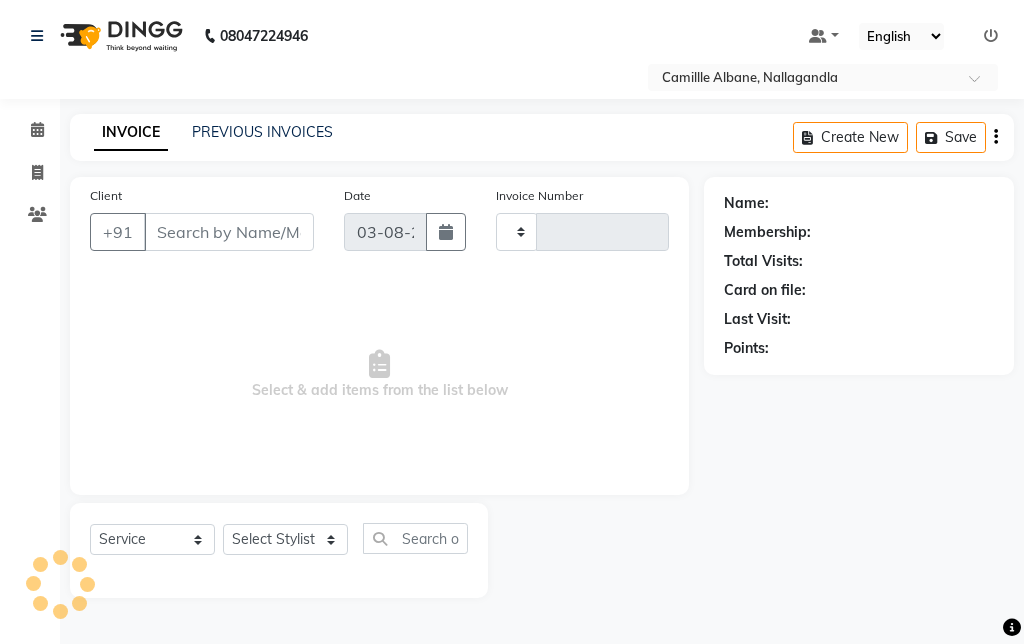 type on "0885" 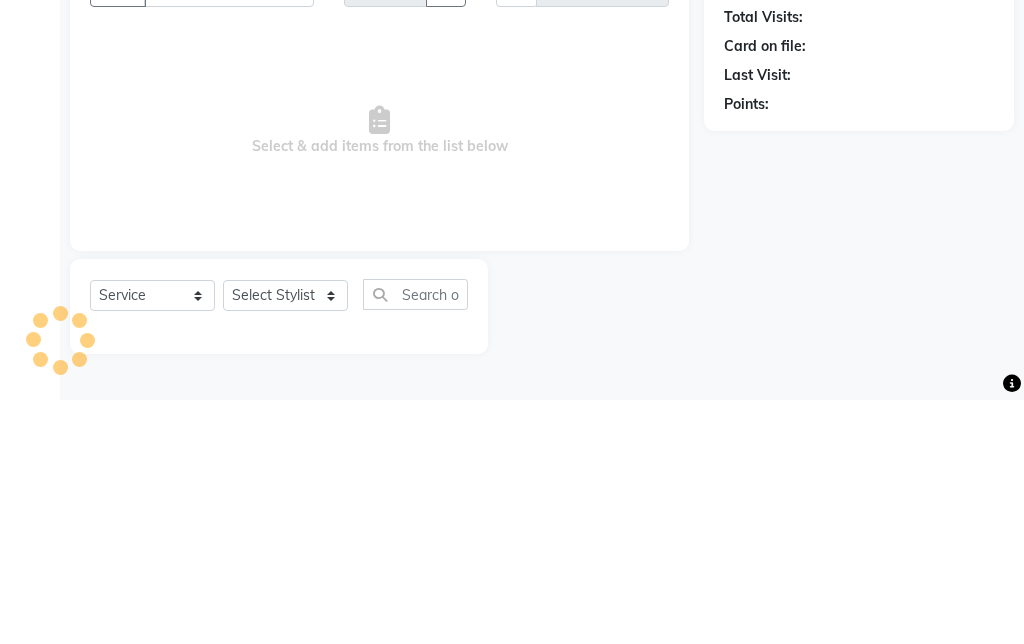 select on "7025" 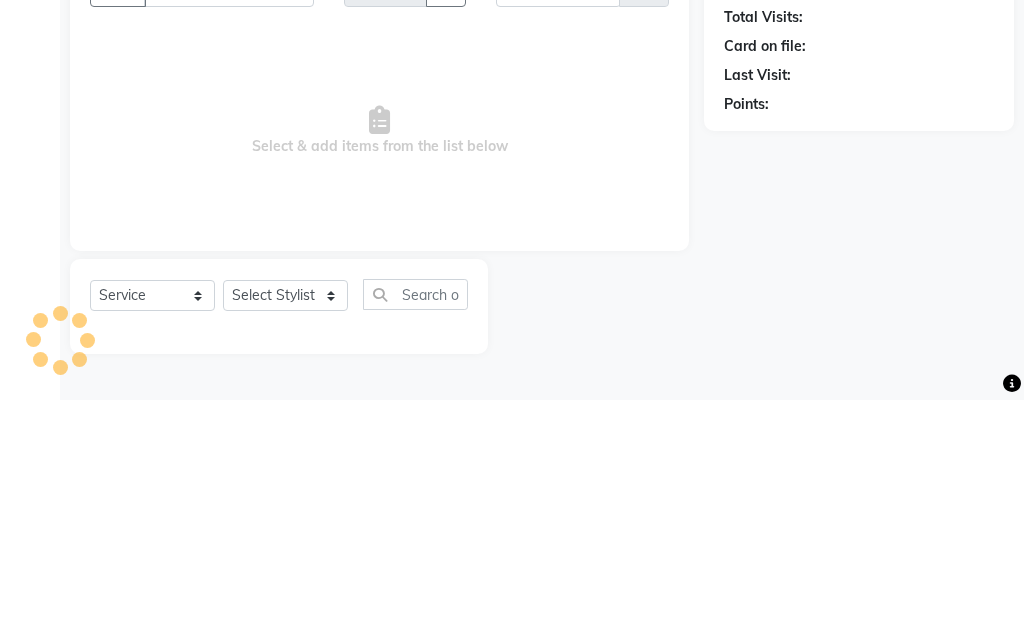 type on "95******70" 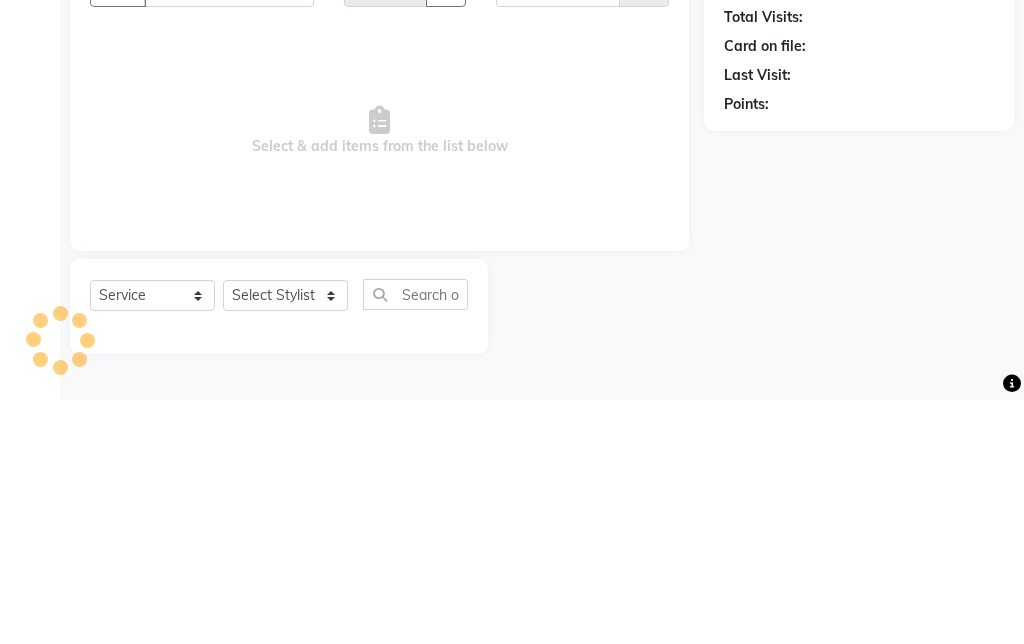 select on "57806" 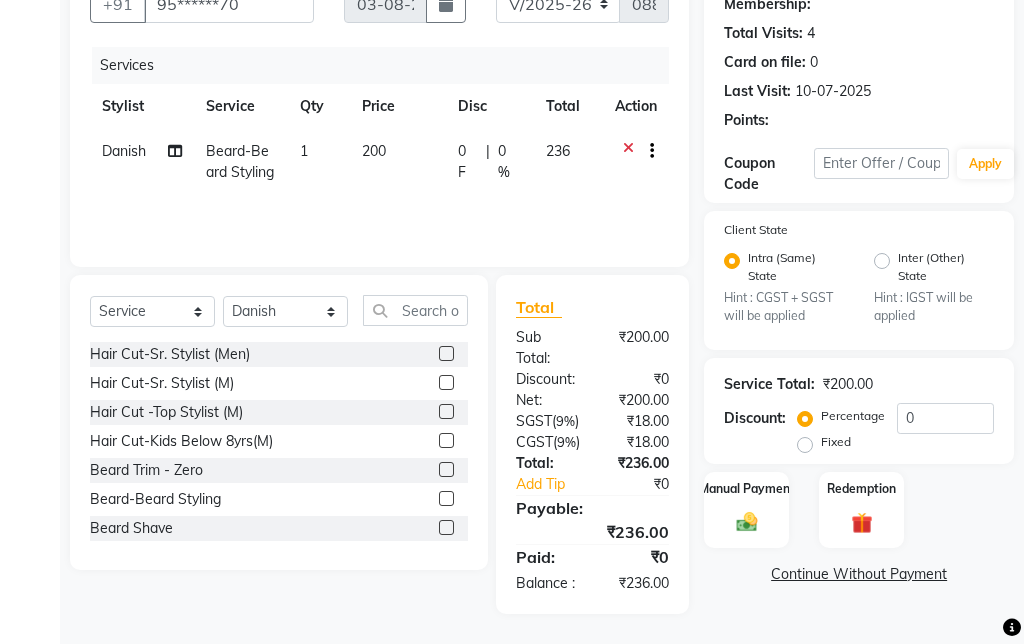 select on "1: Object" 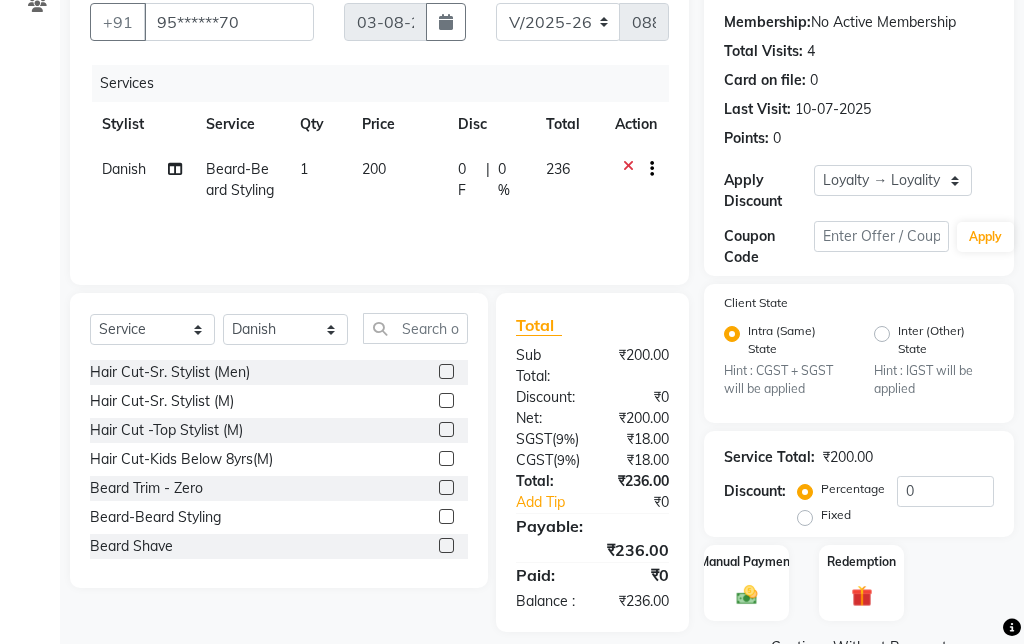 scroll, scrollTop: 209, scrollLeft: 0, axis: vertical 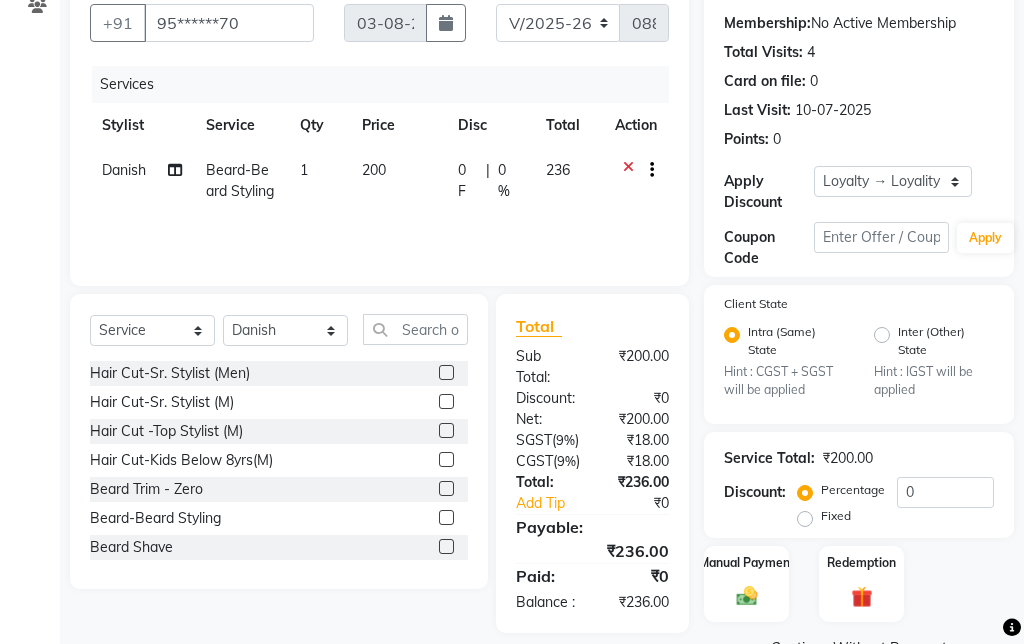 click 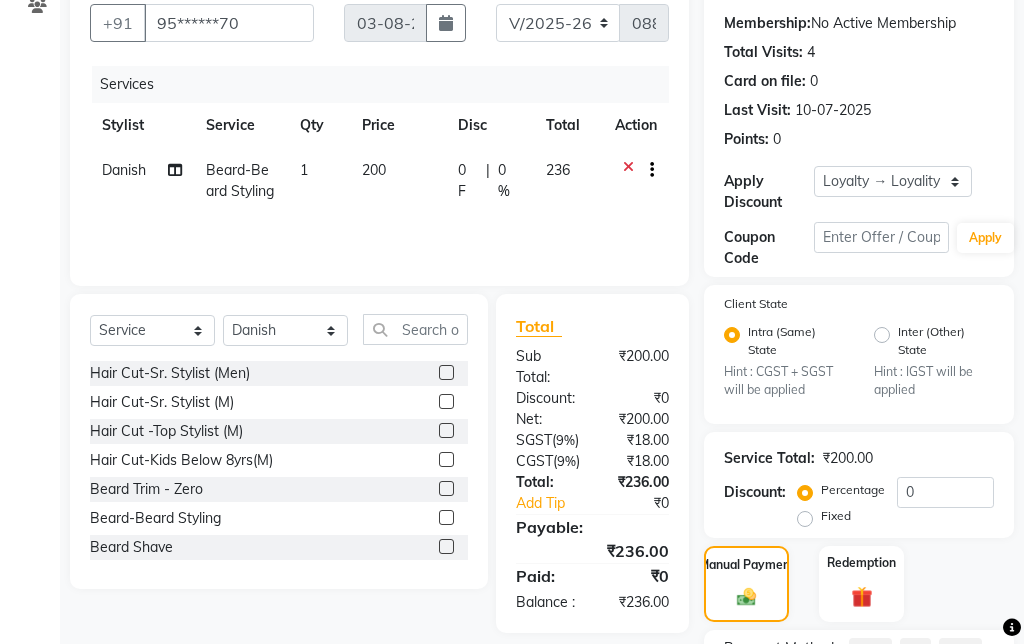 click on "UPI" 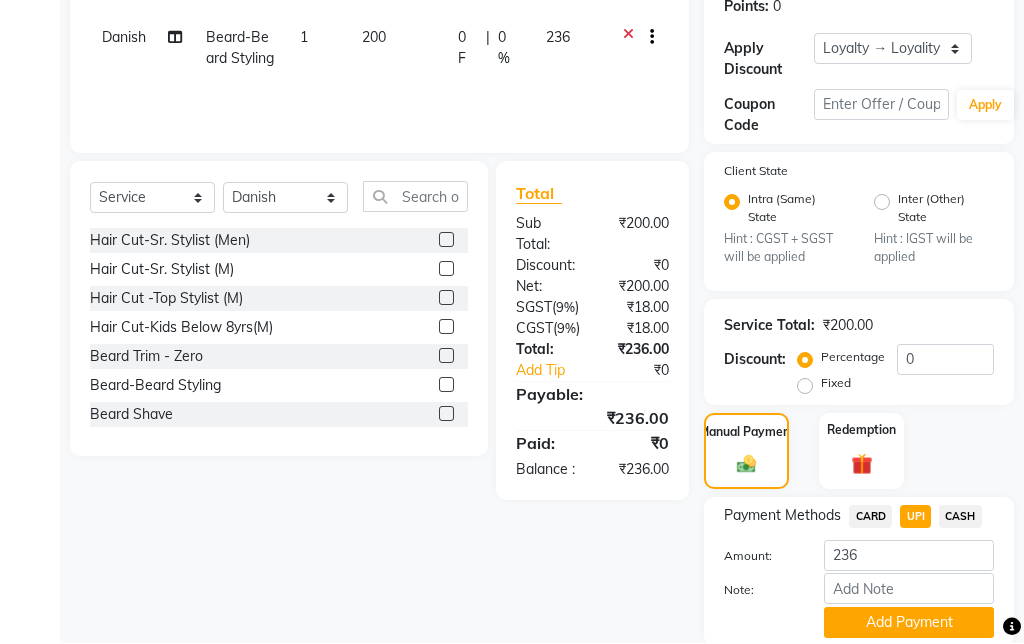 scroll, scrollTop: 423, scrollLeft: 0, axis: vertical 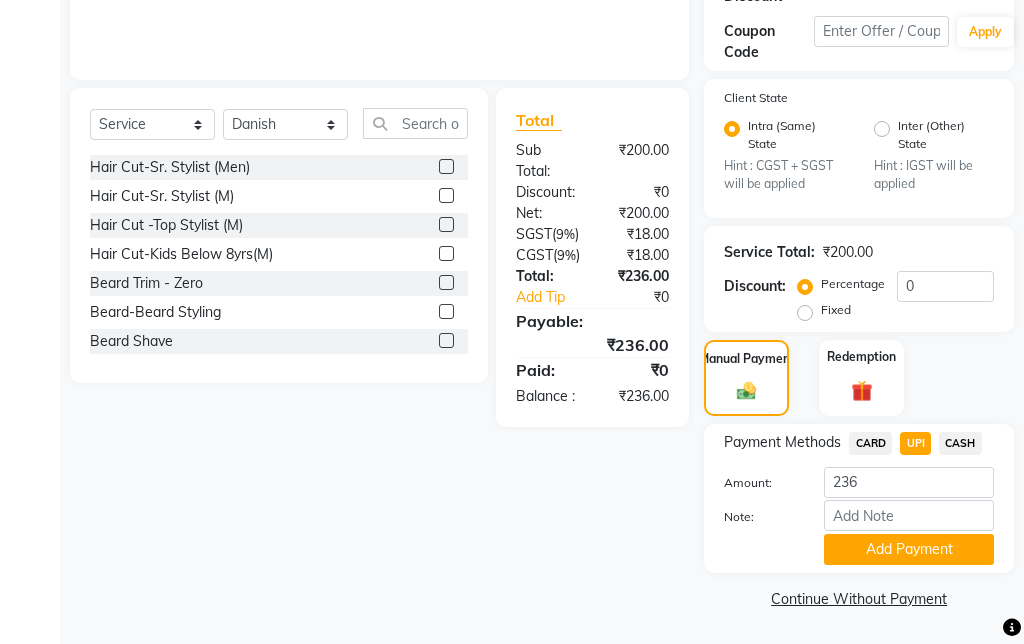 click on "Add Payment" 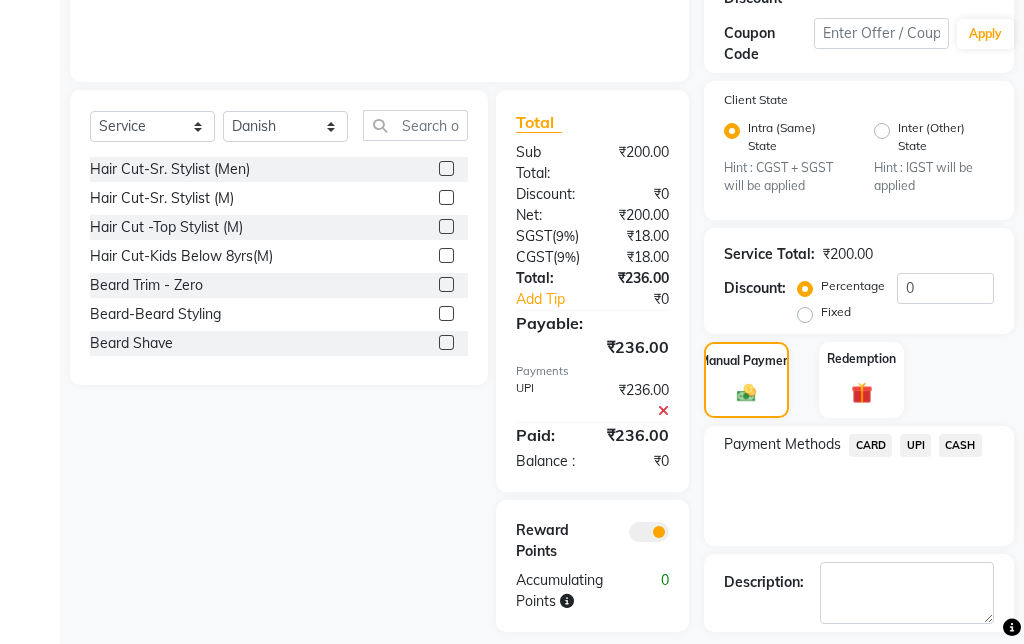 scroll, scrollTop: 426, scrollLeft: 0, axis: vertical 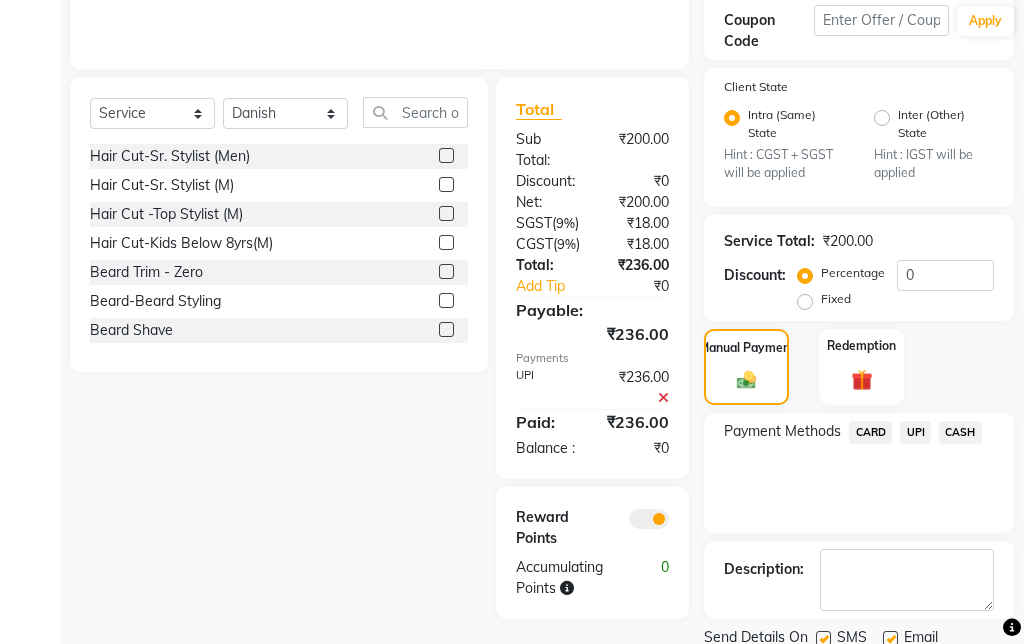 click on "Checkout" 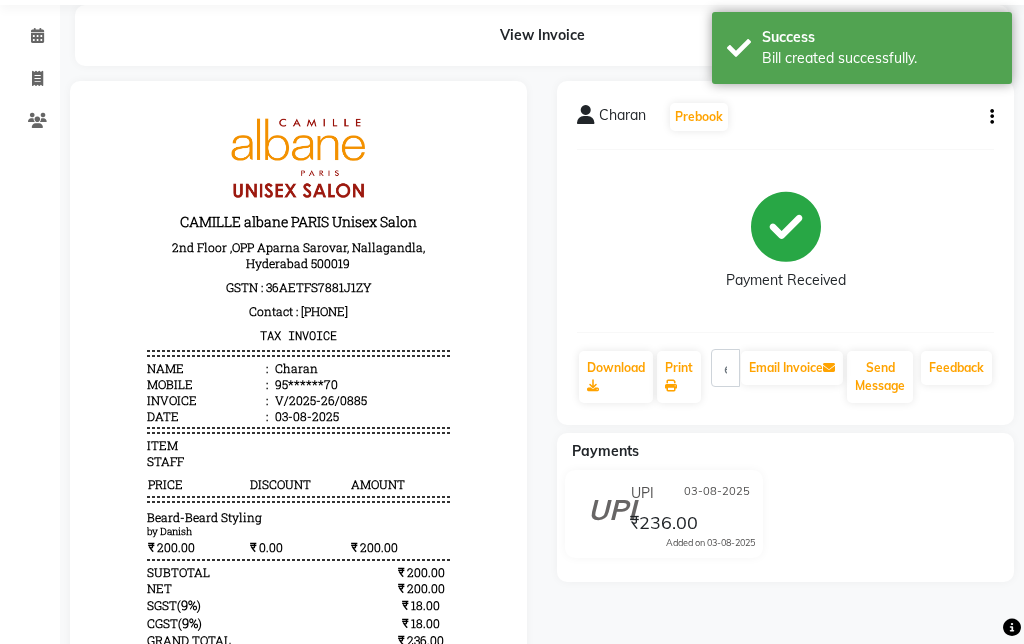 scroll, scrollTop: 0, scrollLeft: 0, axis: both 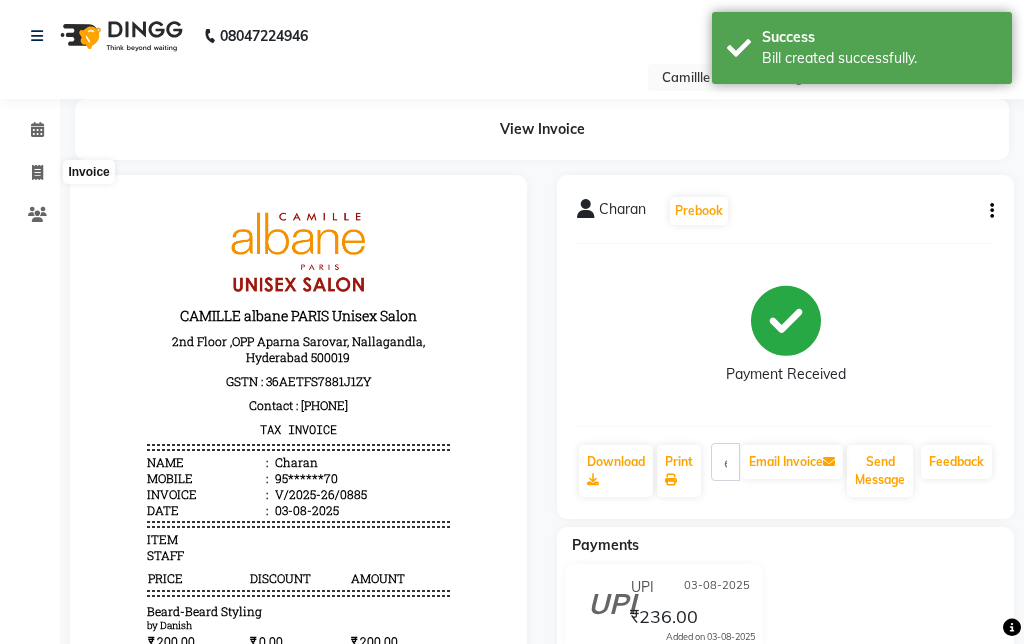 click 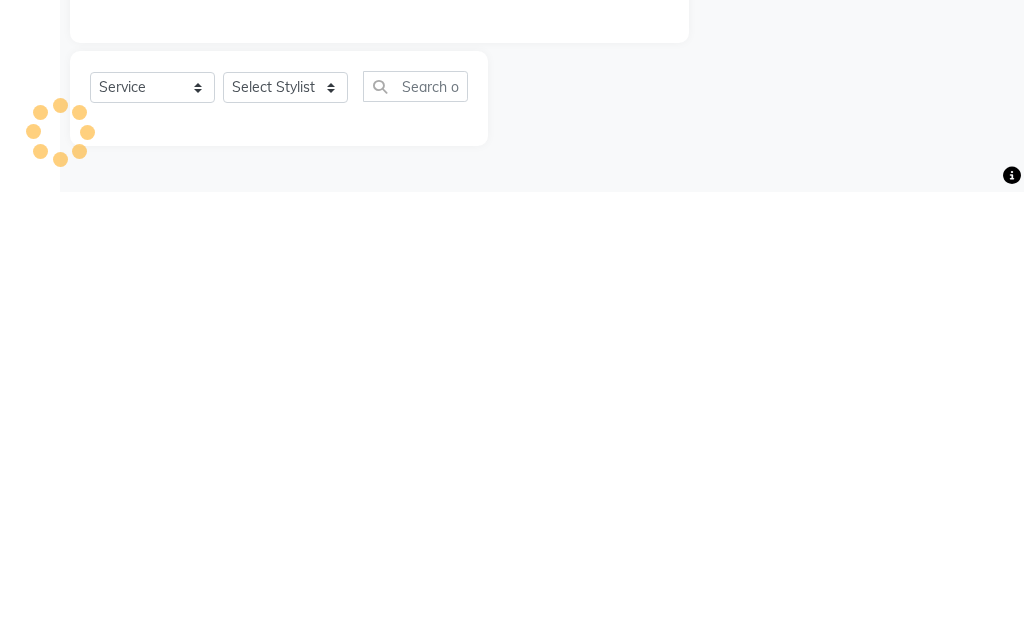 type on "0886" 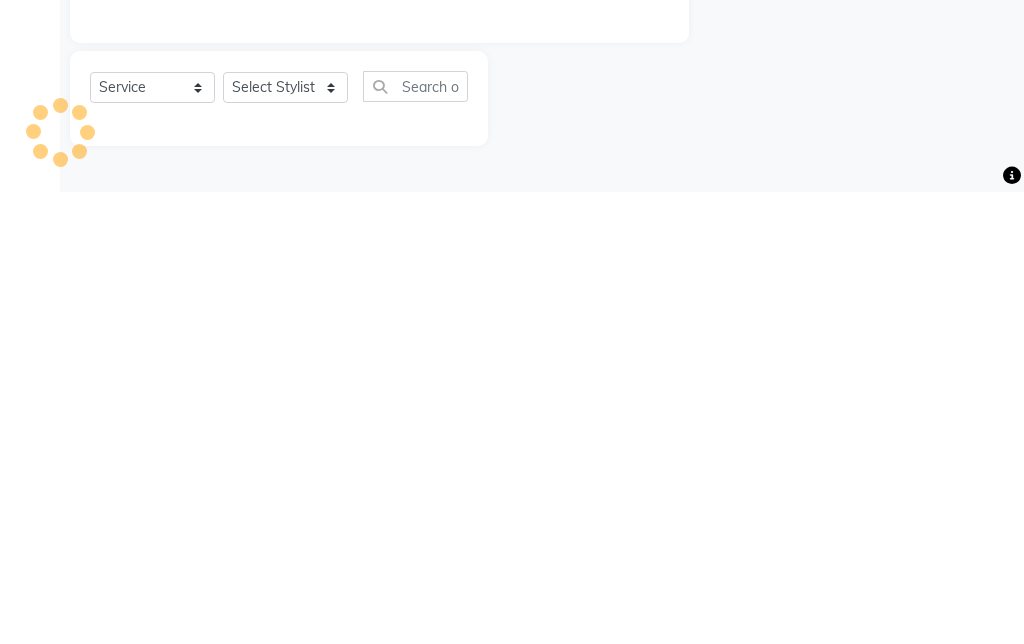 select on "7025" 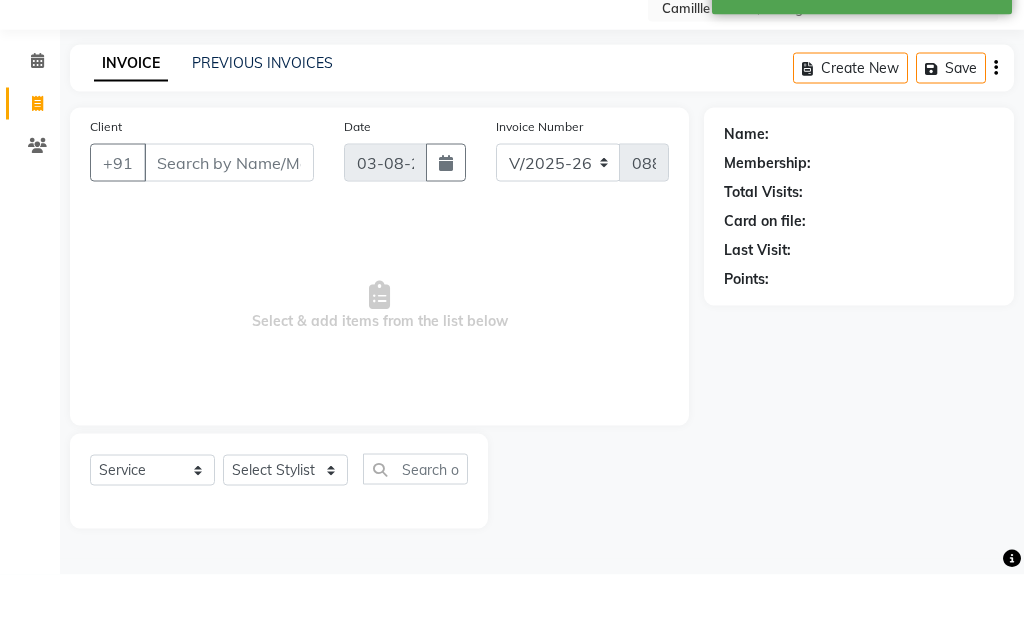 click on "Client" at bounding box center [229, 232] 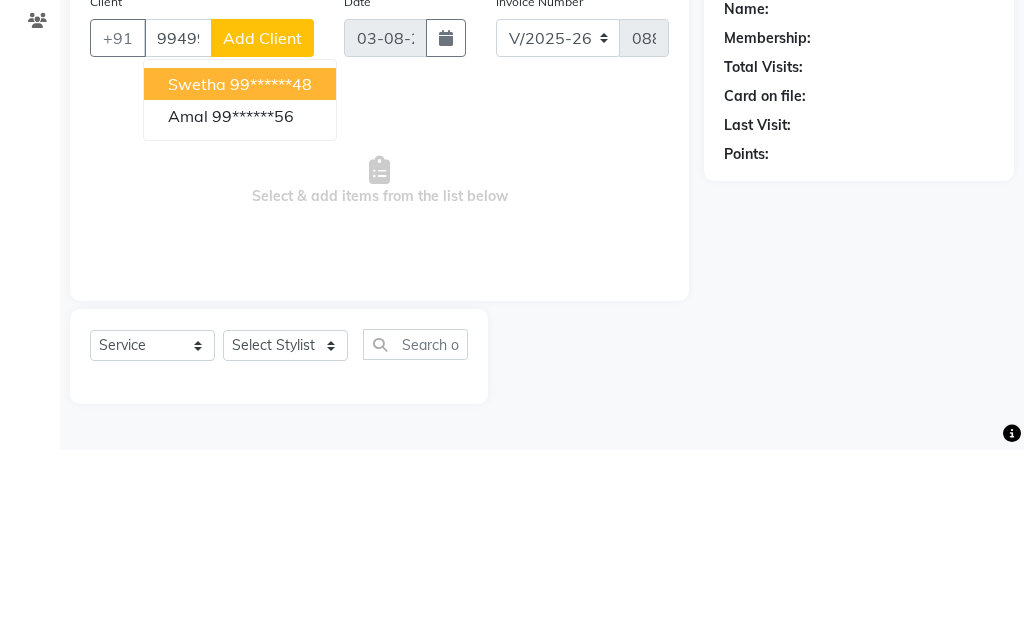 click on "99******48" at bounding box center [271, 278] 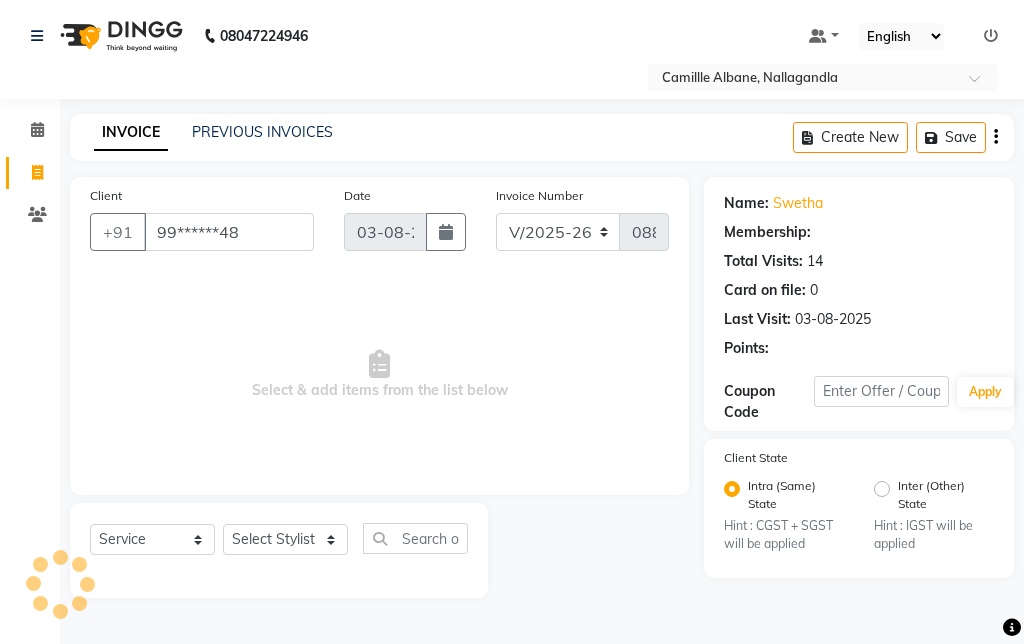 select on "1: Object" 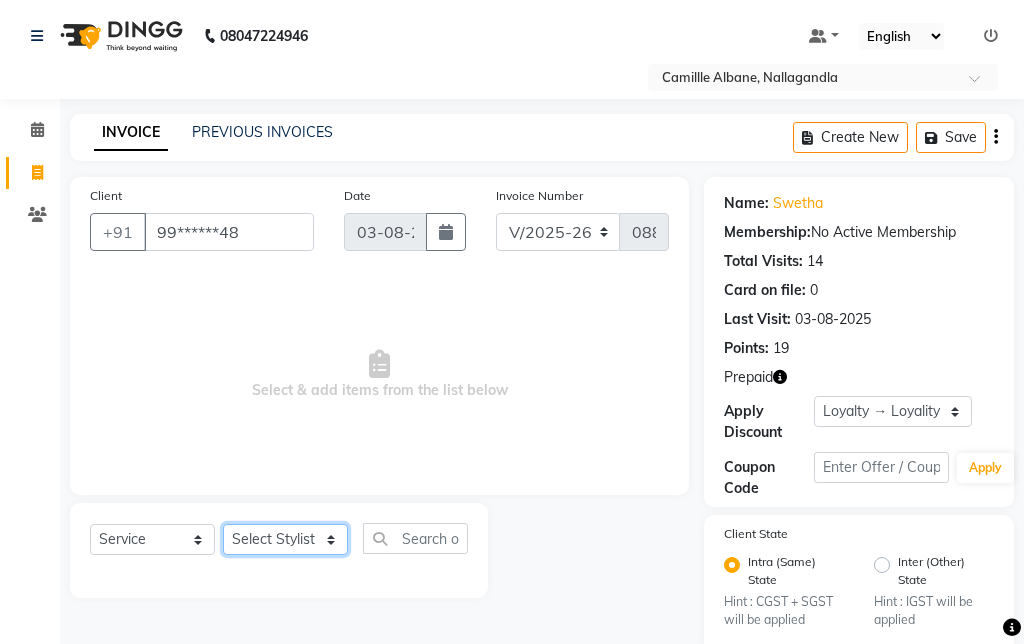 click on "Select Stylist Admin Amit Danish Dr, Rajani Jitendra K T Ramarao Lalitha Lokesh Madhu Nishi Satish Srinivas" 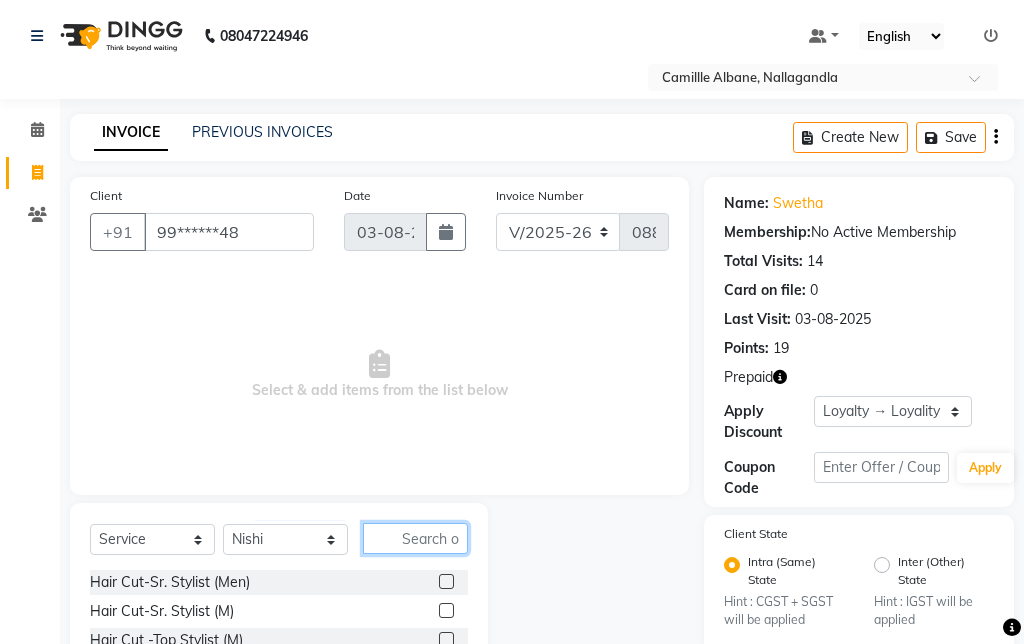 click 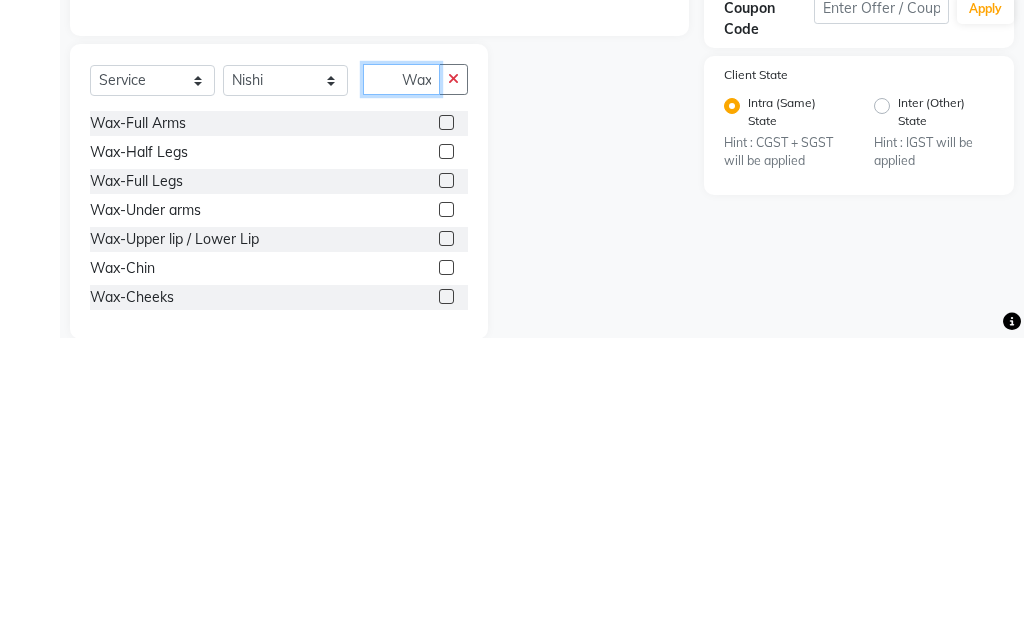 scroll, scrollTop: 156, scrollLeft: 0, axis: vertical 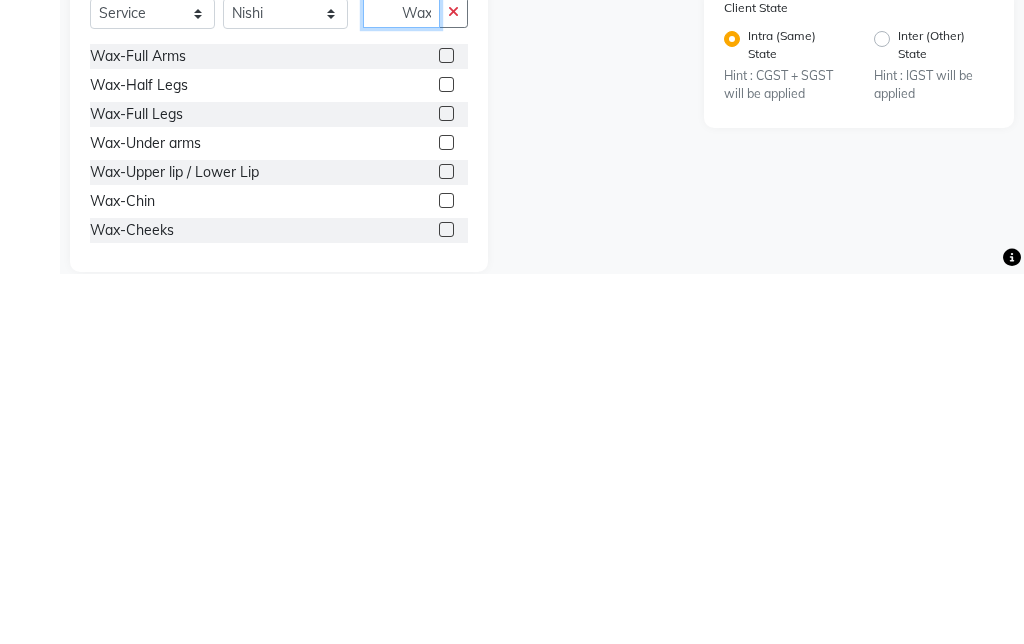 type on "Wax" 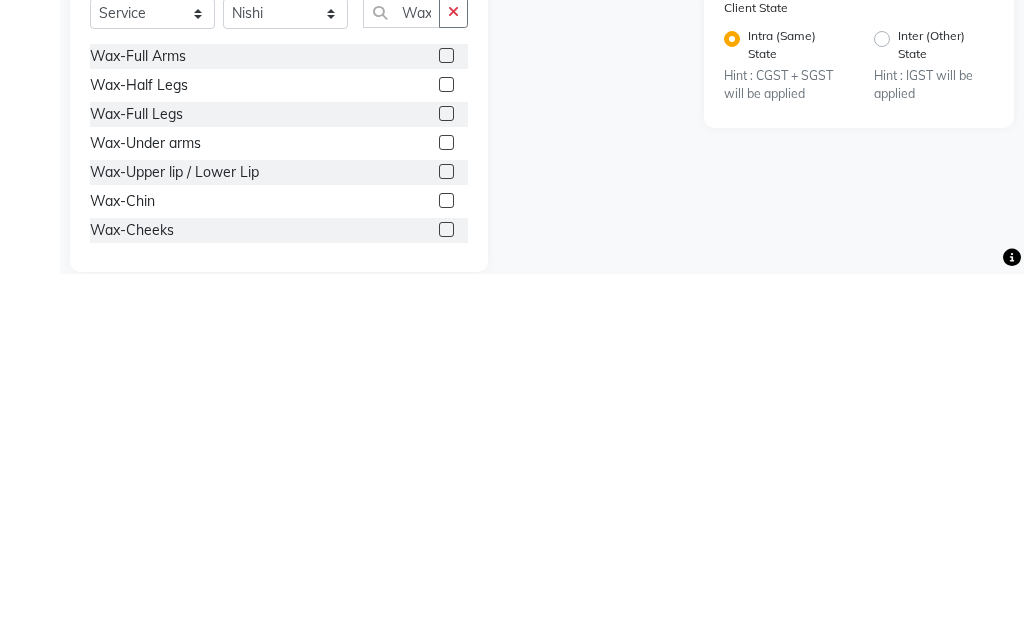 click 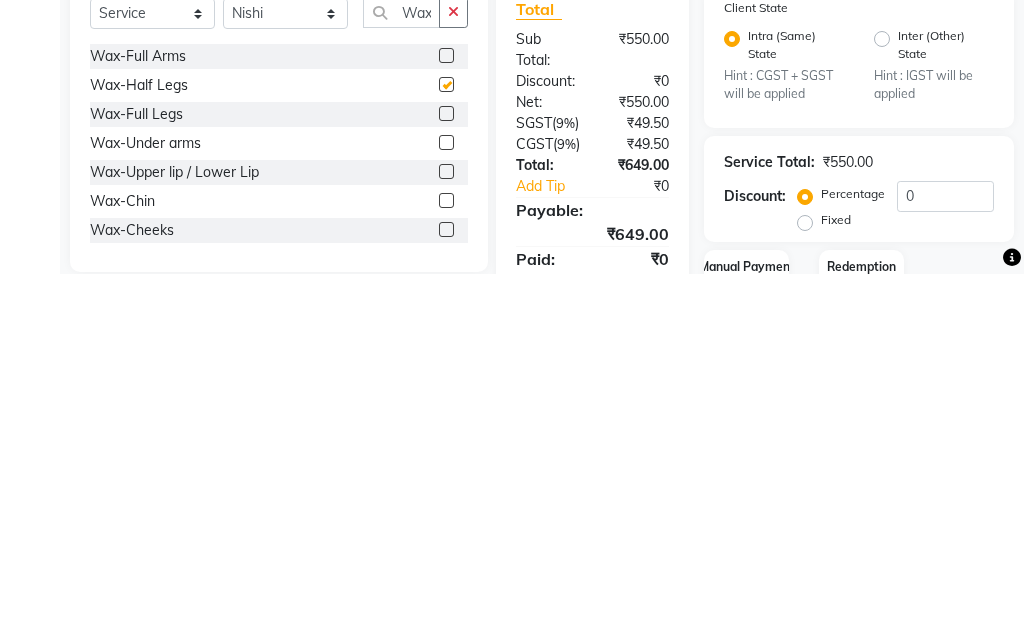 scroll, scrollTop: 102, scrollLeft: 0, axis: vertical 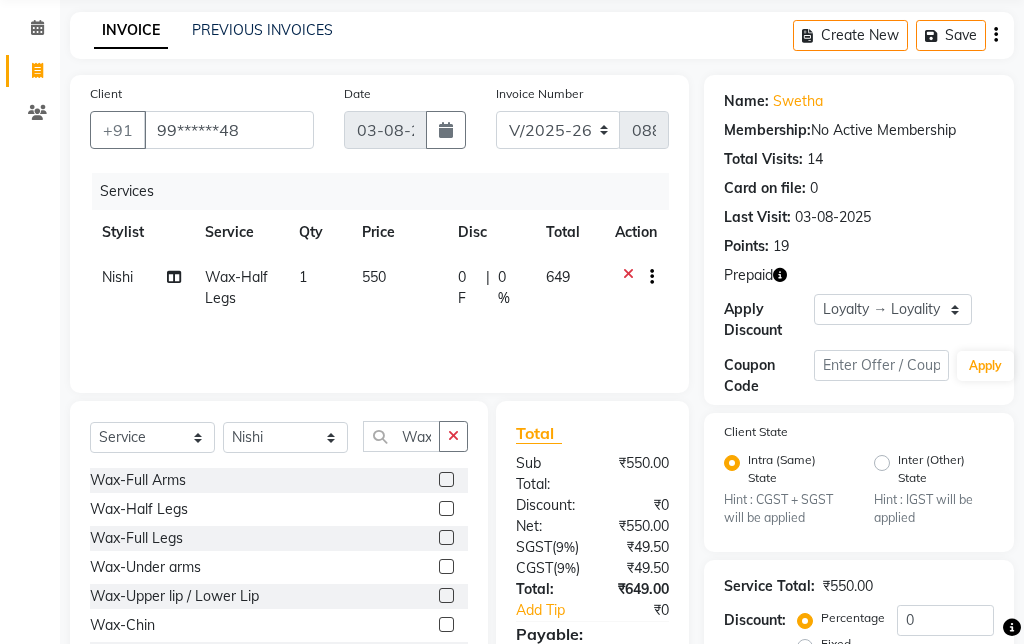 checkbox on "false" 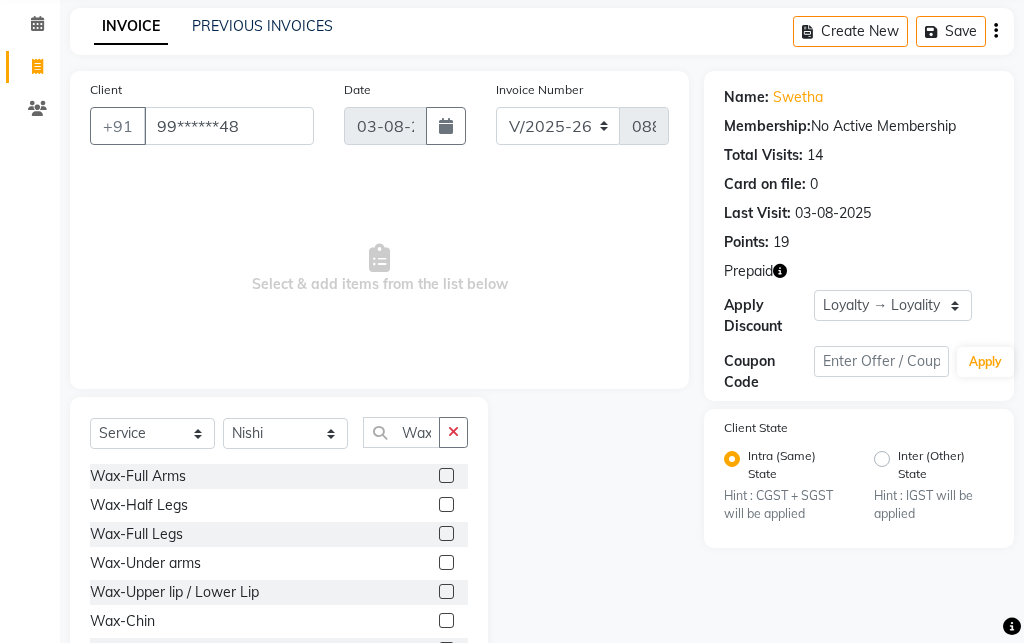 scroll, scrollTop: 102, scrollLeft: 0, axis: vertical 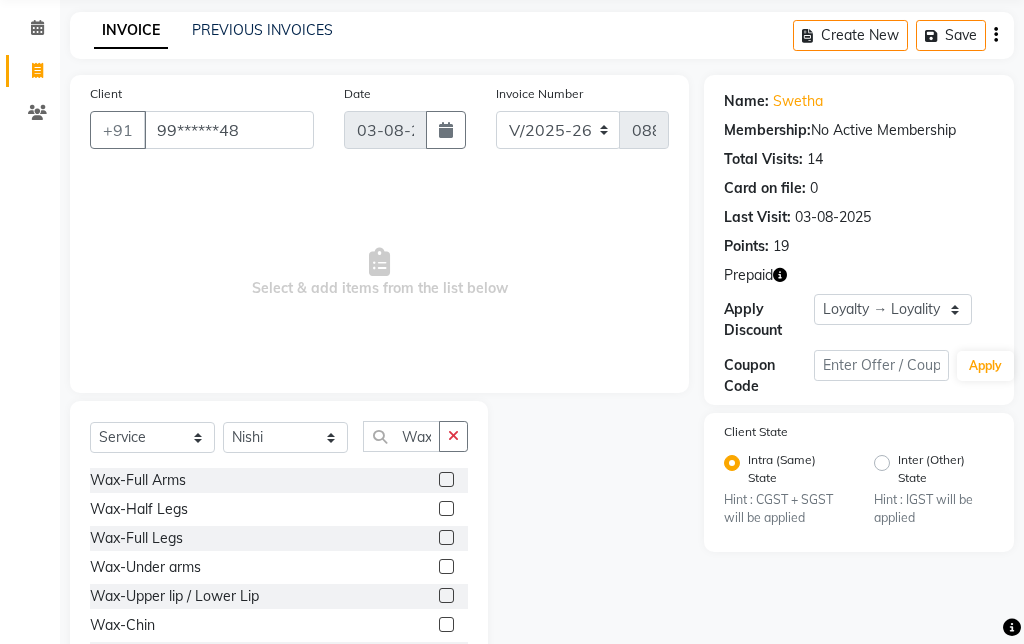 click 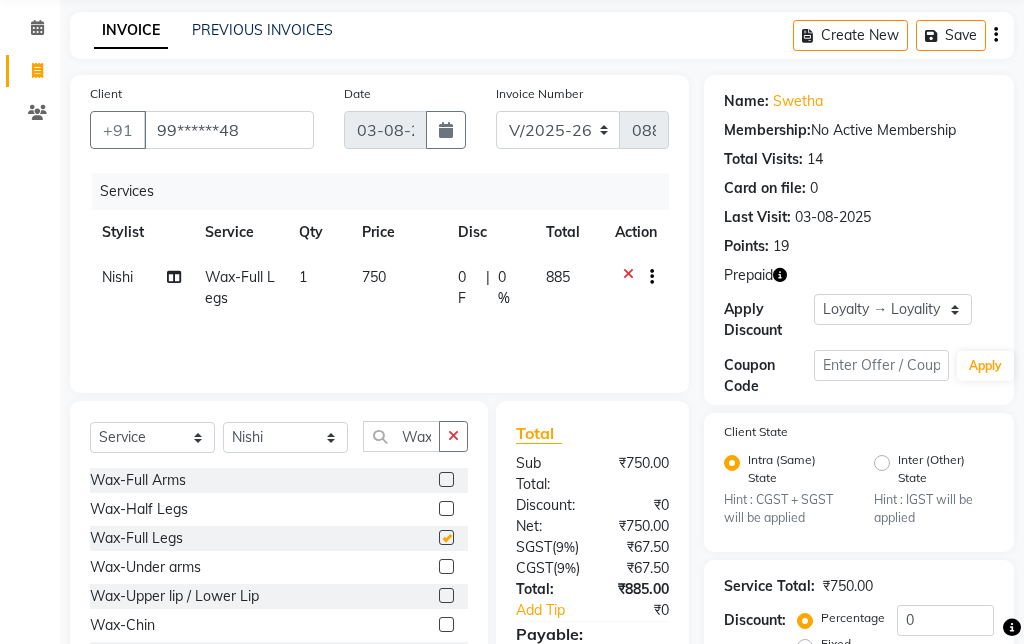 checkbox on "false" 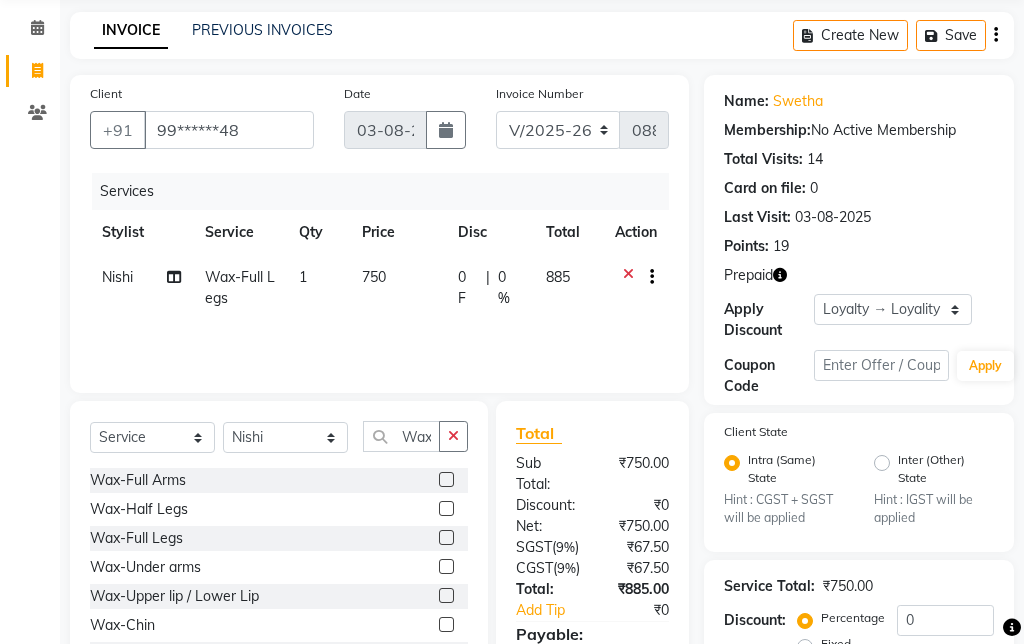 click on "Select  Service  Product  Membership  Package Voucher Prepaid Gift Card  Select Stylist Admin Amit Danish Dr, Rajani Jitendra K T Ramarao Lalitha Lokesh Madhu Nishi Satish Srinivas Wax" 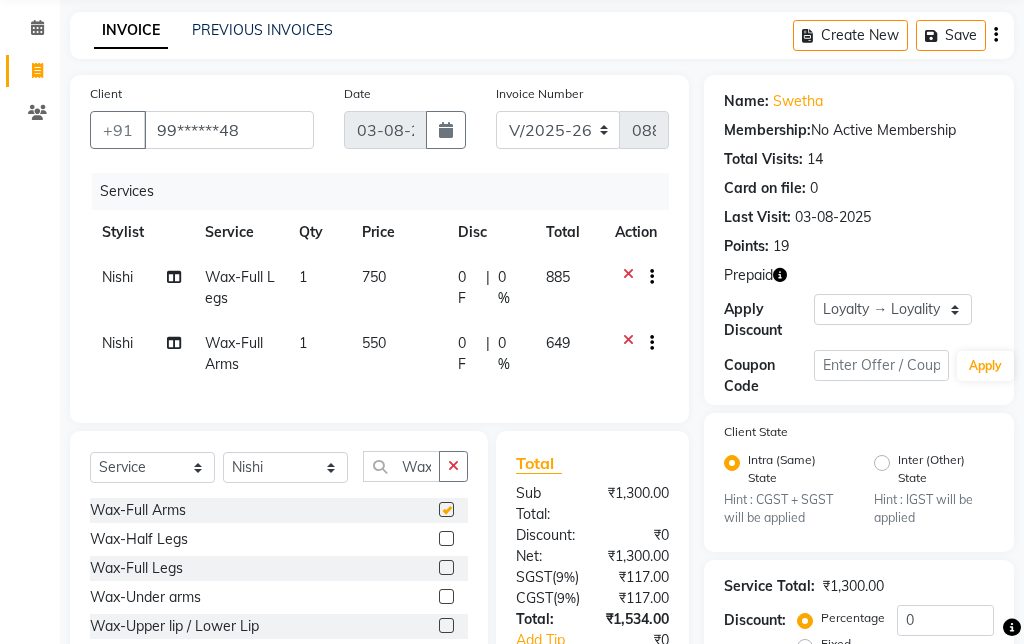 checkbox on "false" 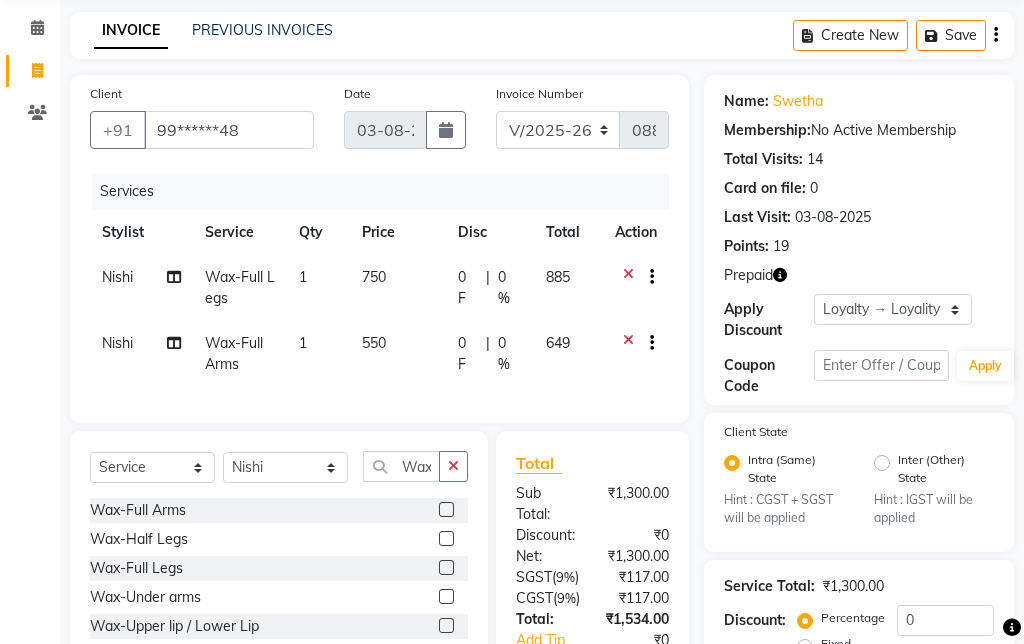 scroll, scrollTop: 0, scrollLeft: 0, axis: both 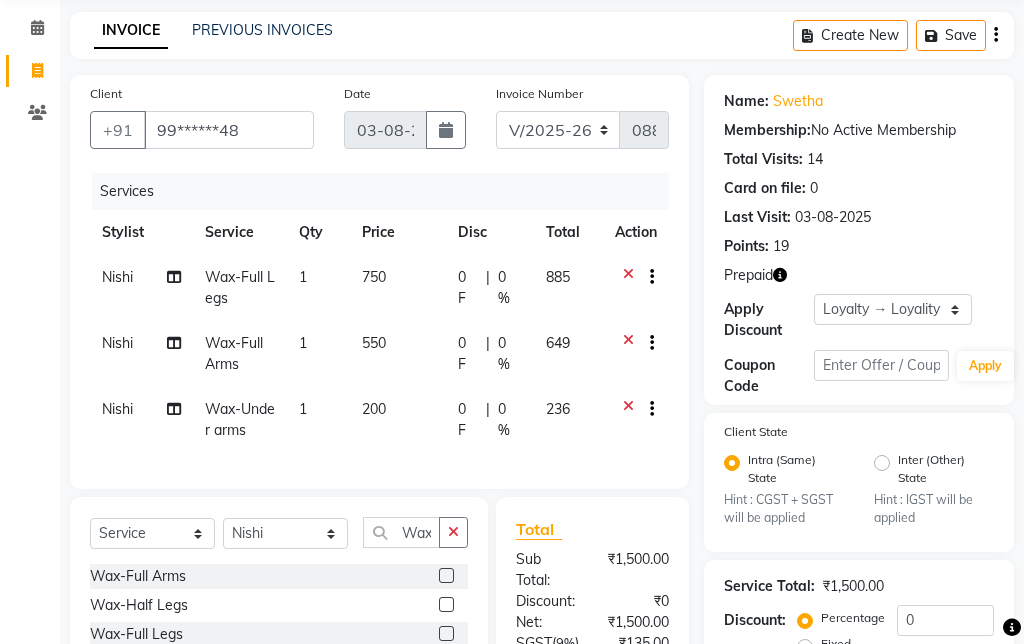 checkbox on "false" 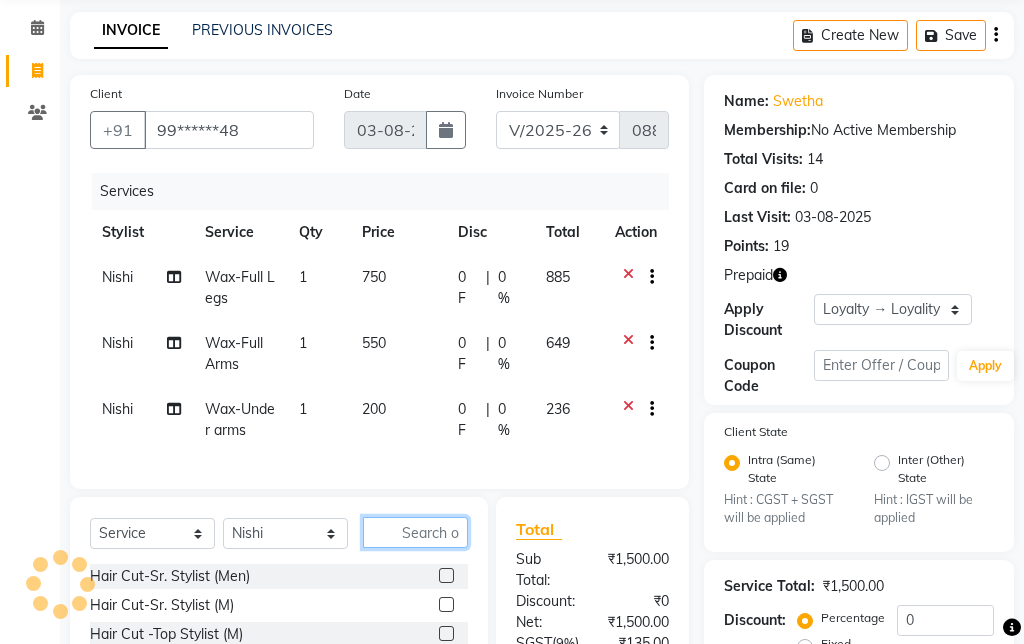 scroll, scrollTop: 127, scrollLeft: 0, axis: vertical 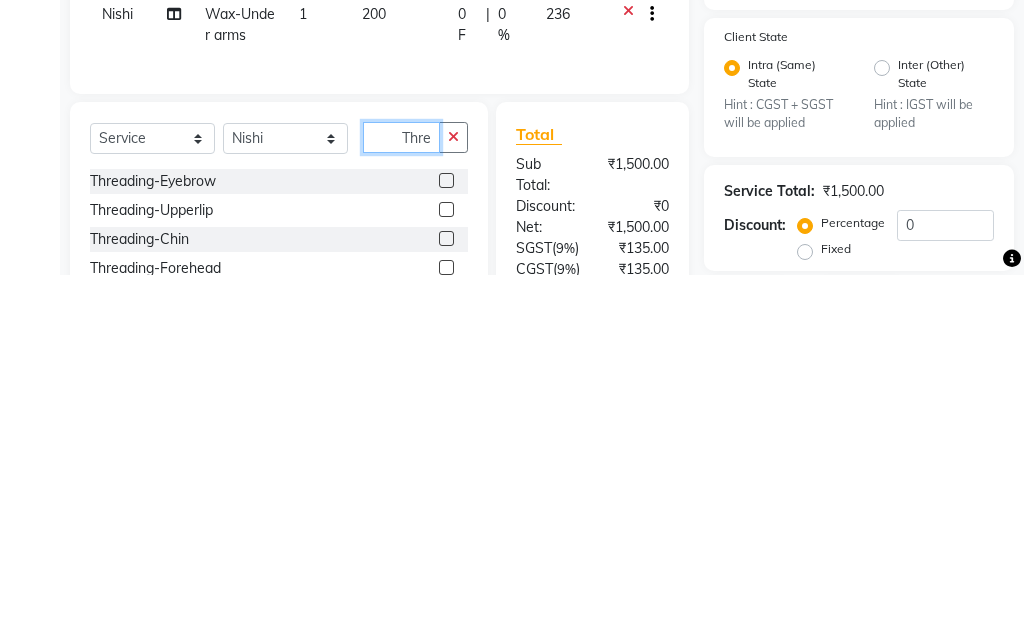 type on "Thre" 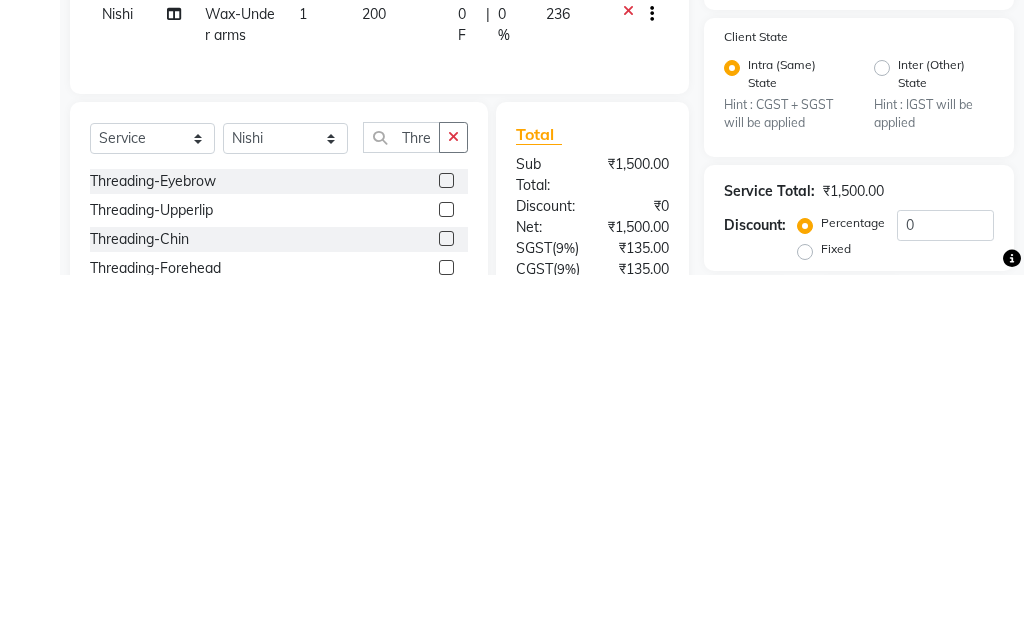 click 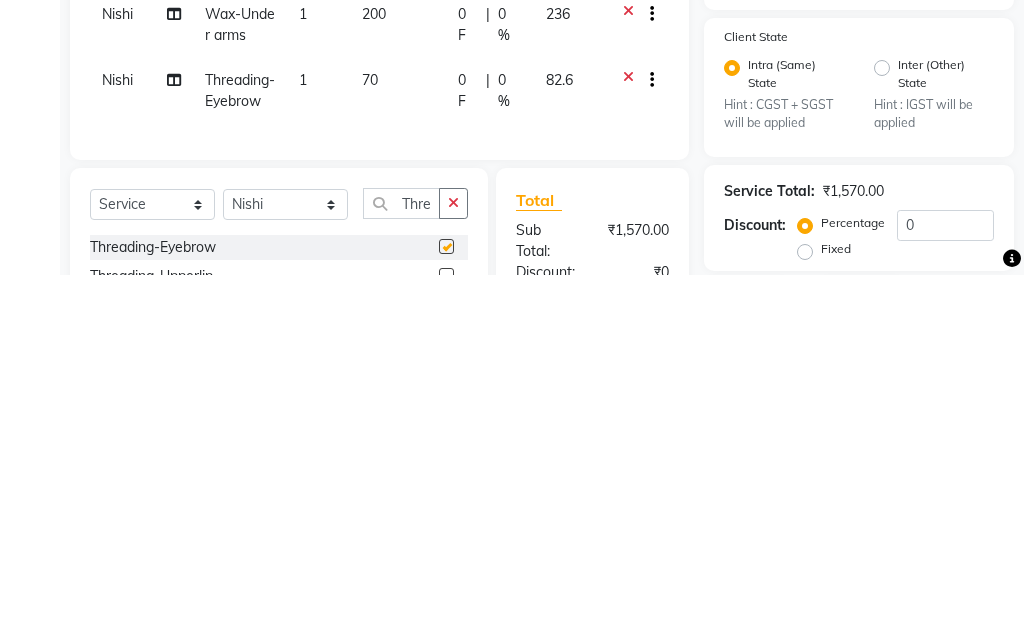 scroll, scrollTop: 305, scrollLeft: 0, axis: vertical 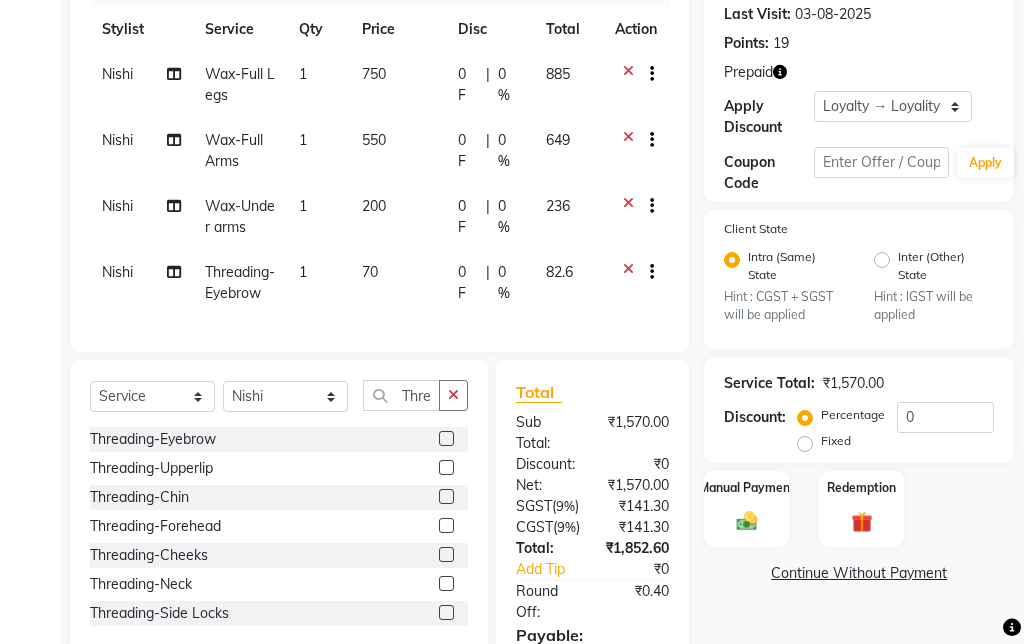 checkbox on "false" 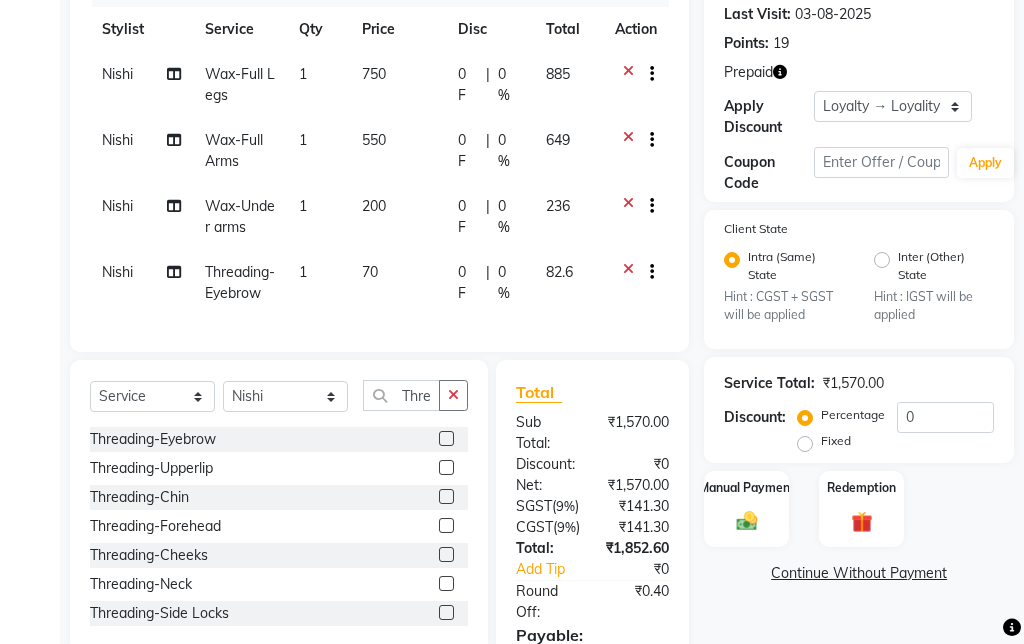 click 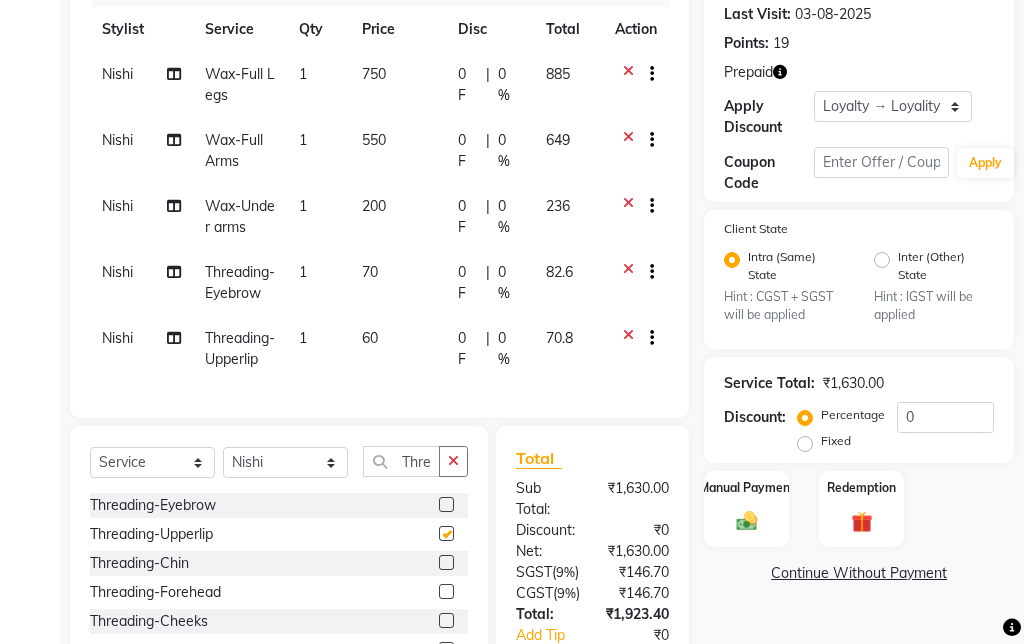 checkbox on "false" 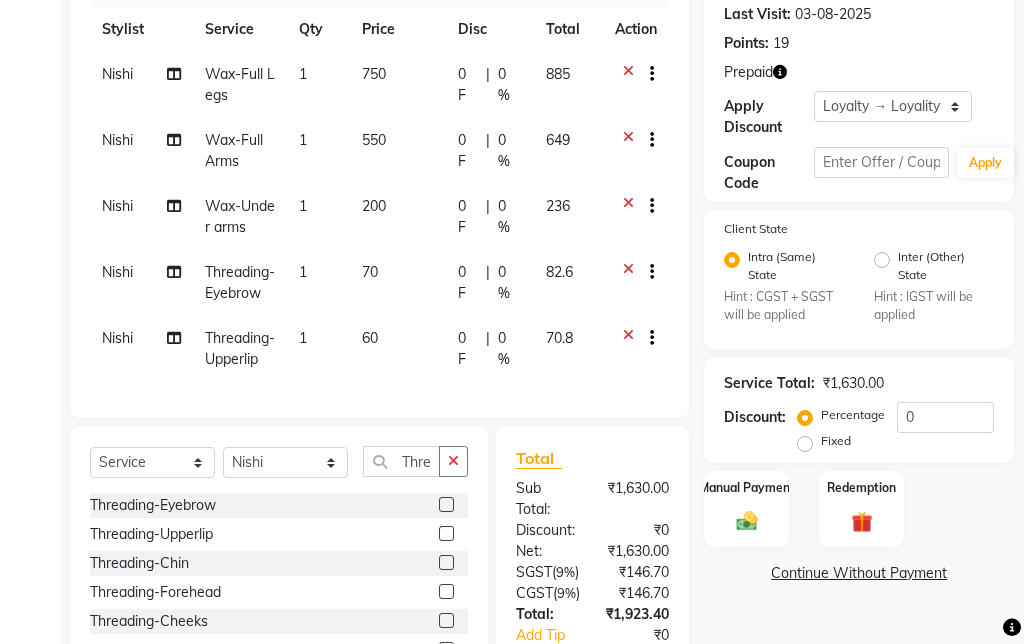 click on "Manual Payment" 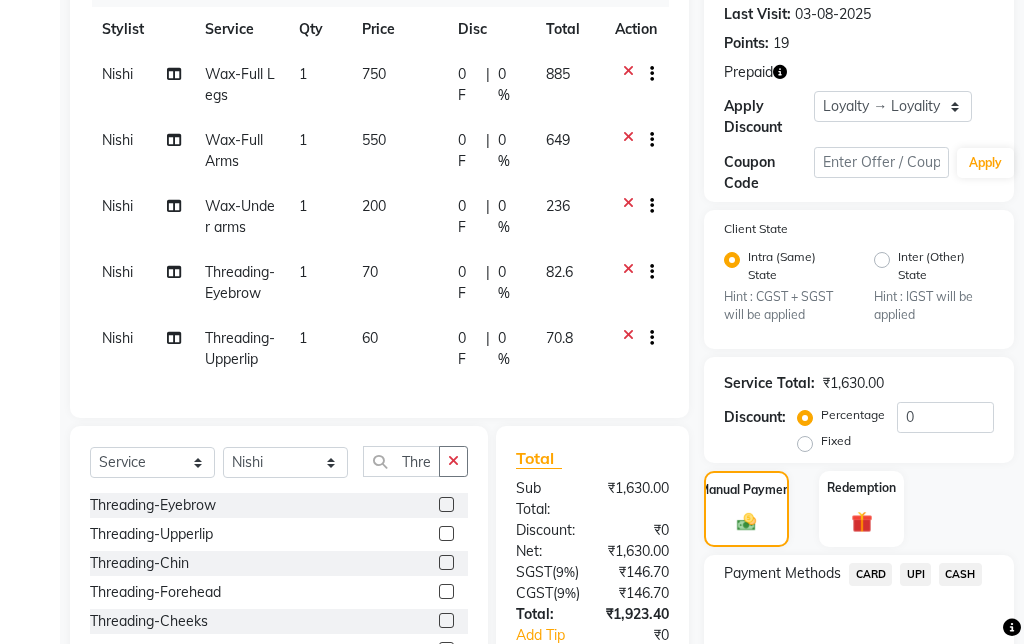 click 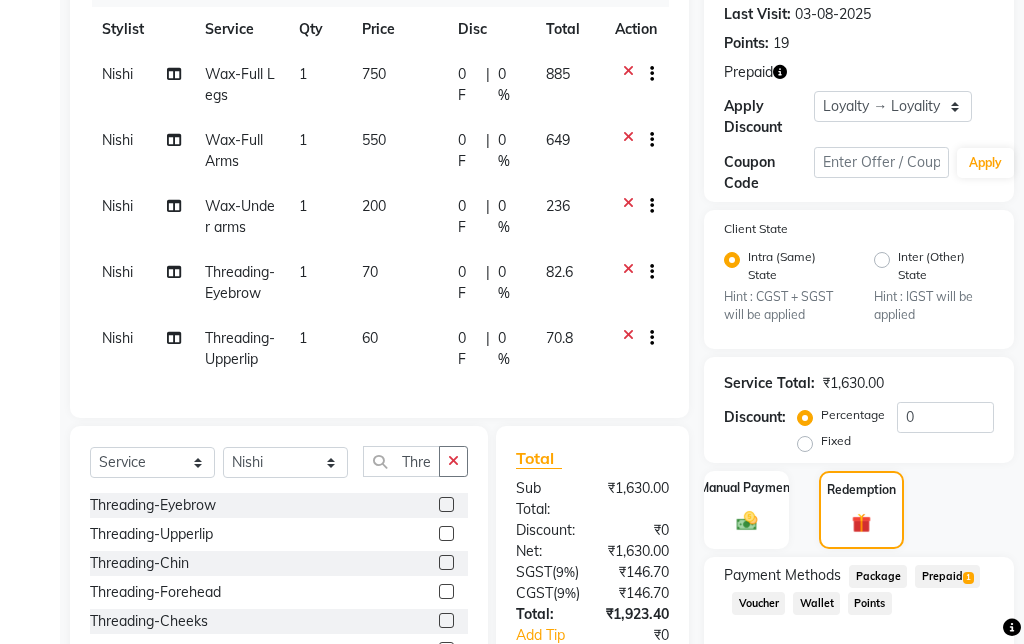 click on "Prepaid  1" 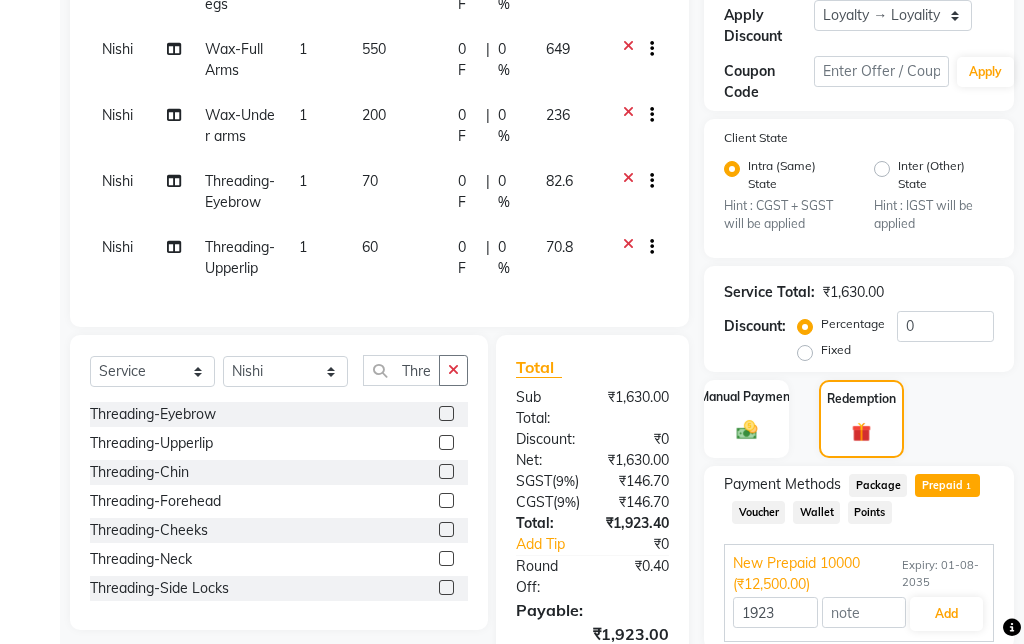 scroll, scrollTop: 479, scrollLeft: 0, axis: vertical 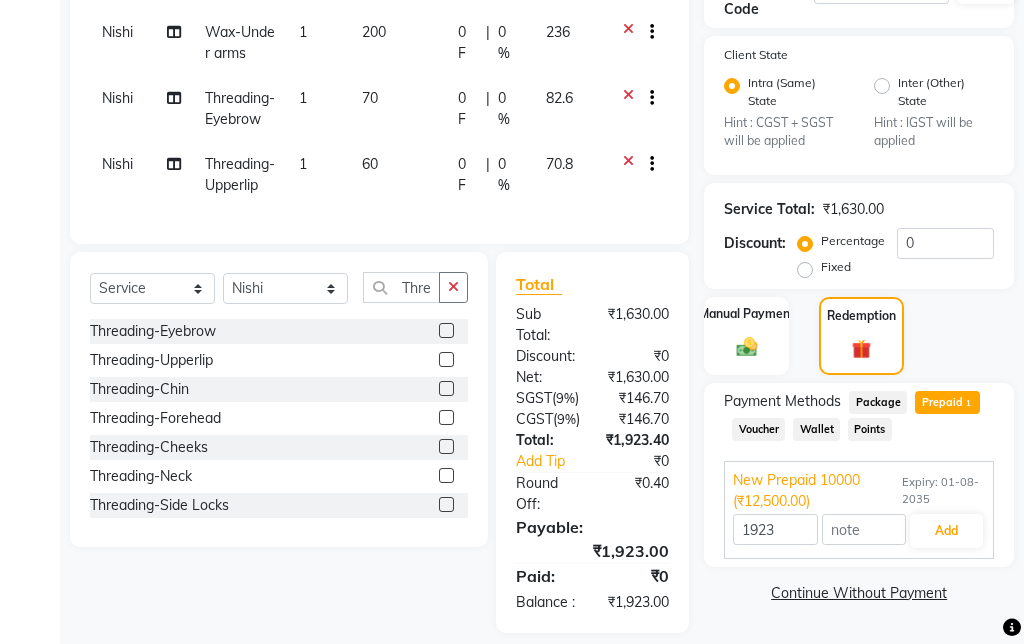 click on "Add" at bounding box center [946, 531] 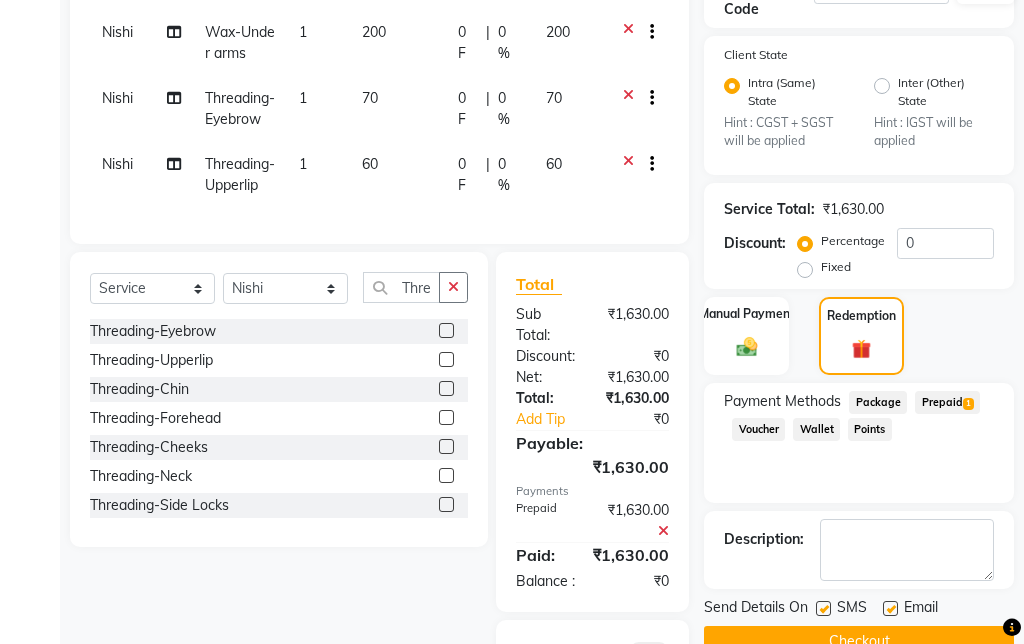 click on "Checkout" 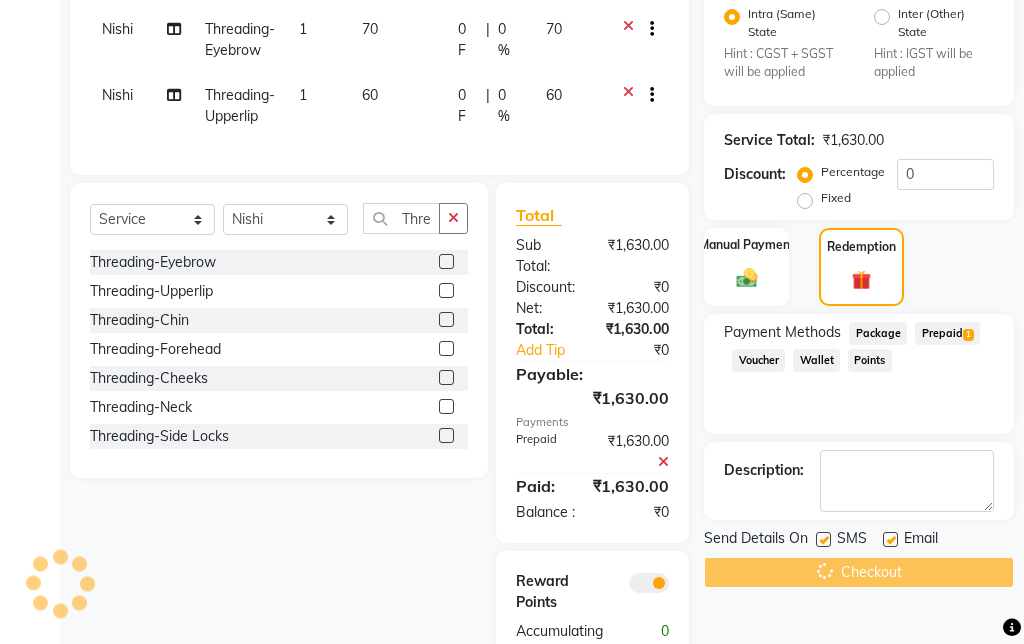 scroll, scrollTop: 555, scrollLeft: 0, axis: vertical 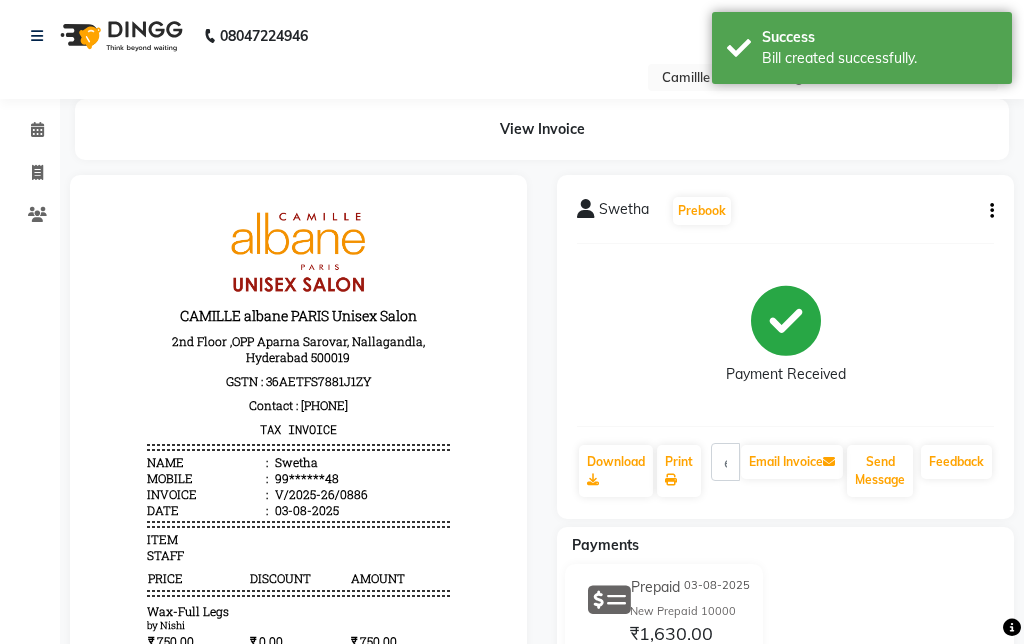 click 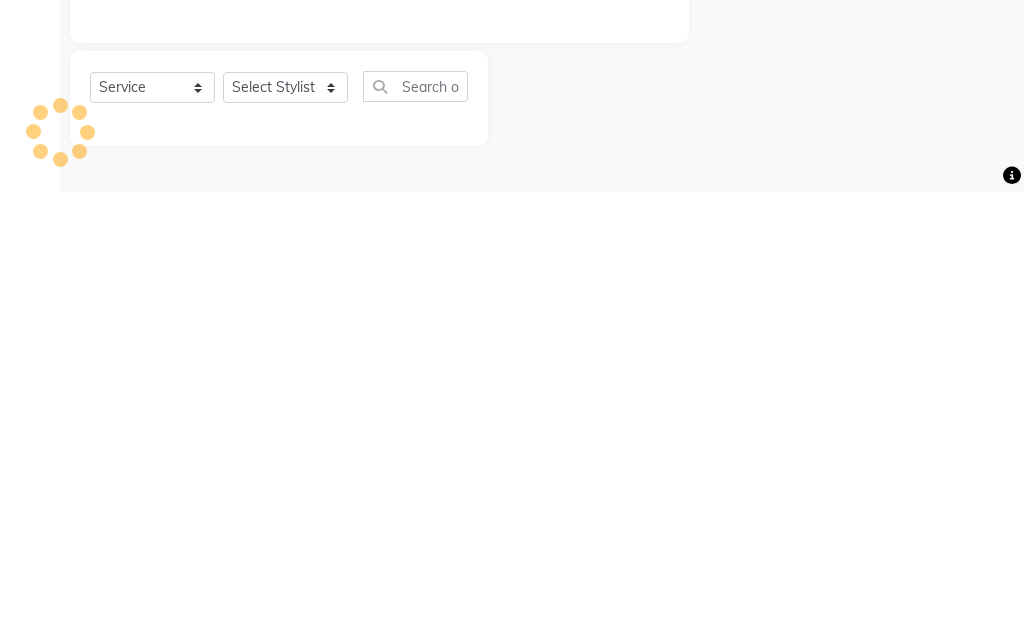 click on "Name: Membership: Total Visits: Card on file: Last Visit:  Points:" 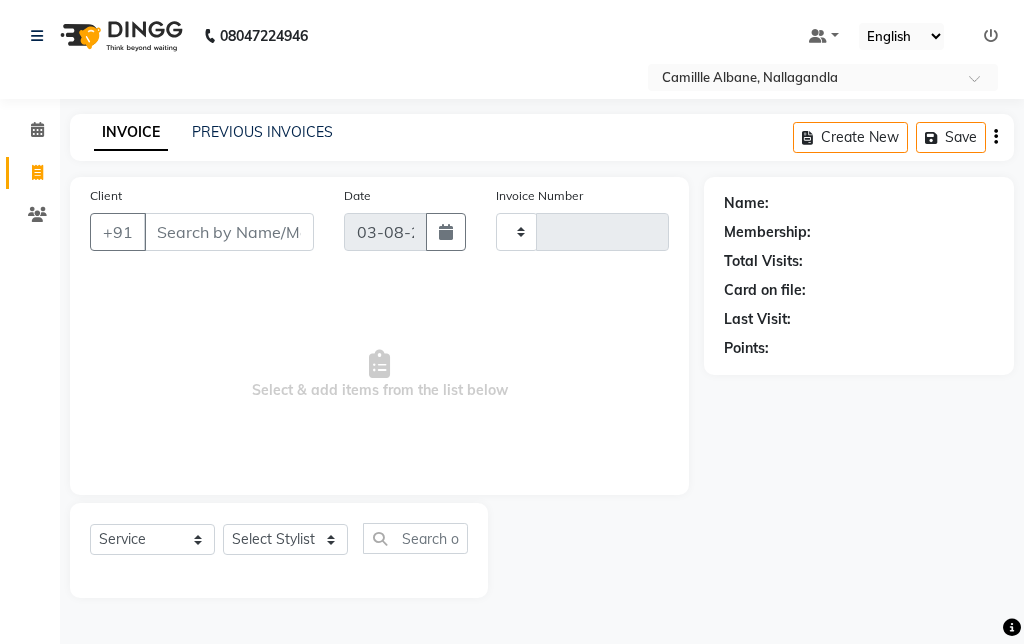 click on "PREVIOUS INVOICES" 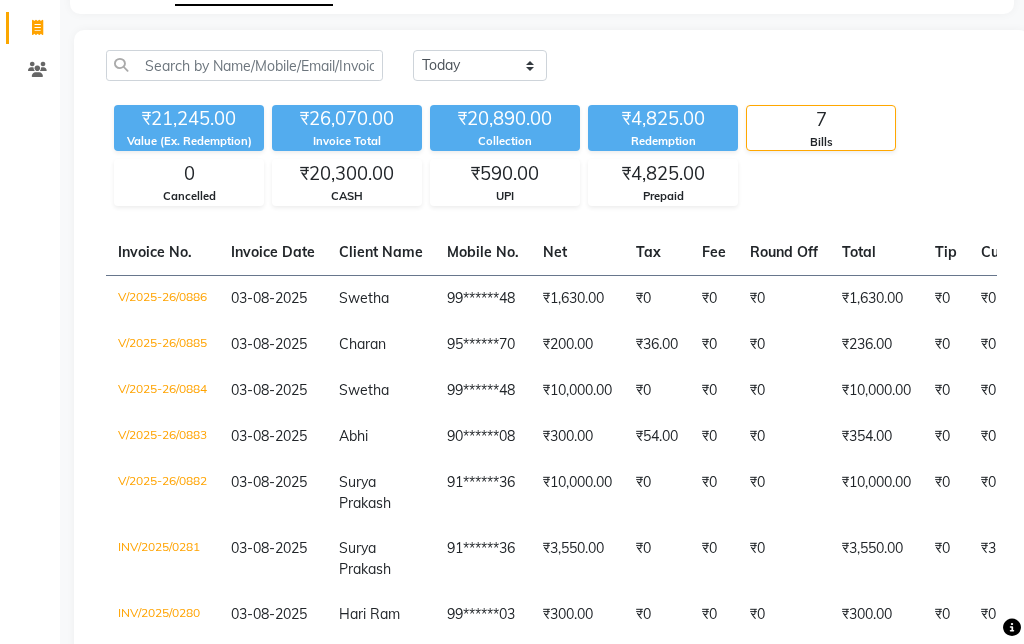 scroll, scrollTop: 0, scrollLeft: 0, axis: both 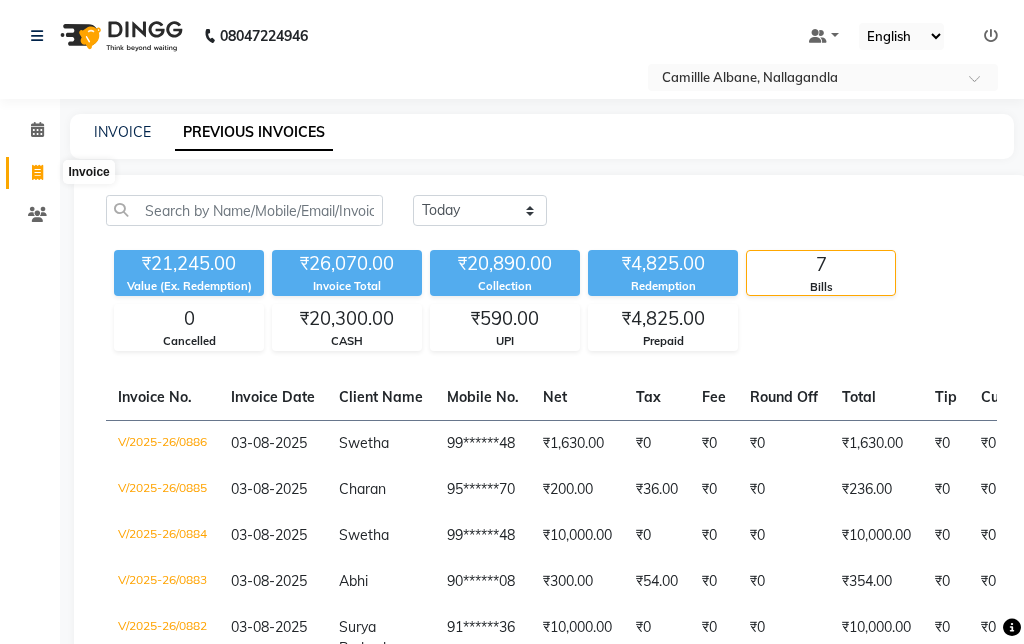 click 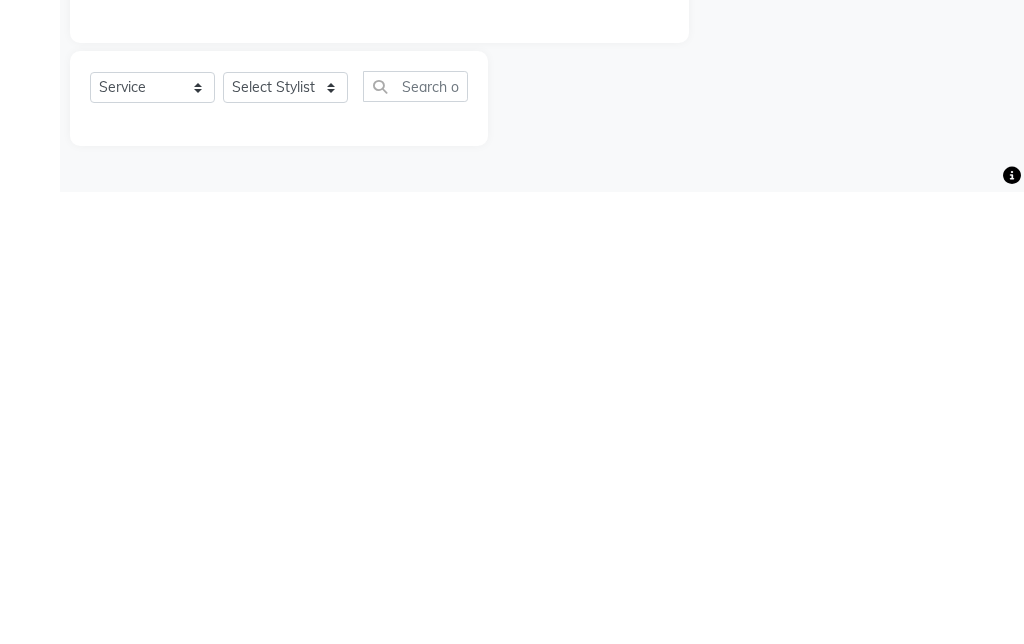 type on "0887" 